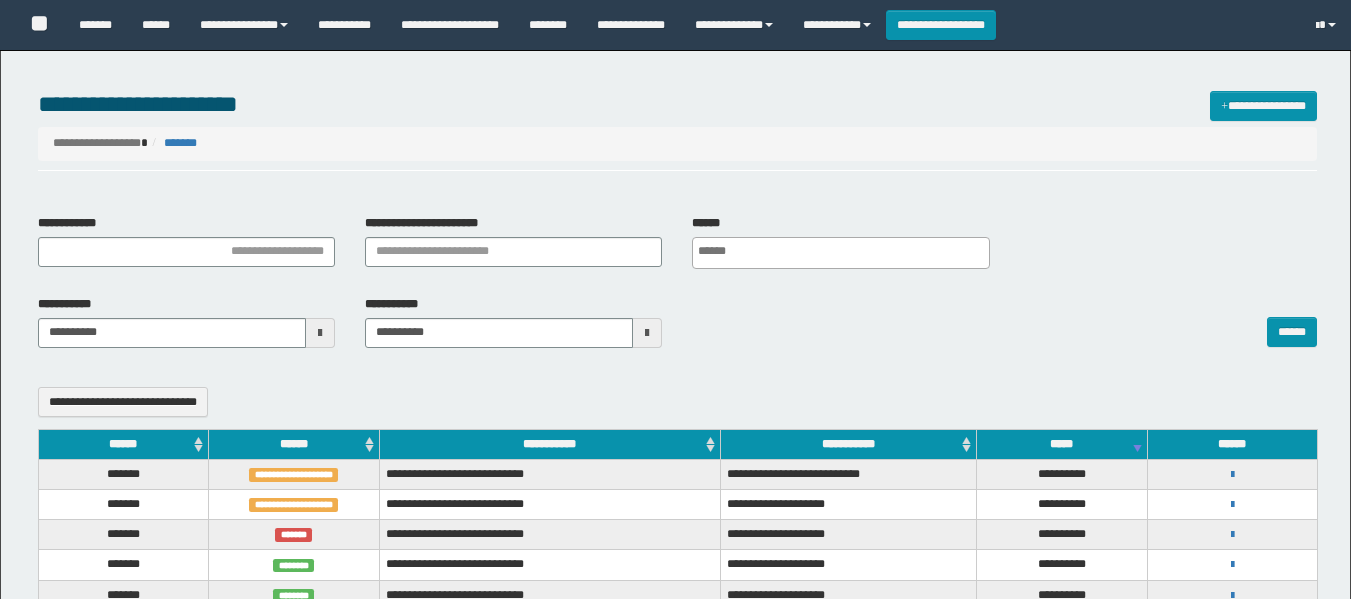 select 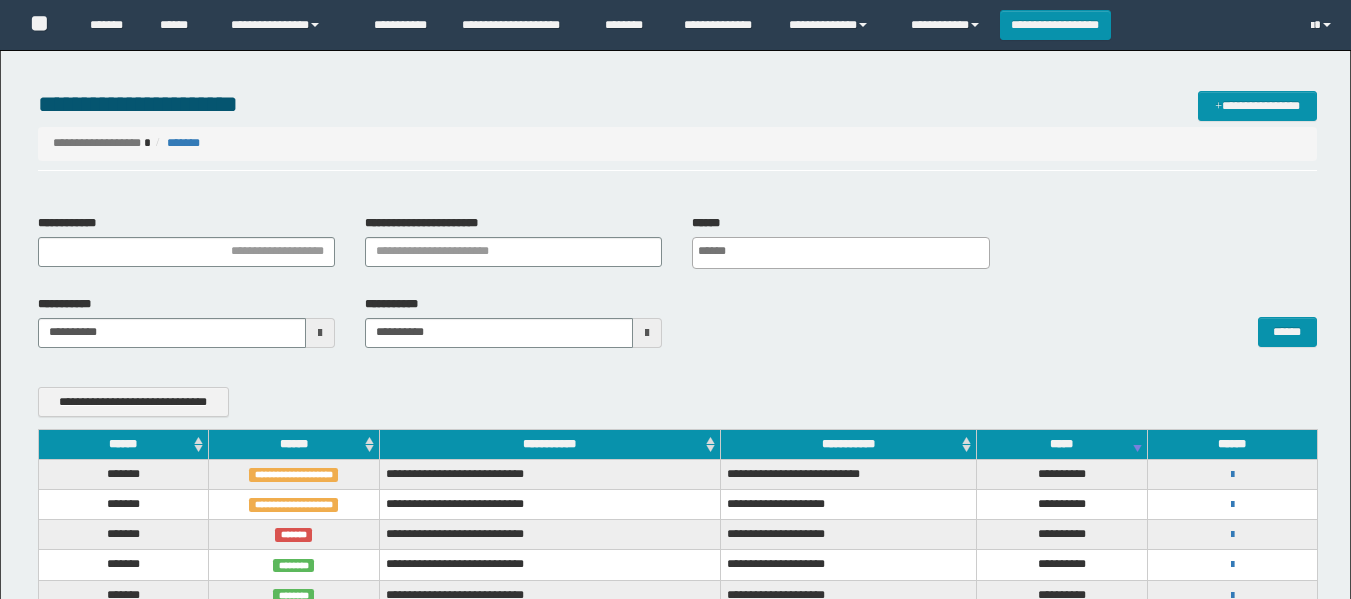 scroll, scrollTop: 0, scrollLeft: 0, axis: both 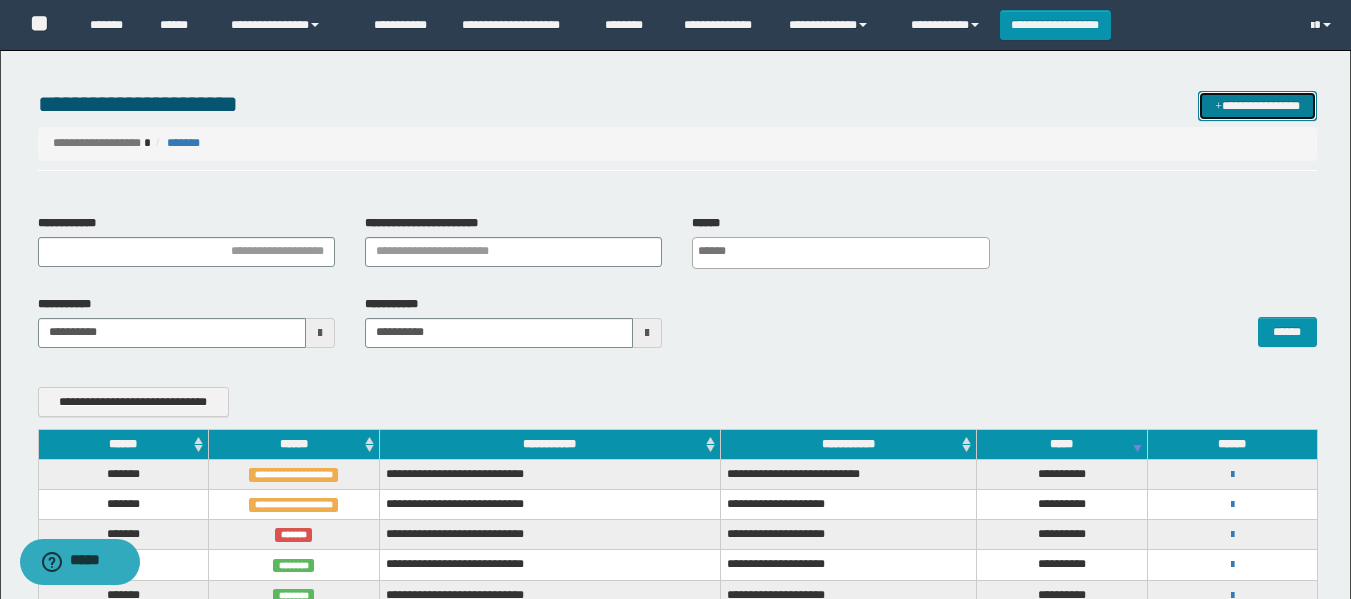 click on "**********" at bounding box center (1257, 106) 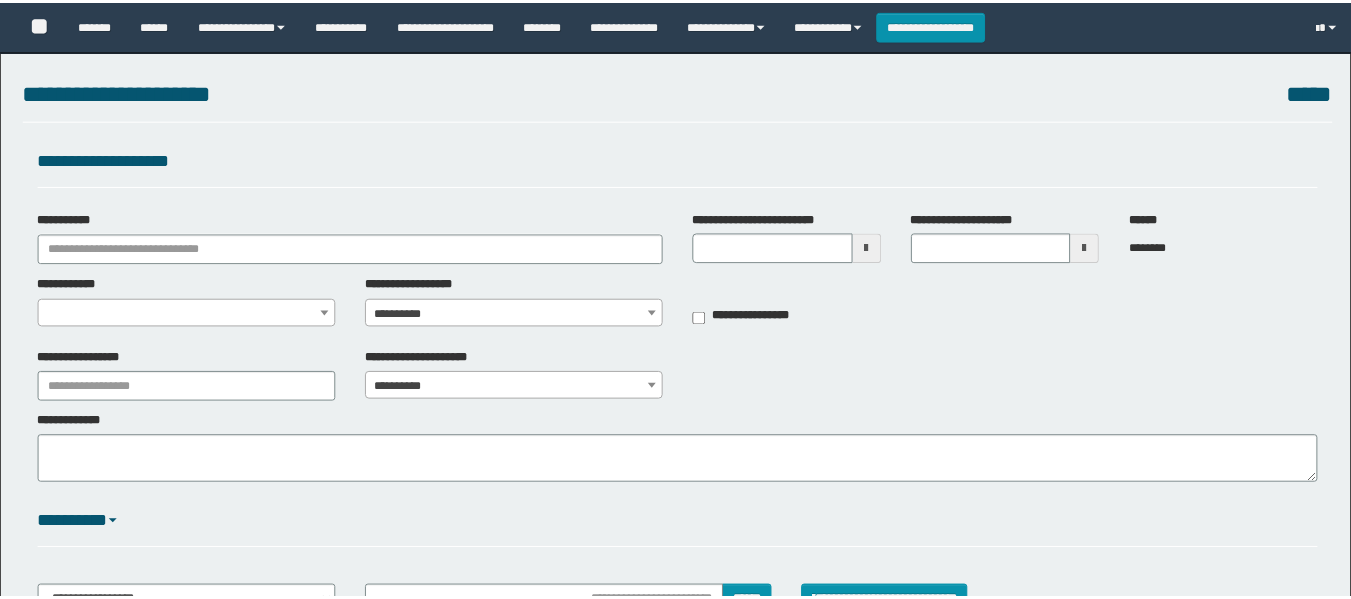 scroll, scrollTop: 0, scrollLeft: 0, axis: both 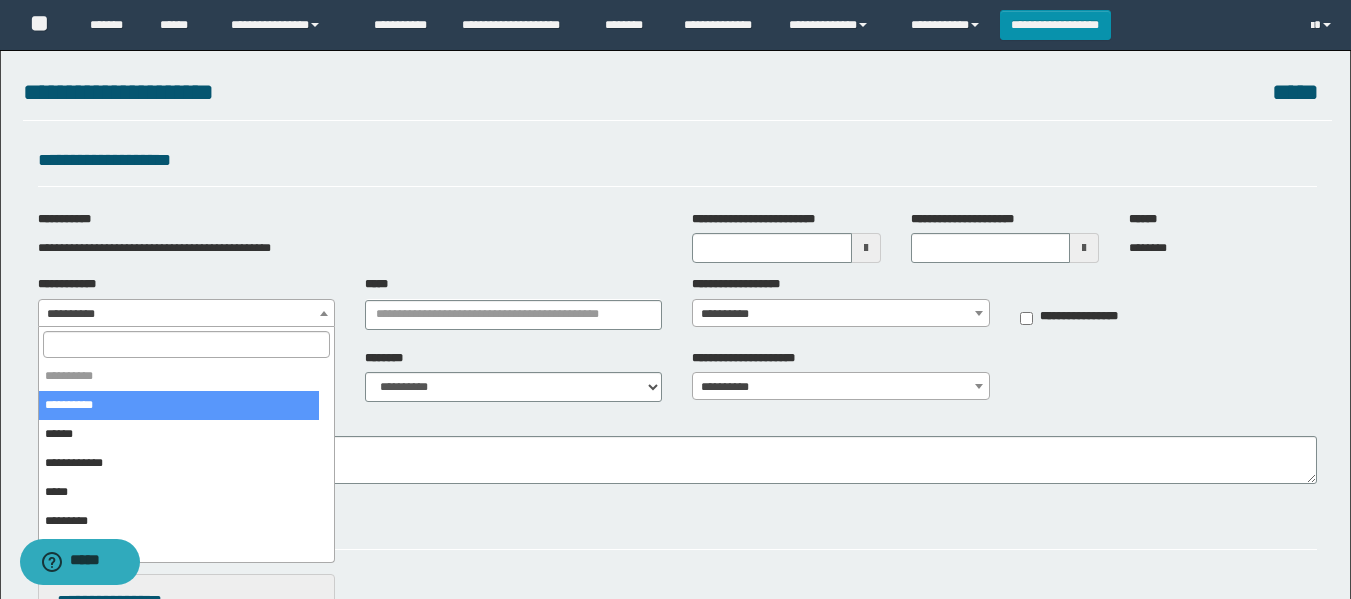 click on "**********" at bounding box center (186, 314) 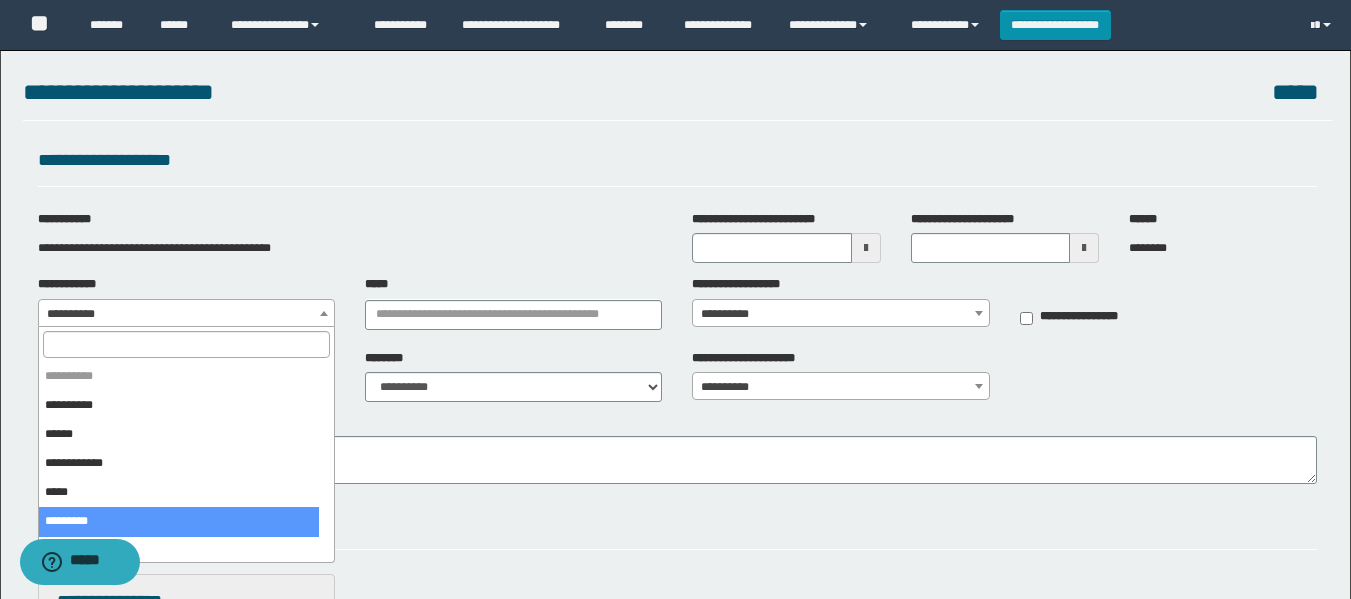 select on "*" 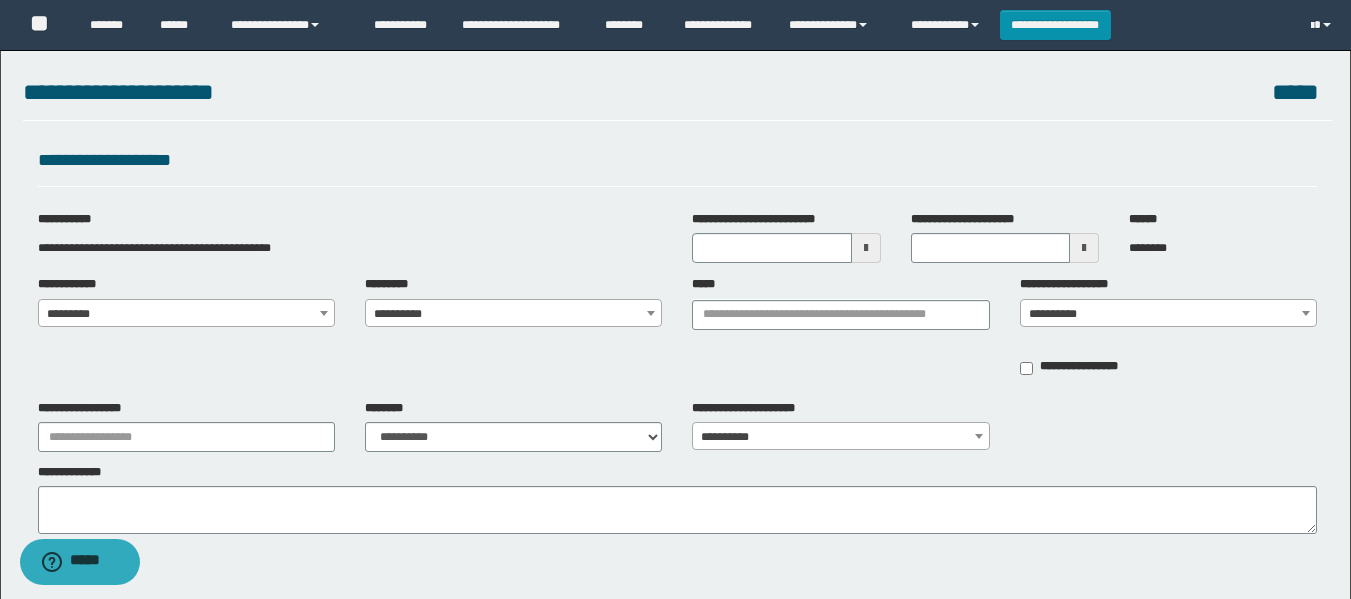 click on "**********" at bounding box center (513, 314) 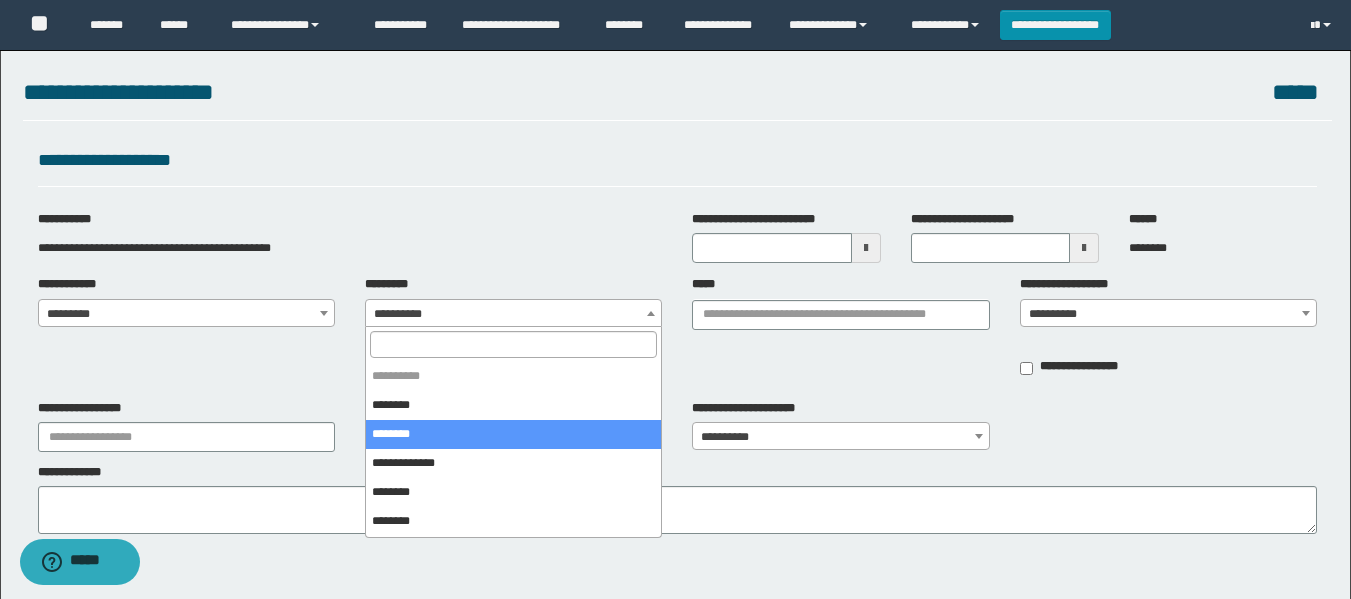 select on "*" 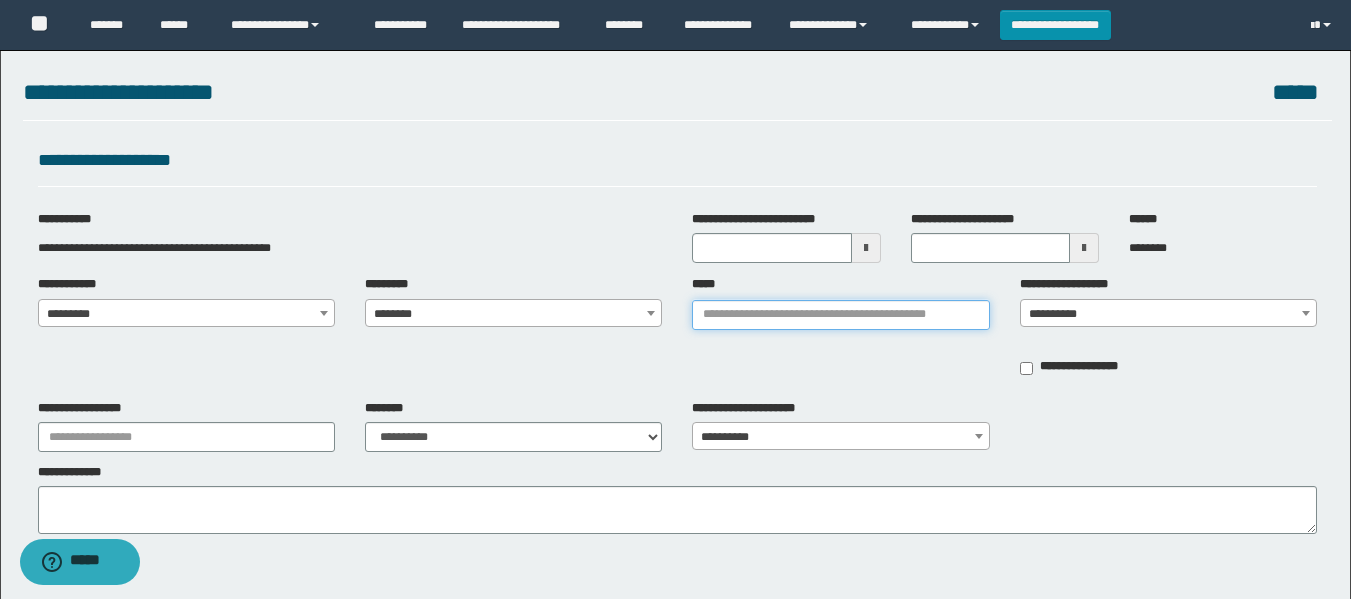 click on "*****" at bounding box center (840, 315) 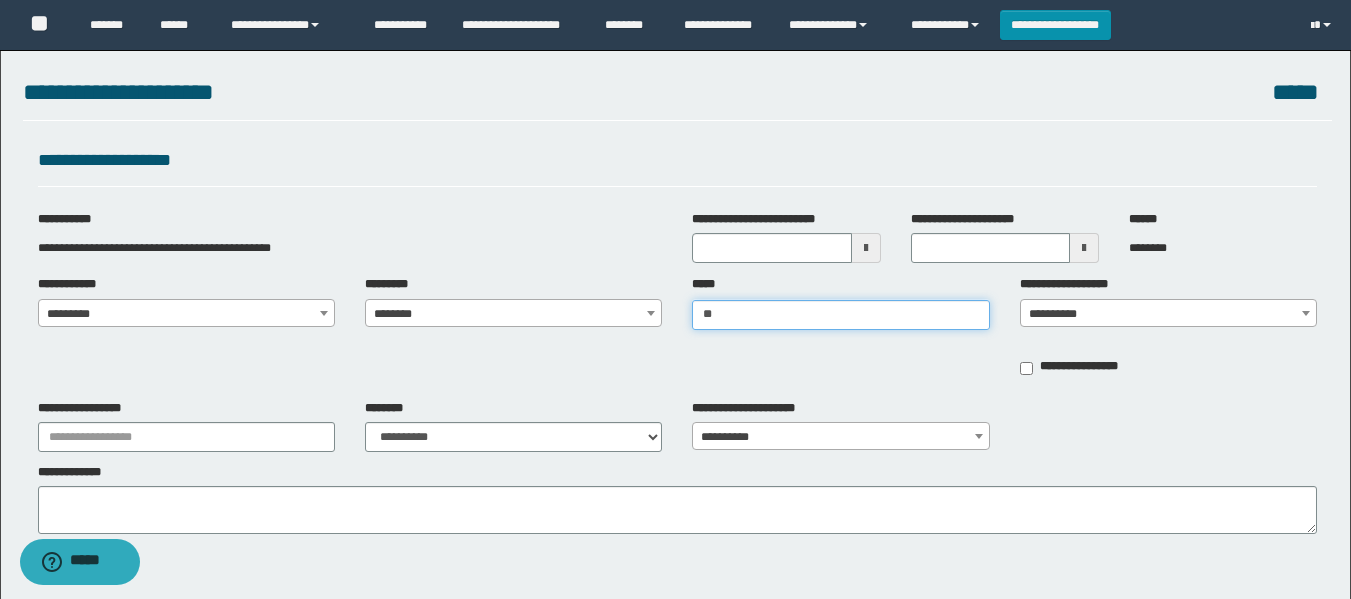 type on "***" 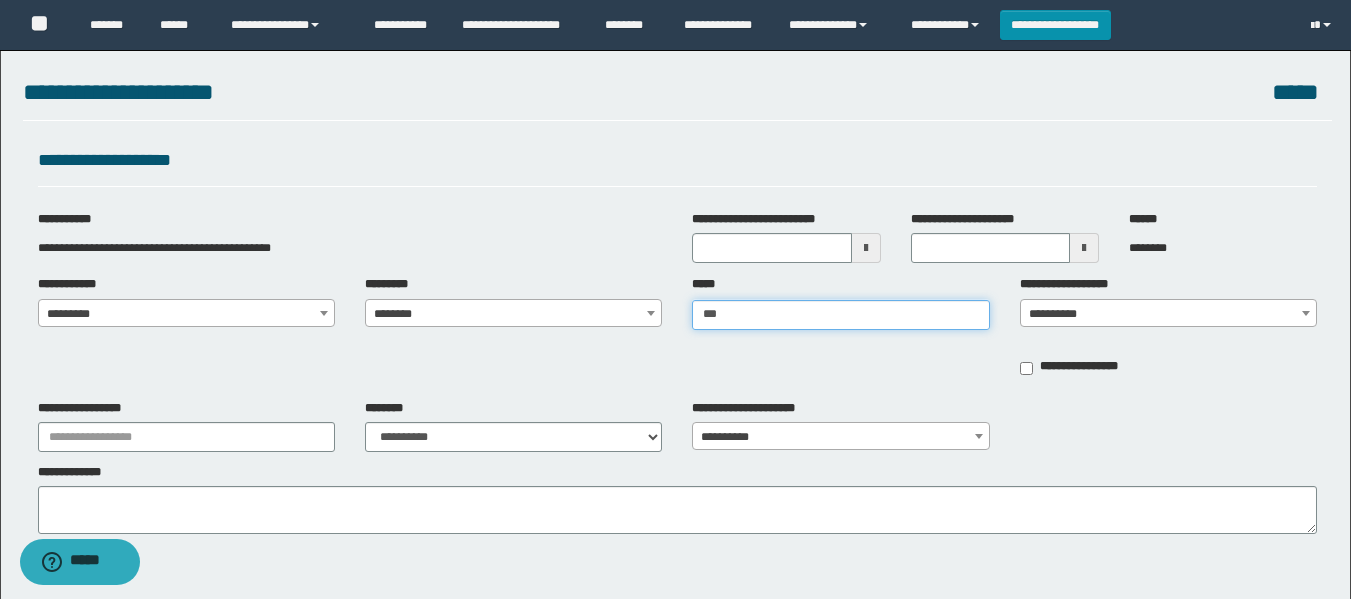 type on "***" 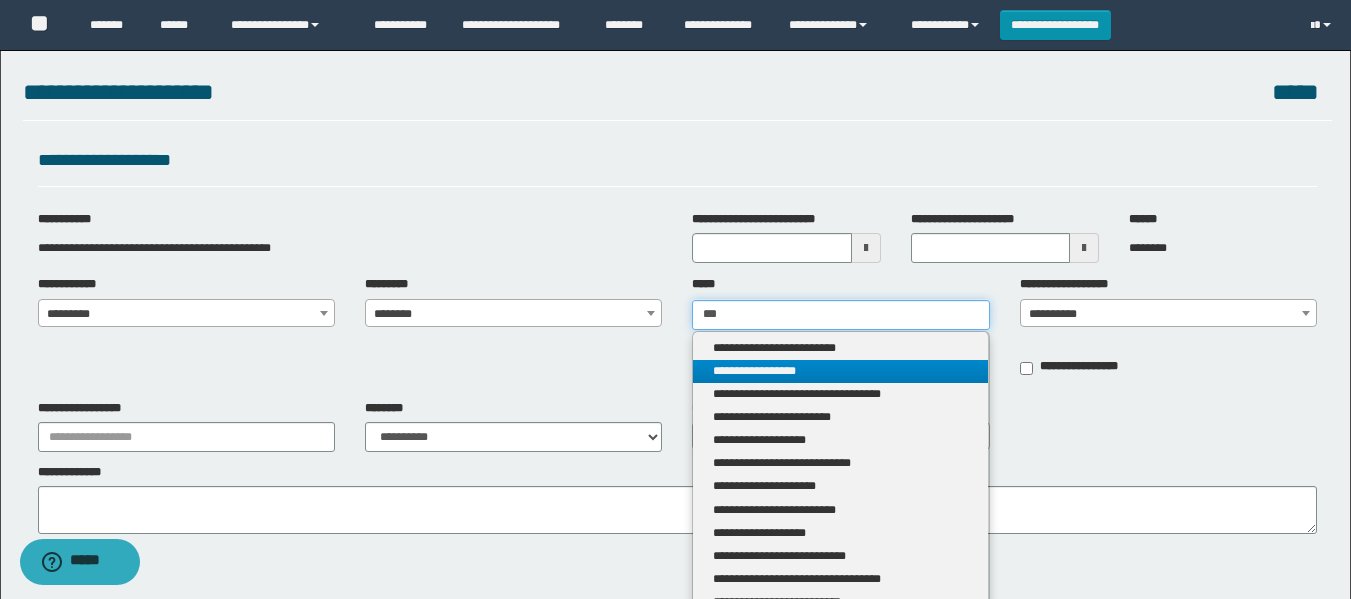 type on "***" 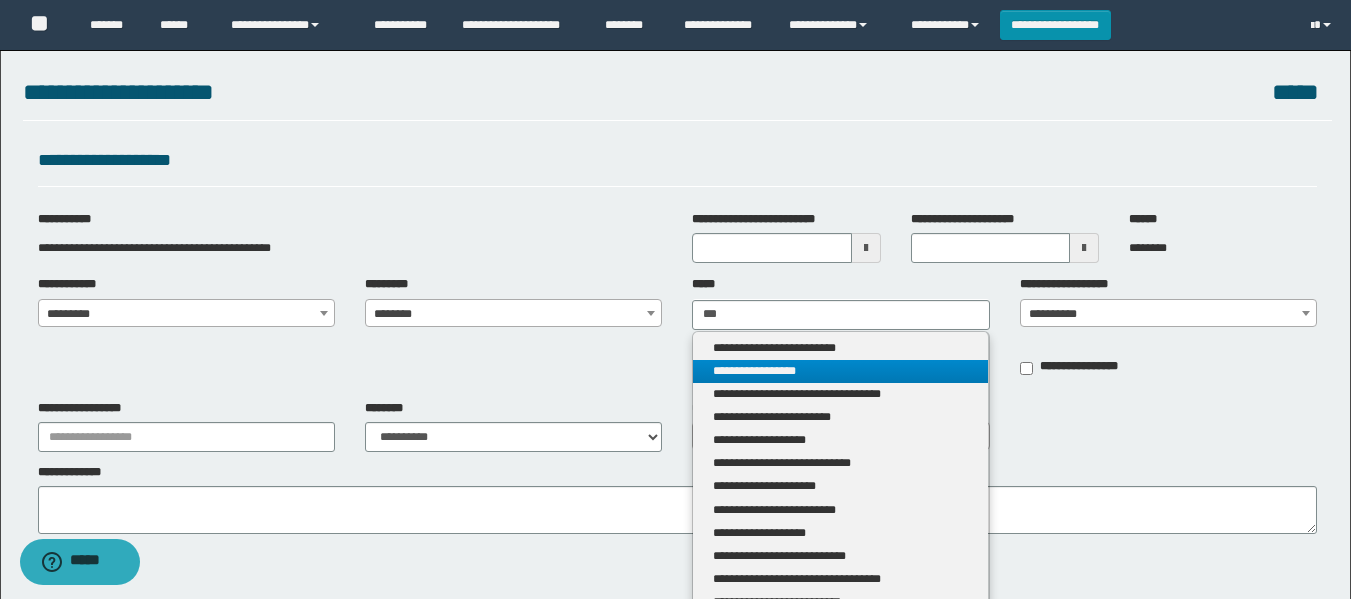 type 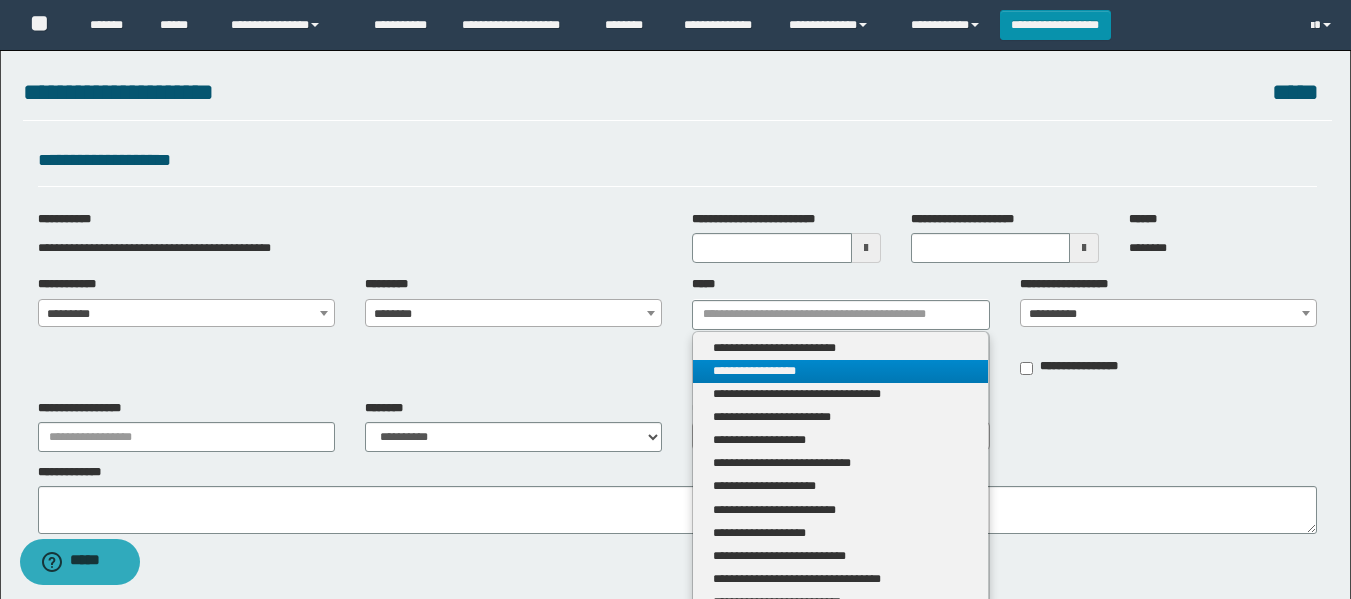 click on "**********" at bounding box center (840, 371) 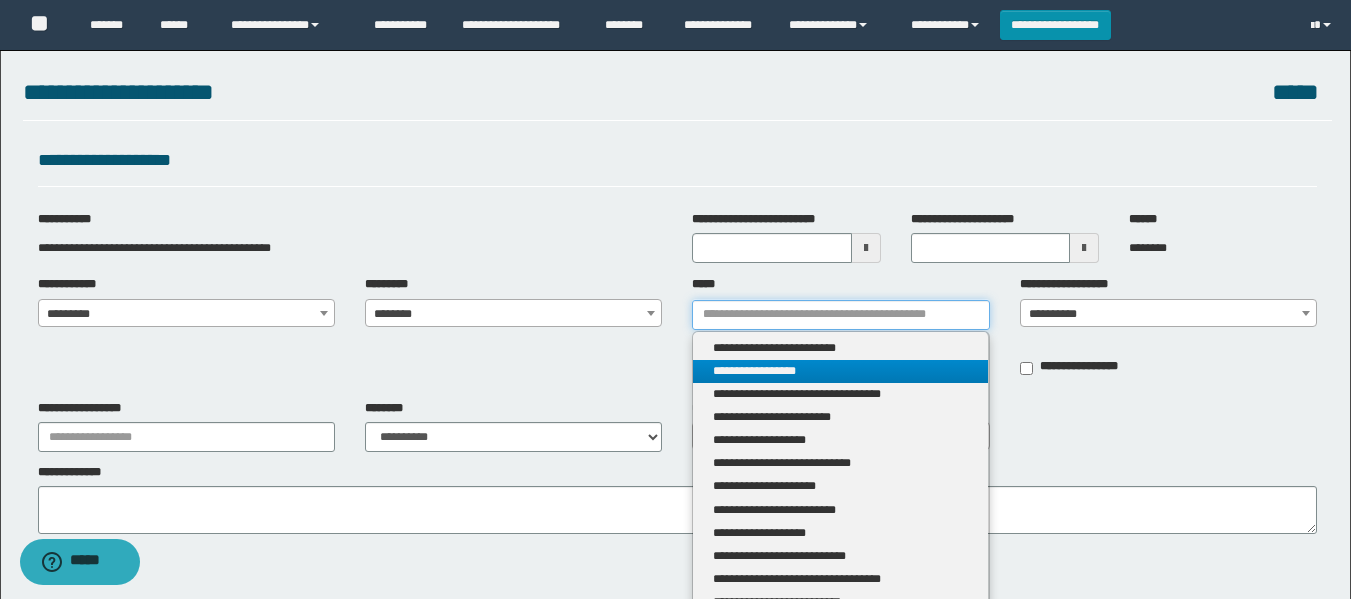 type 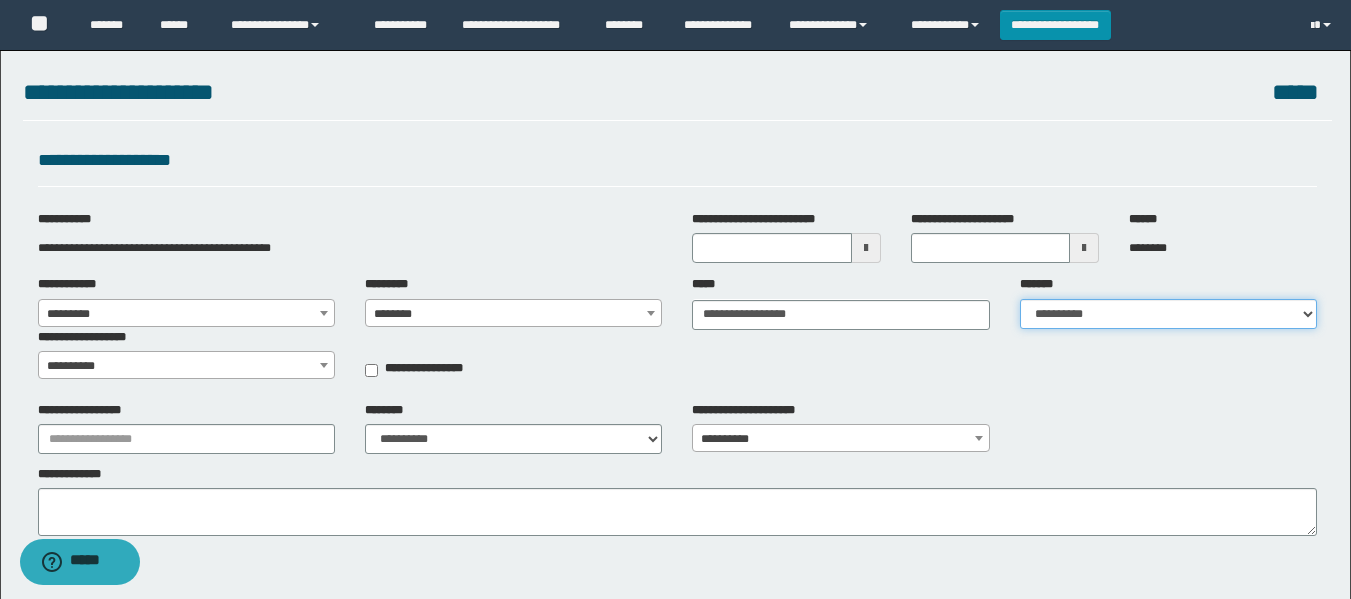 click on "**********" at bounding box center (1168, 314) 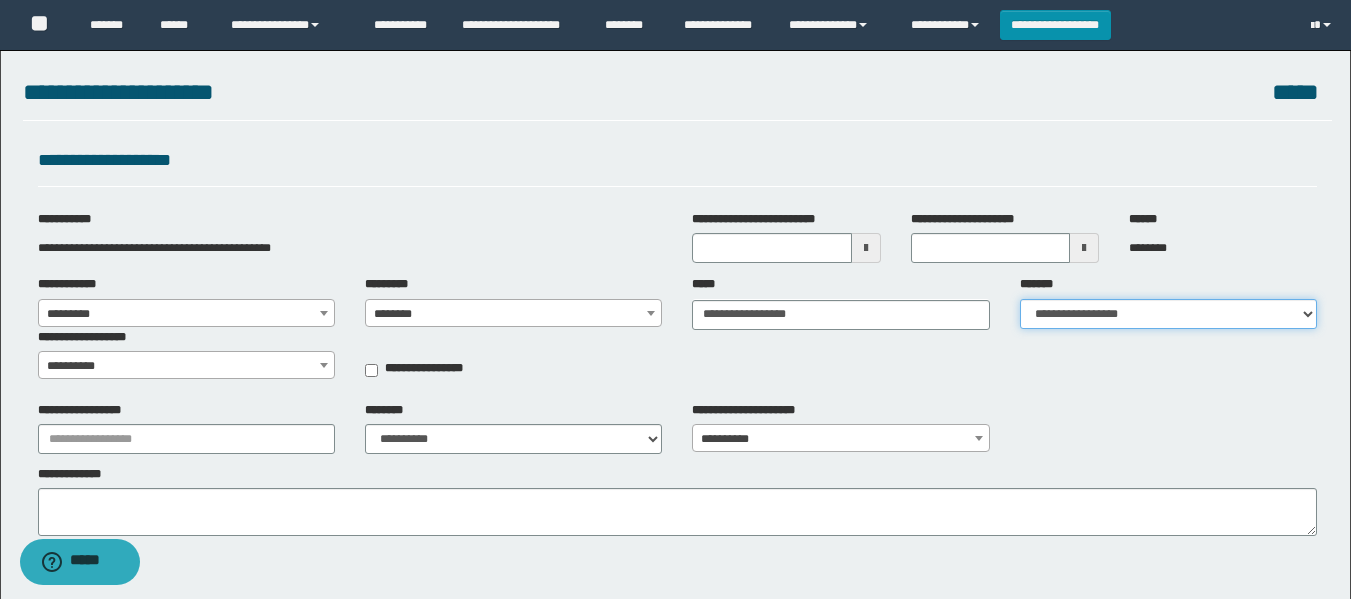 click on "**********" at bounding box center [1168, 314] 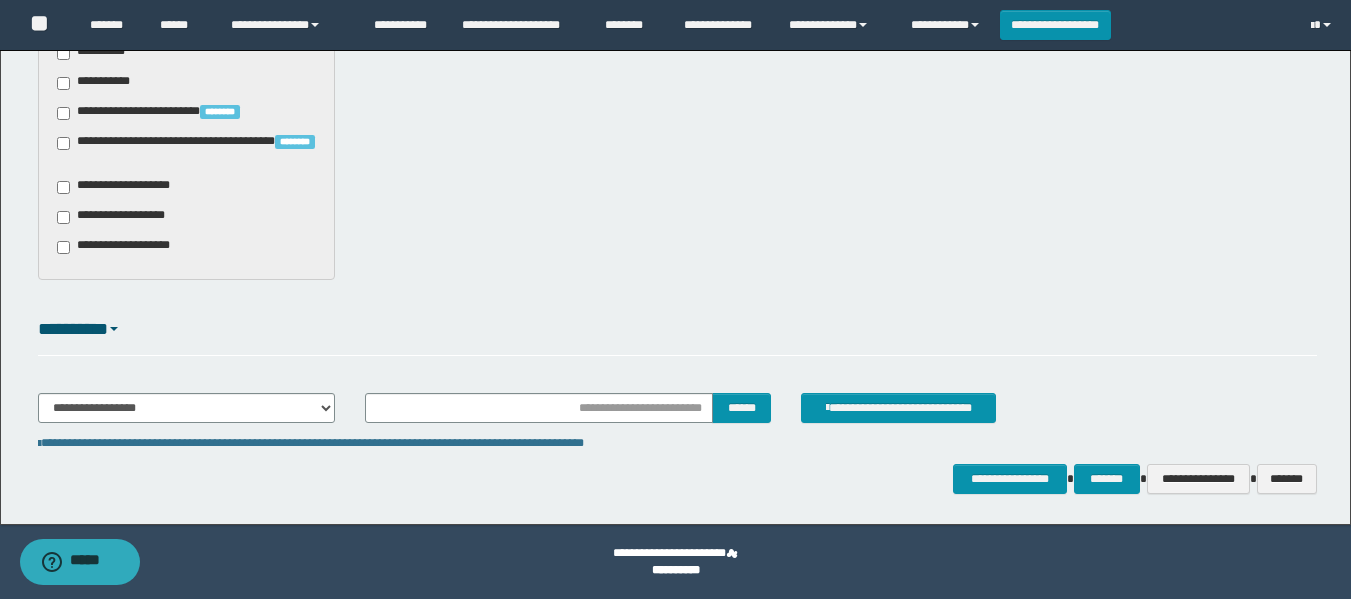 scroll, scrollTop: 1142, scrollLeft: 0, axis: vertical 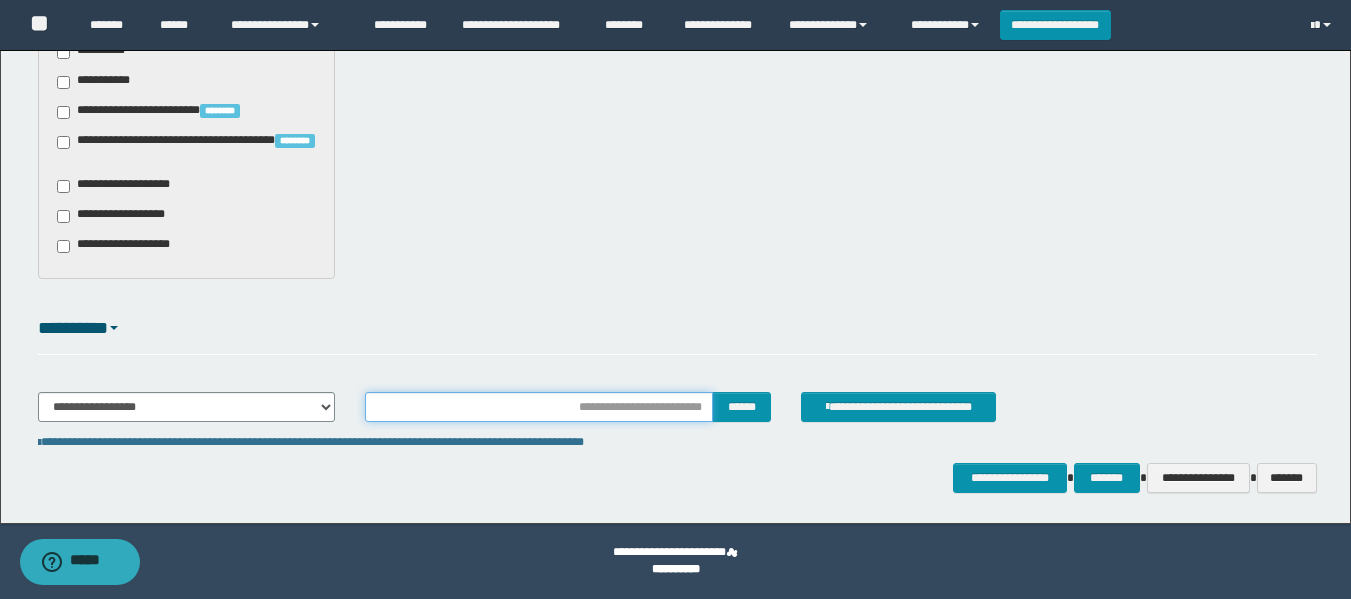 click at bounding box center [539, 407] 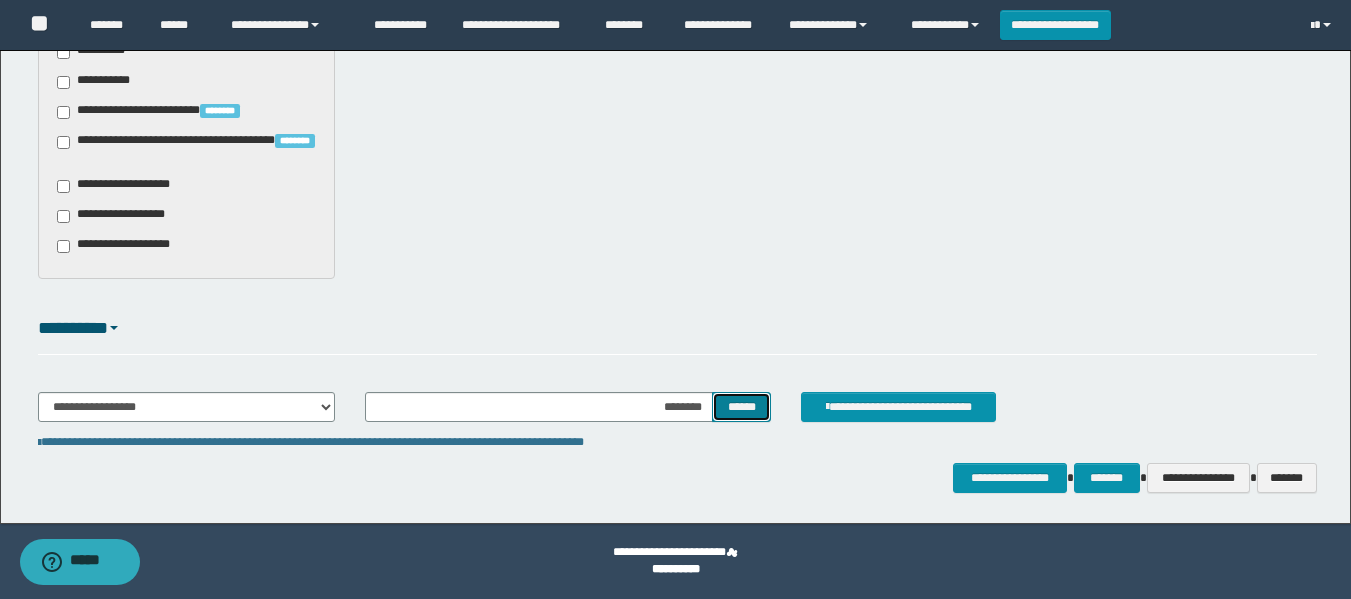click on "******" at bounding box center (741, 407) 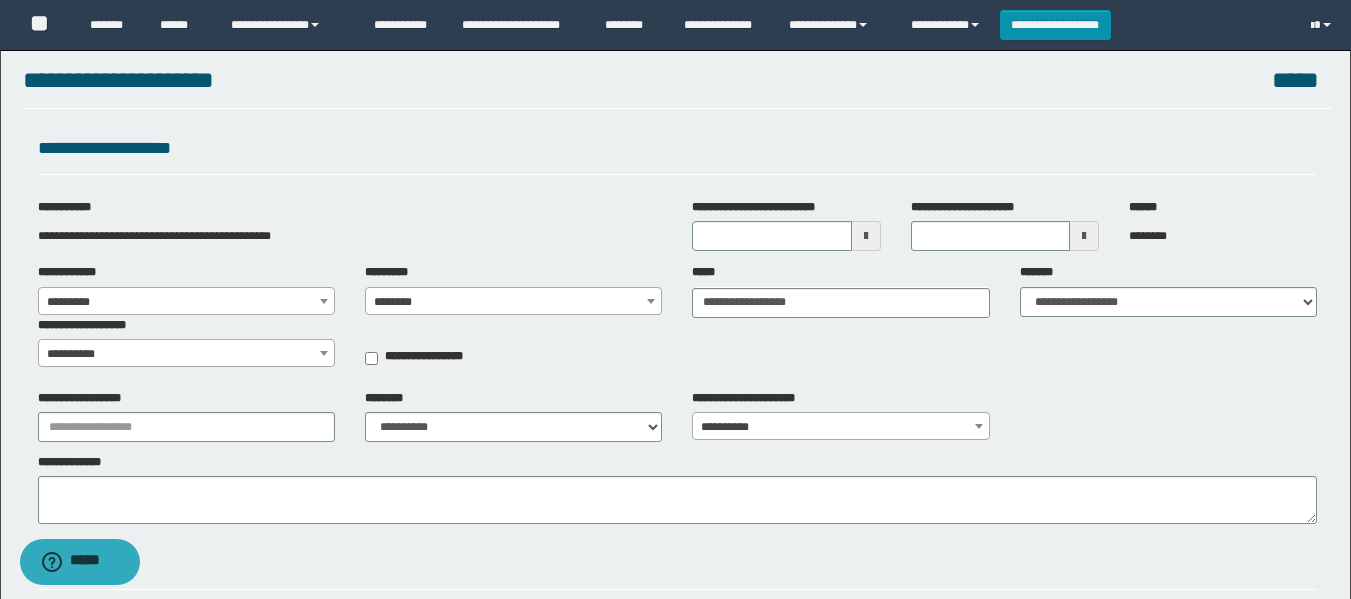 scroll, scrollTop: 0, scrollLeft: 0, axis: both 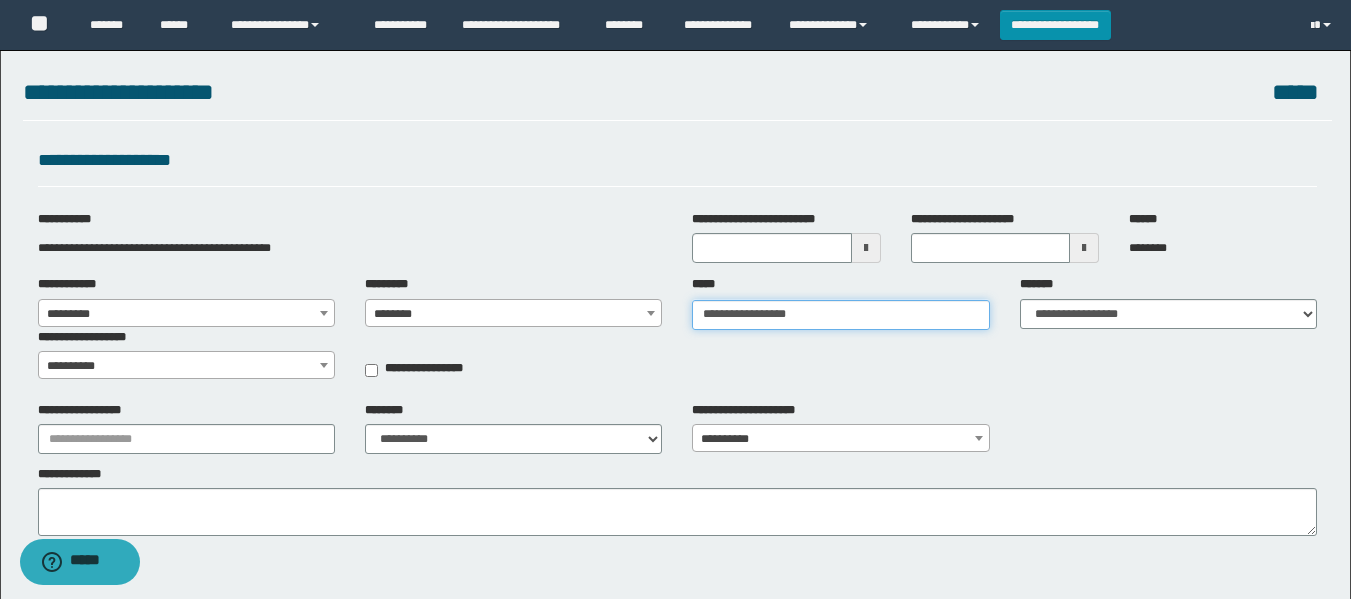 type on "**********" 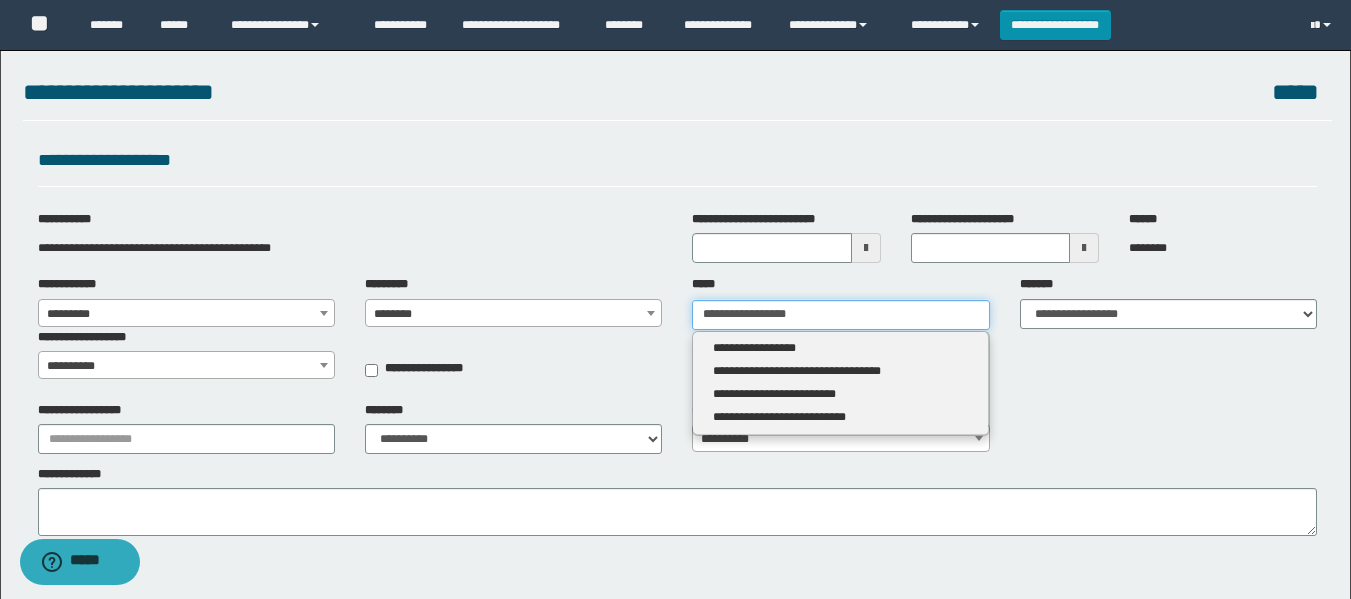 click on "**********" at bounding box center (840, 315) 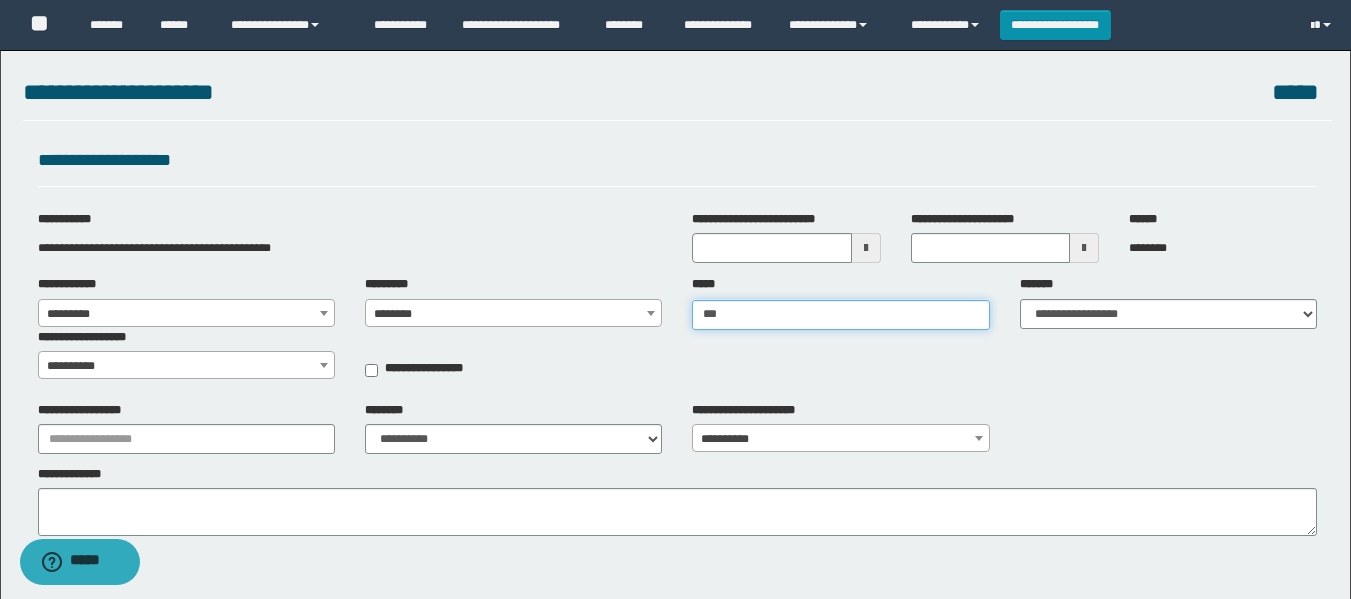 type on "****" 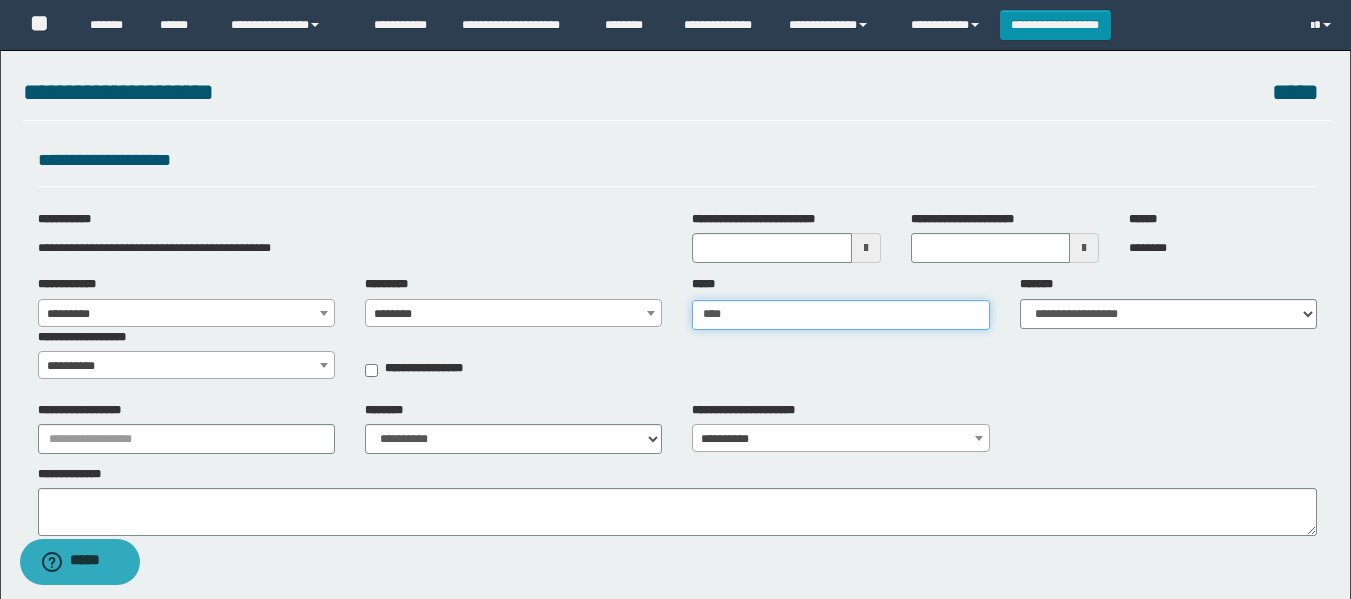 type on "**********" 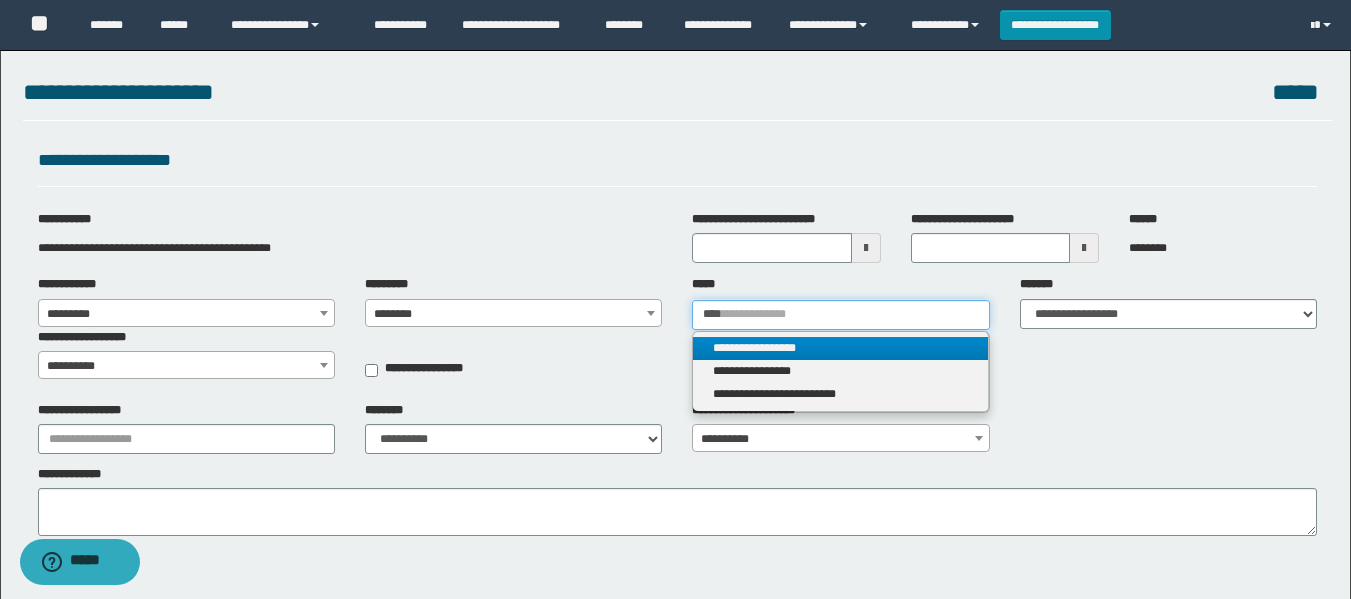 type on "****" 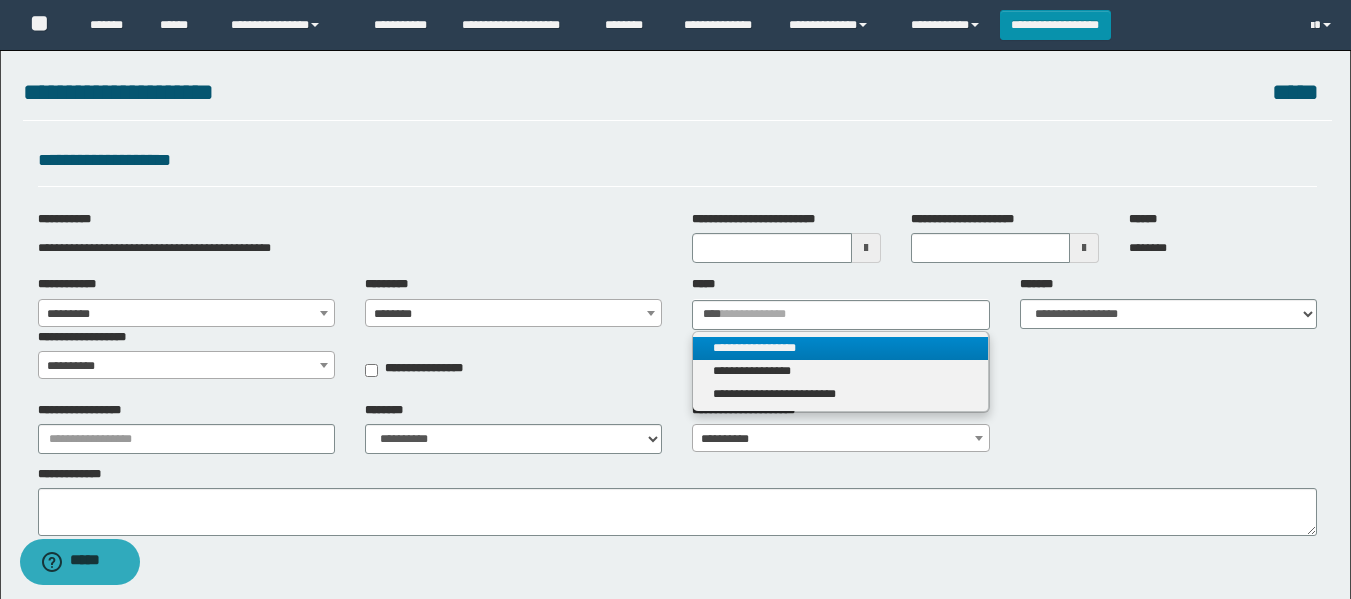 click on "**********" at bounding box center [840, 348] 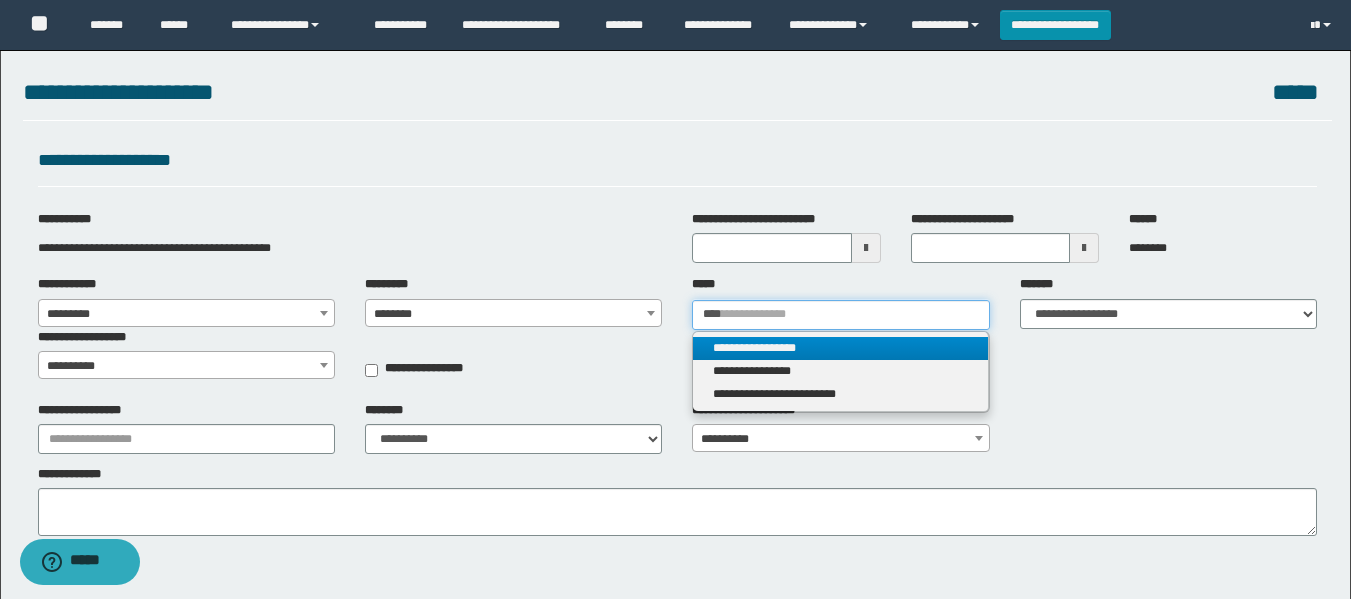 type 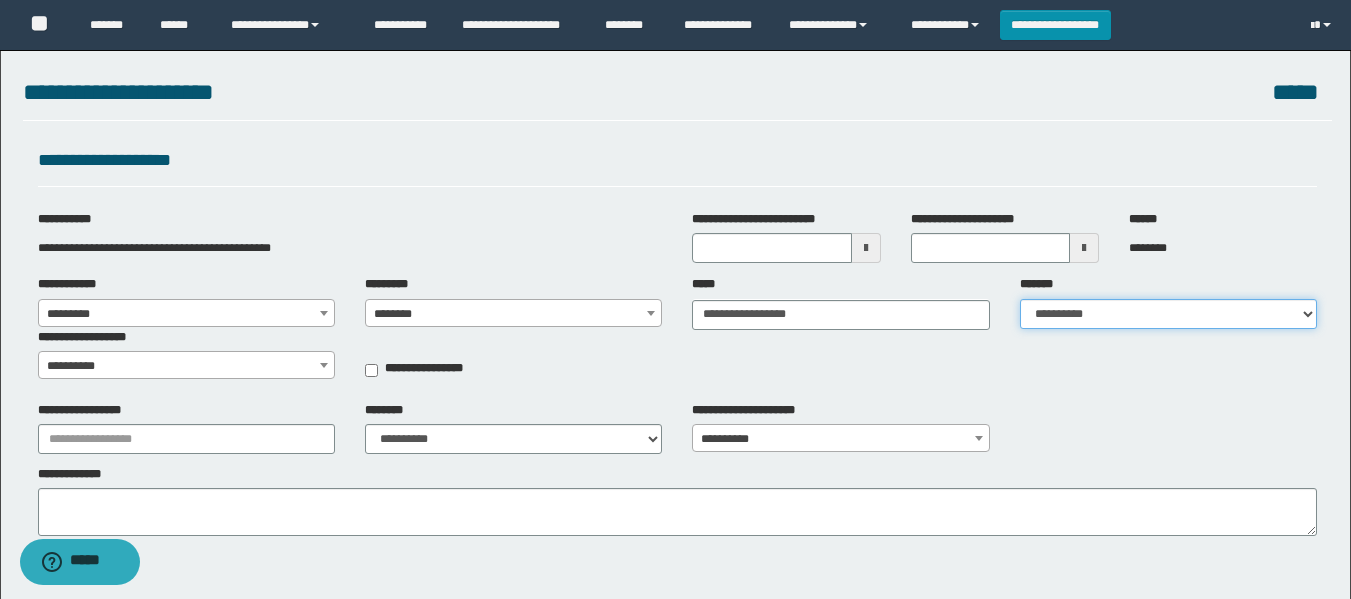 click on "**********" at bounding box center [1168, 314] 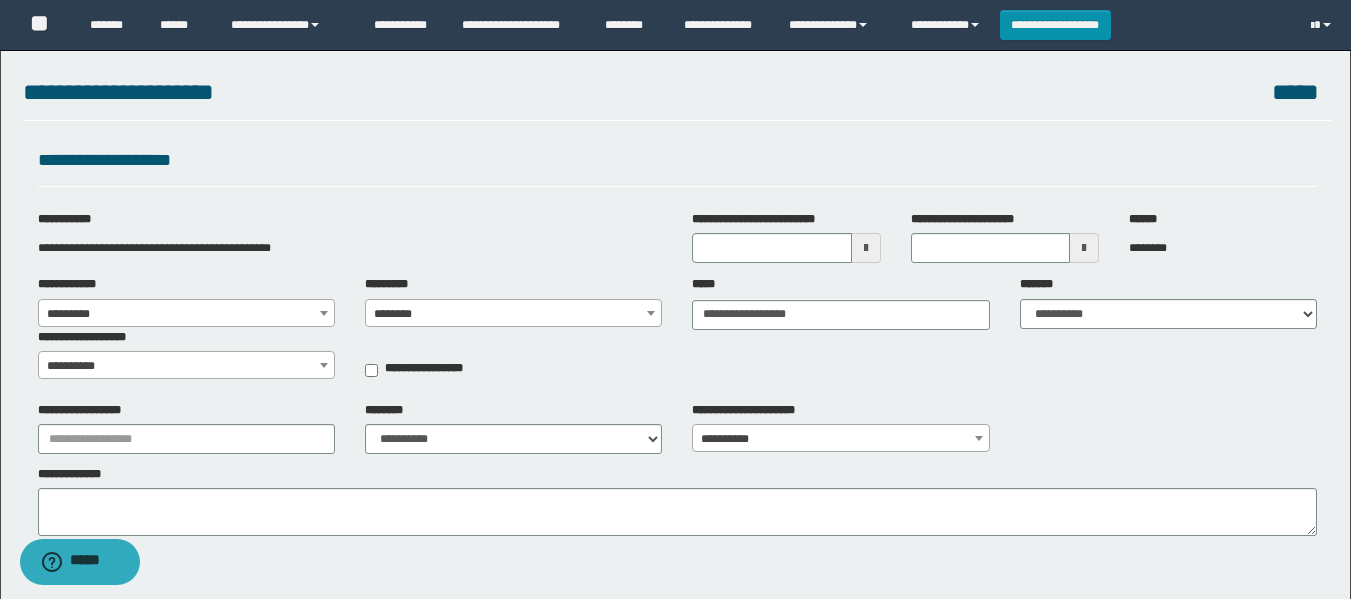 click on "**********" at bounding box center (677, 333) 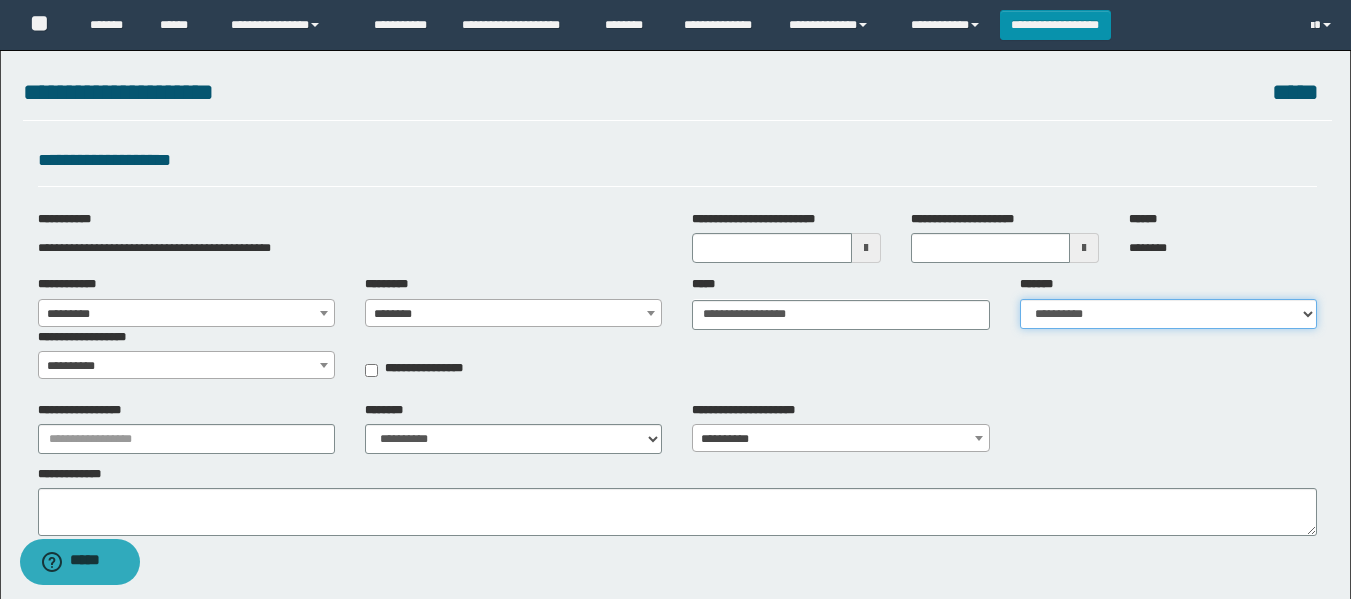 click on "**********" at bounding box center (1168, 314) 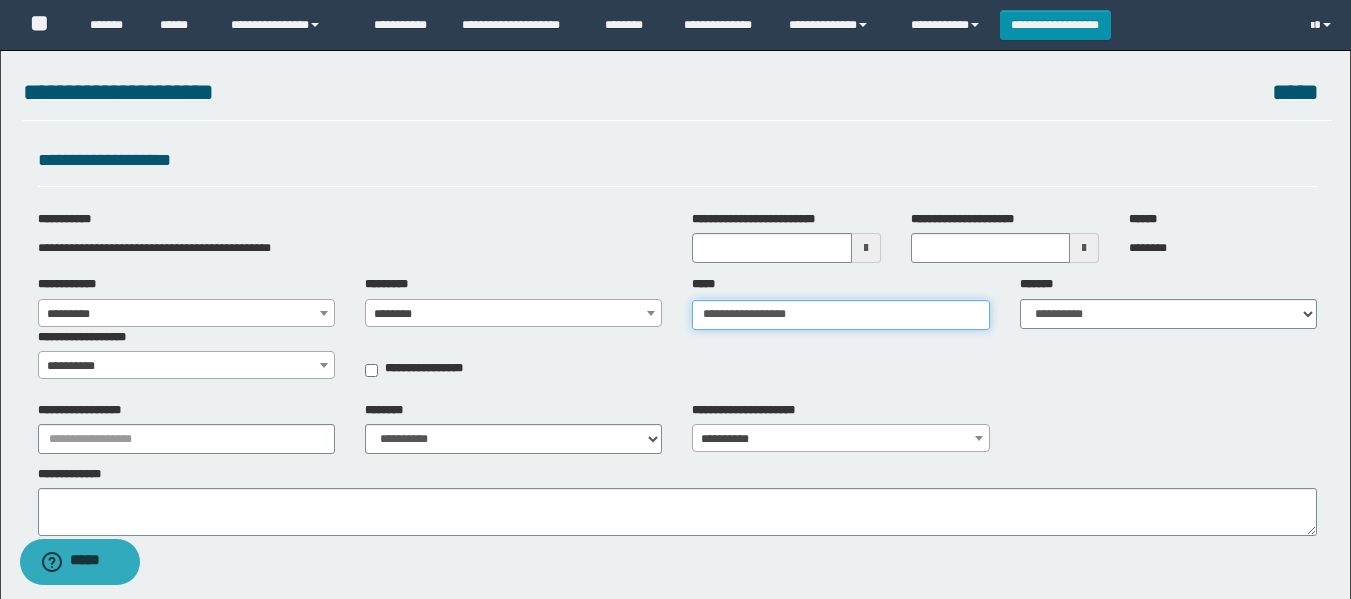 type on "**********" 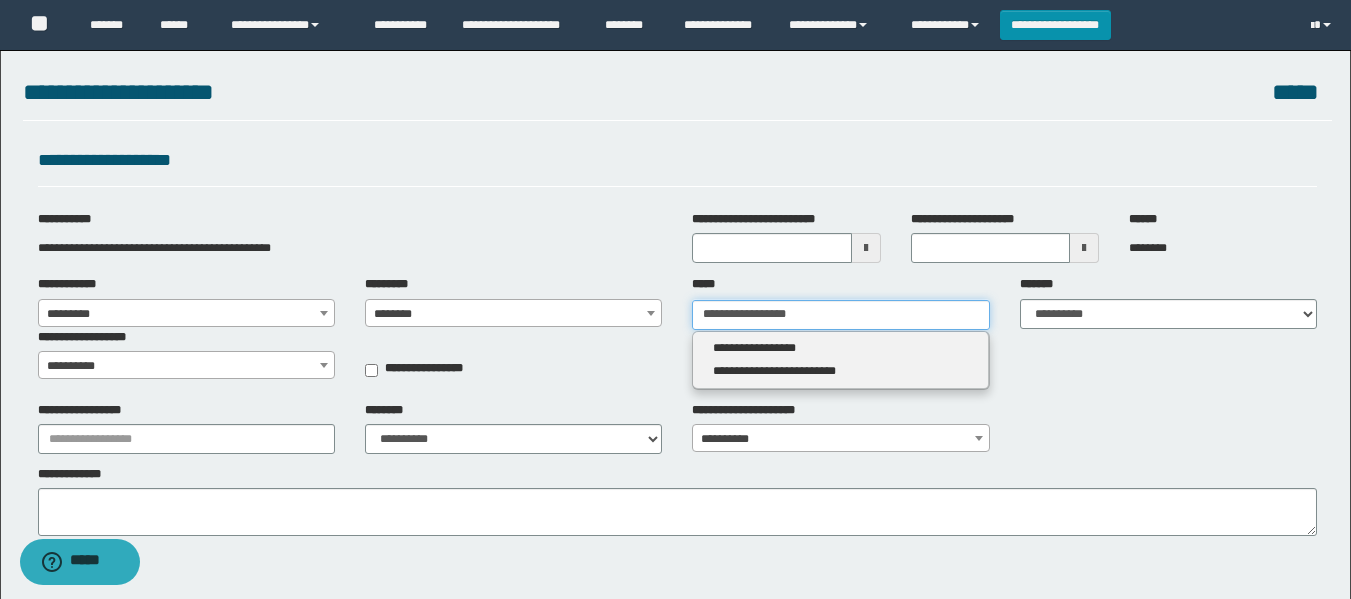 drag, startPoint x: 914, startPoint y: 312, endPoint x: 653, endPoint y: 320, distance: 261.1226 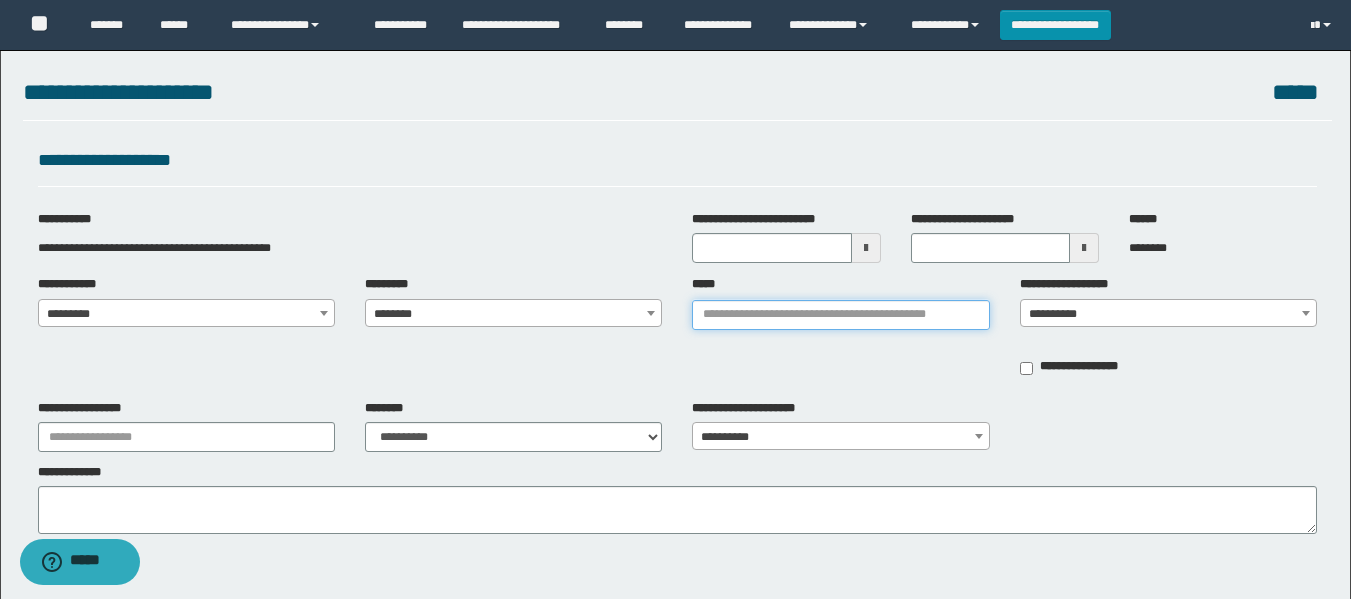 type 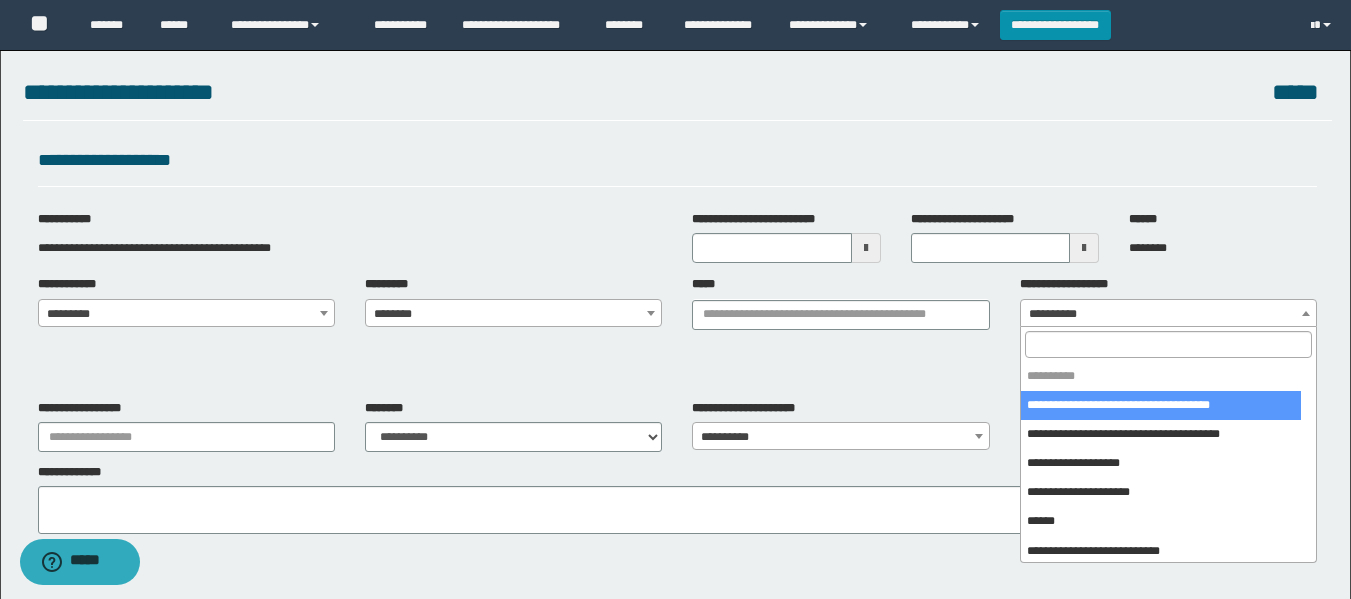 click on "**********" at bounding box center (1168, 314) 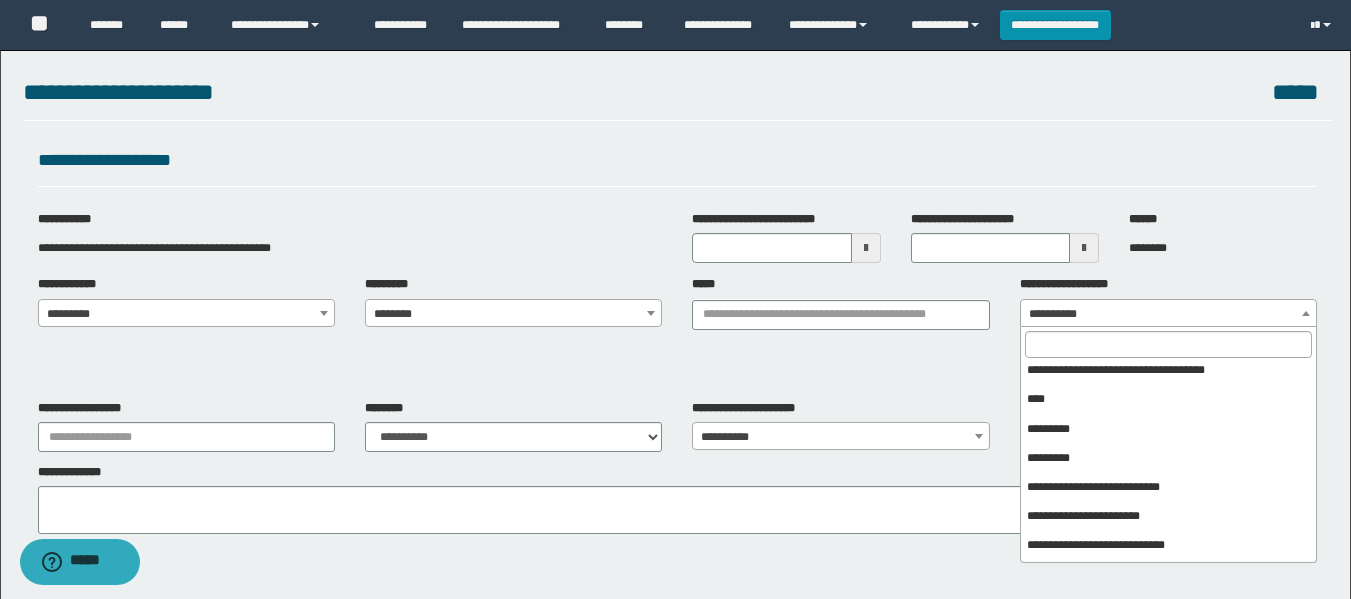 scroll, scrollTop: 315, scrollLeft: 0, axis: vertical 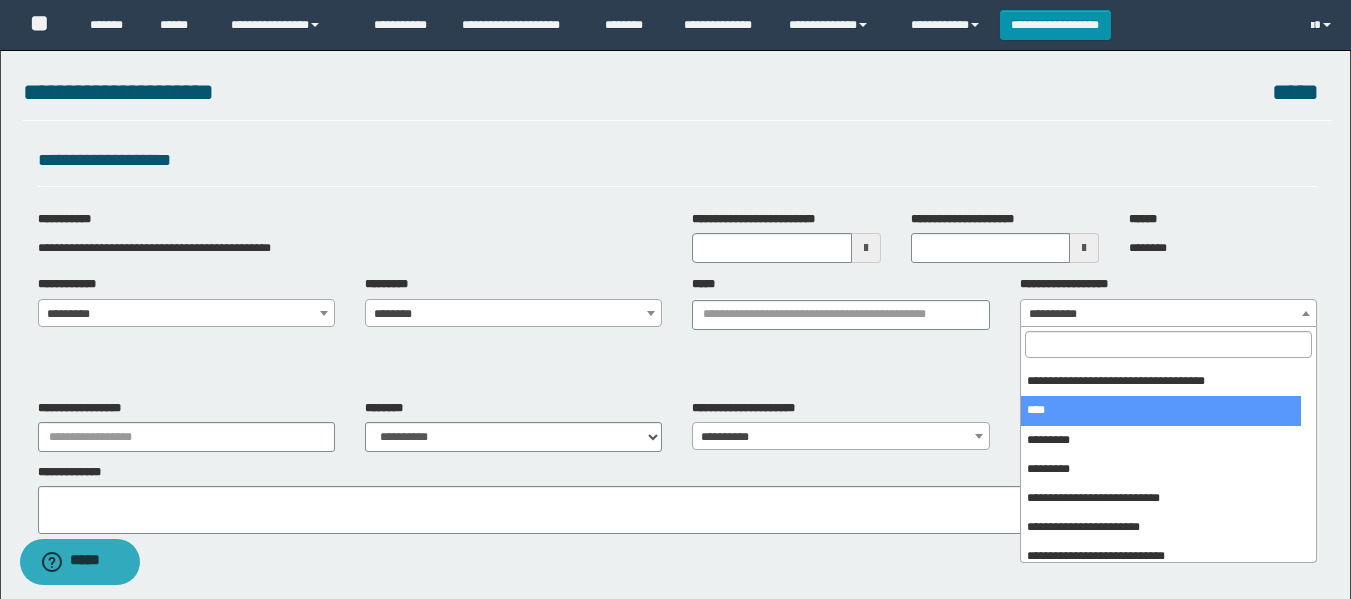 select on "***" 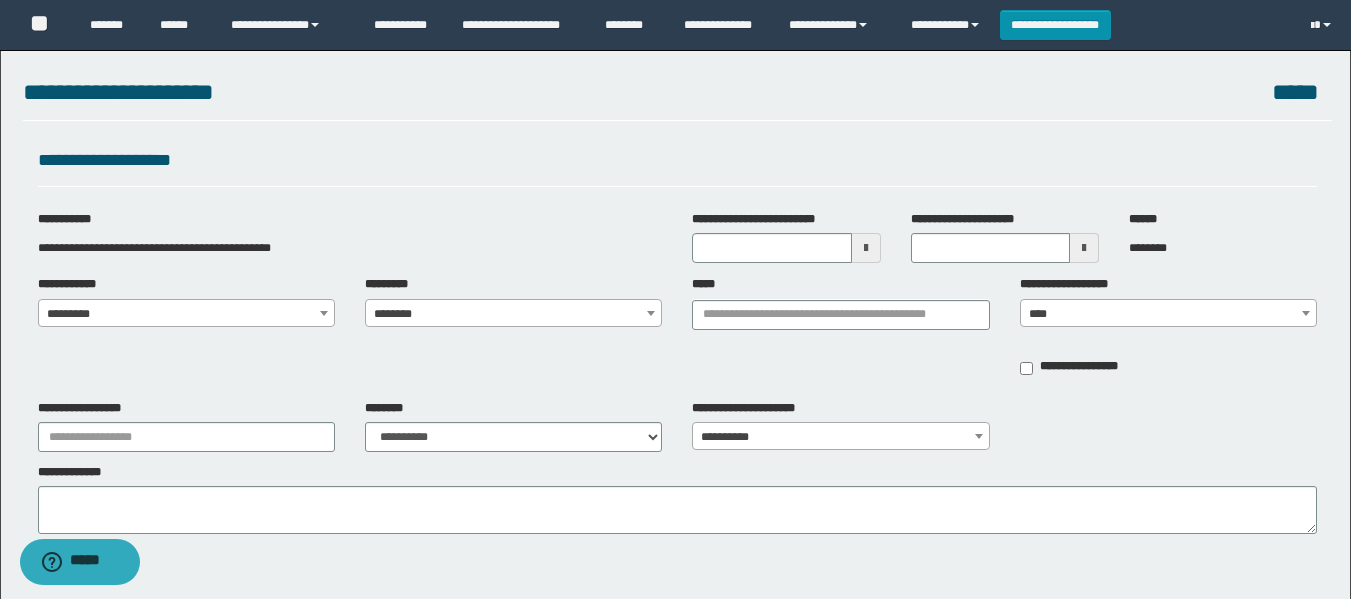 scroll, scrollTop: 100, scrollLeft: 0, axis: vertical 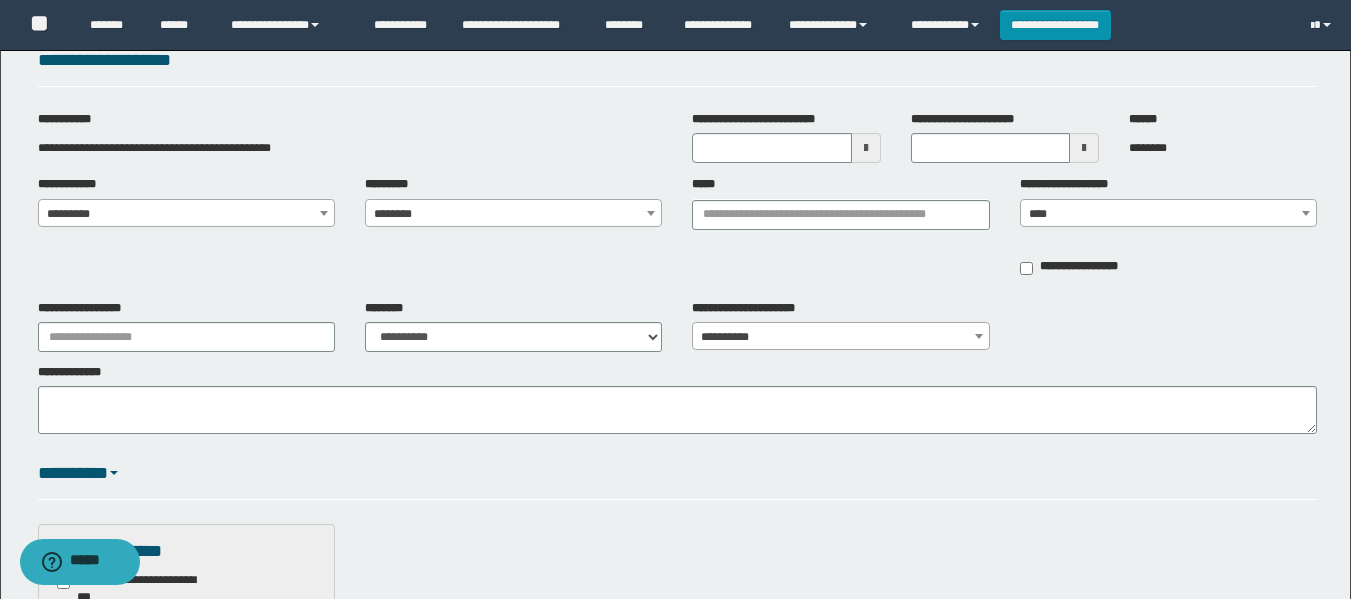 click on "*********" at bounding box center [186, 214] 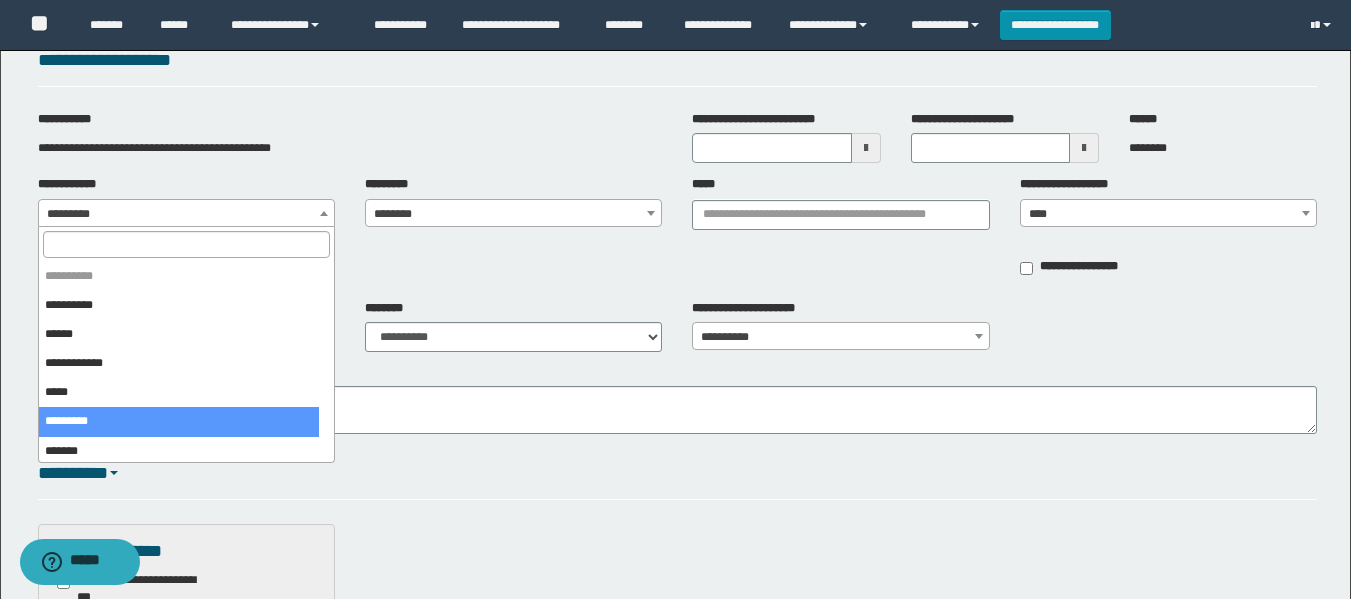 click on "**********" at bounding box center [677, 232] 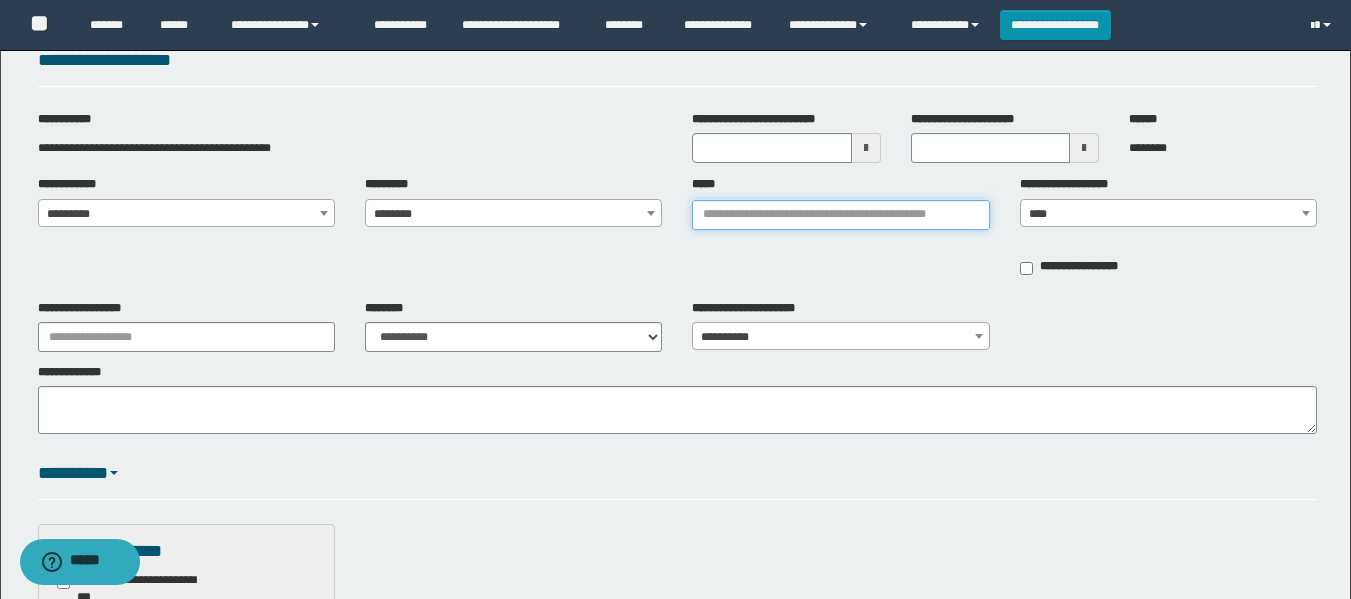 click on "*****" at bounding box center (840, 215) 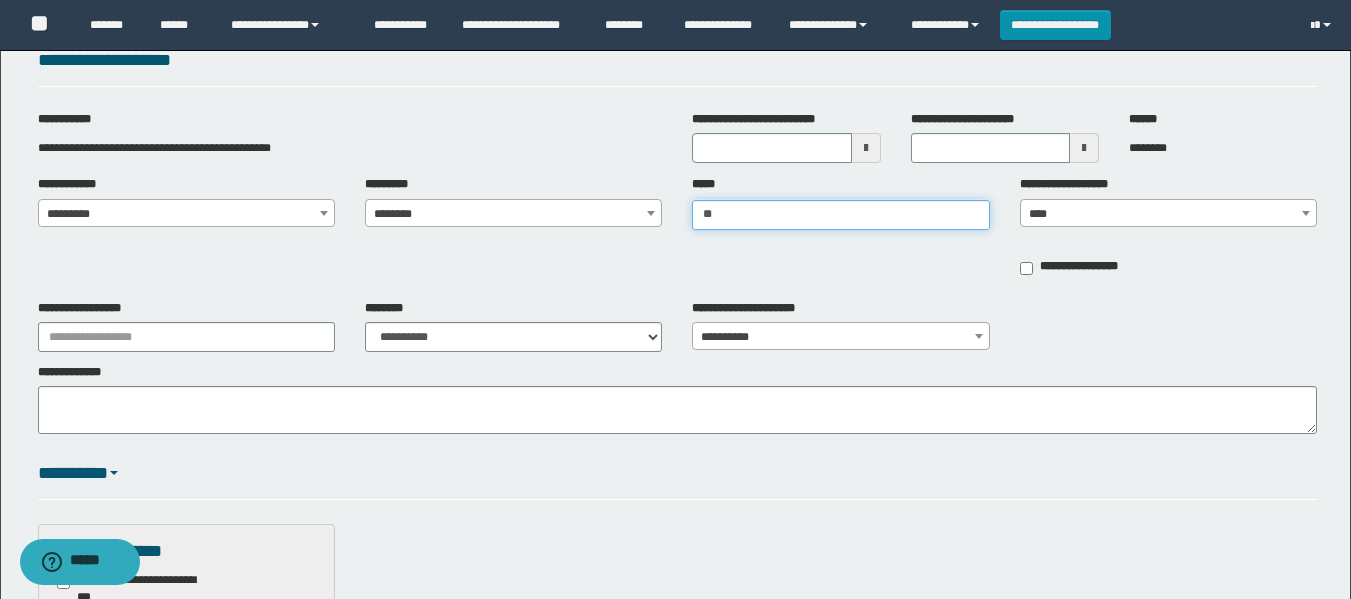 type on "***" 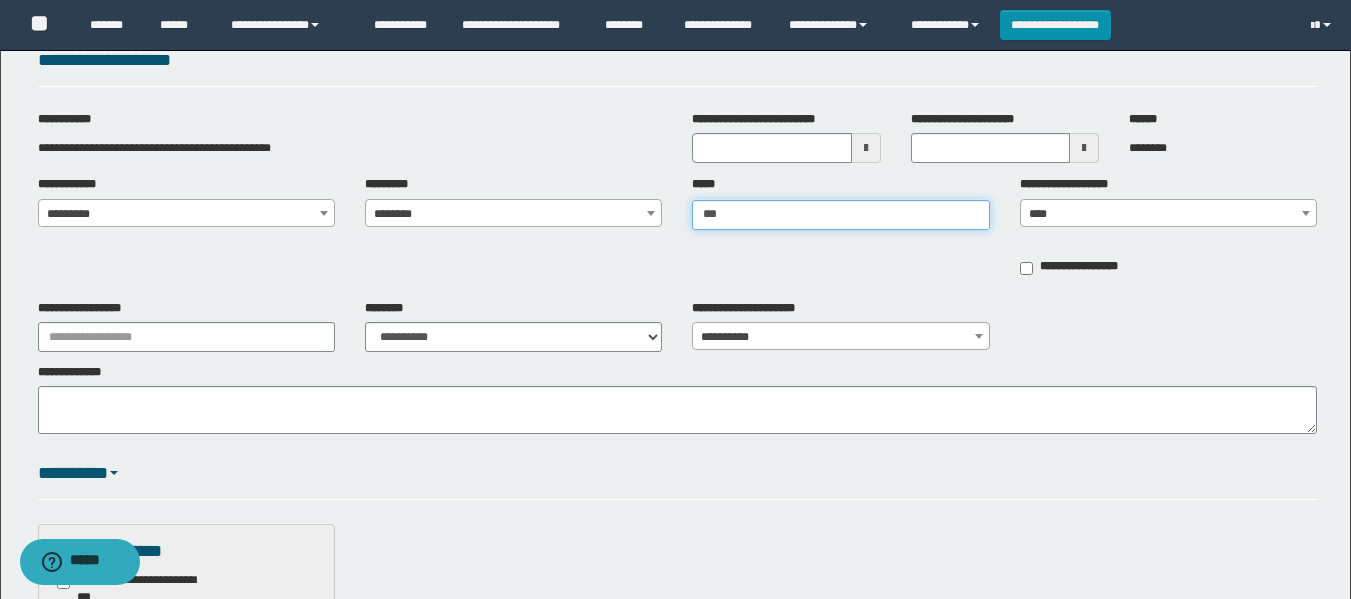 type on "***" 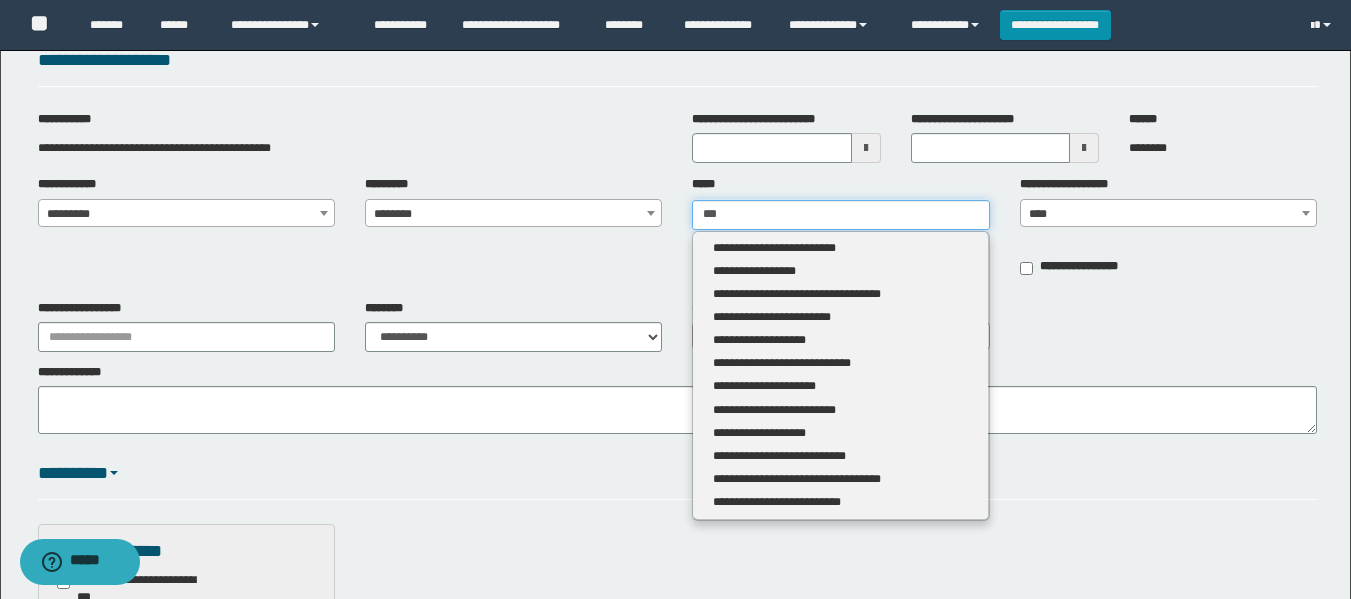 type 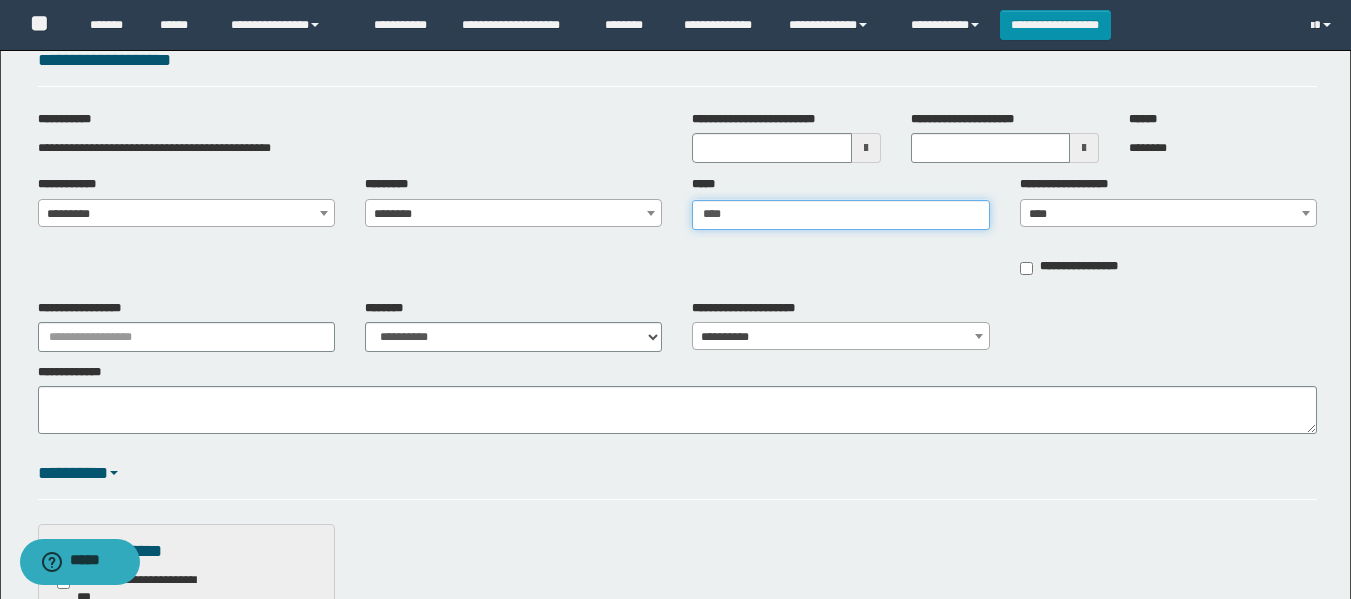 type on "**********" 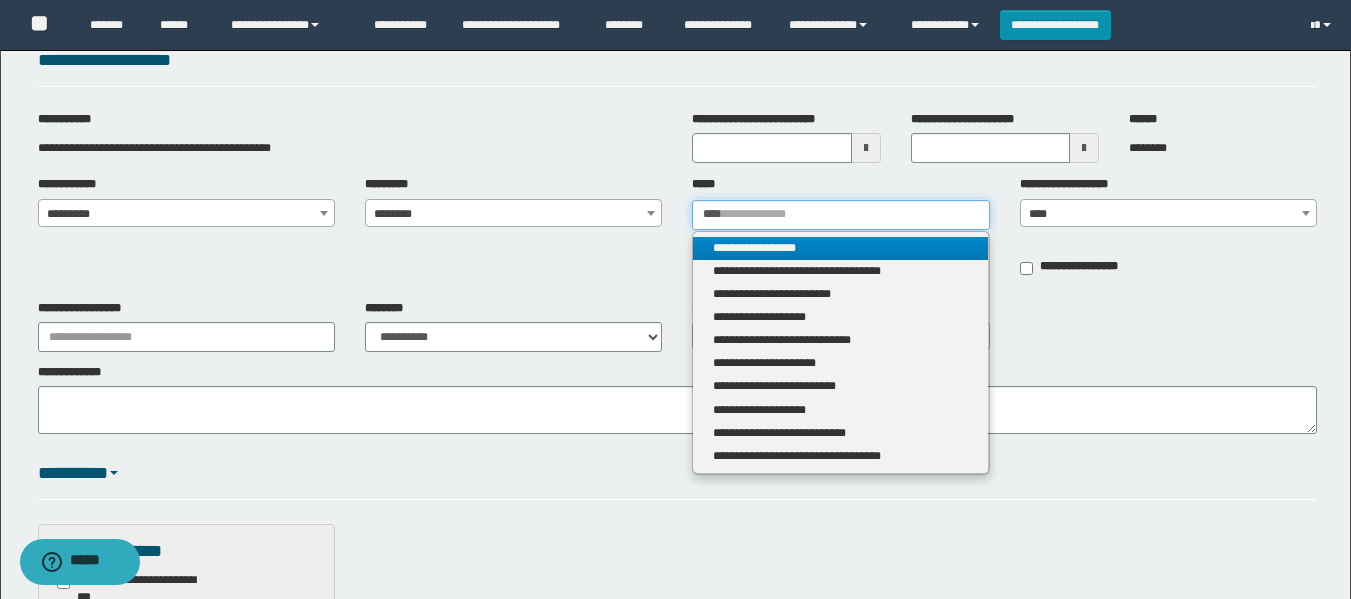 type on "****" 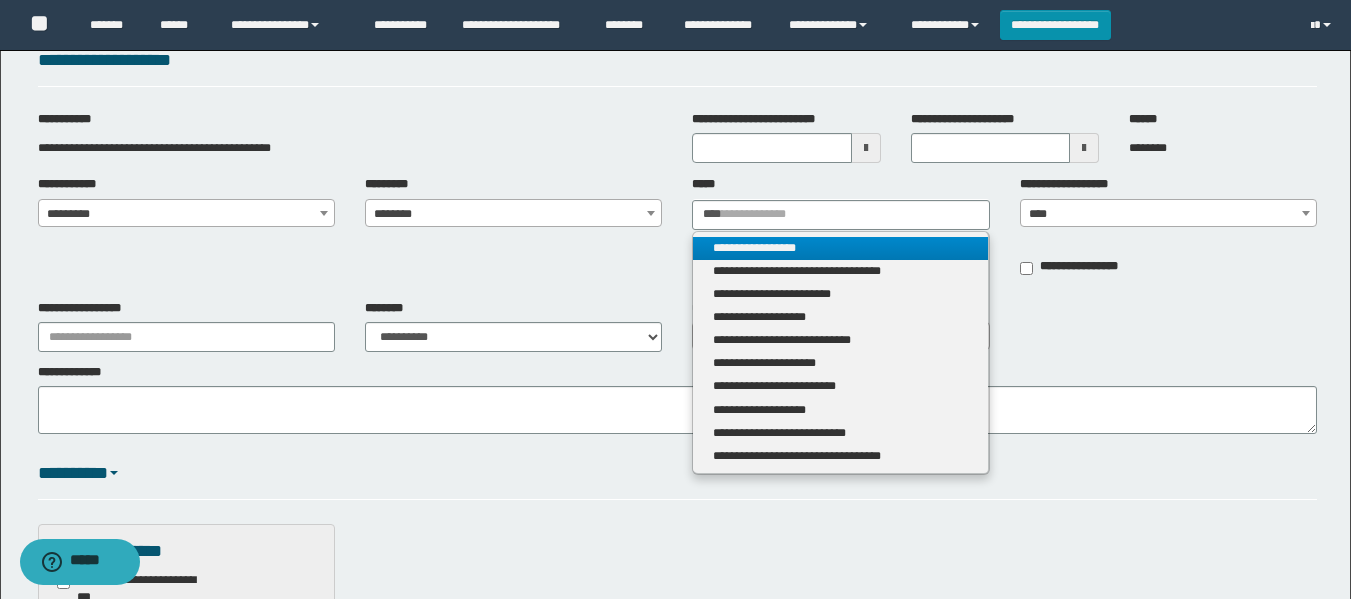 type 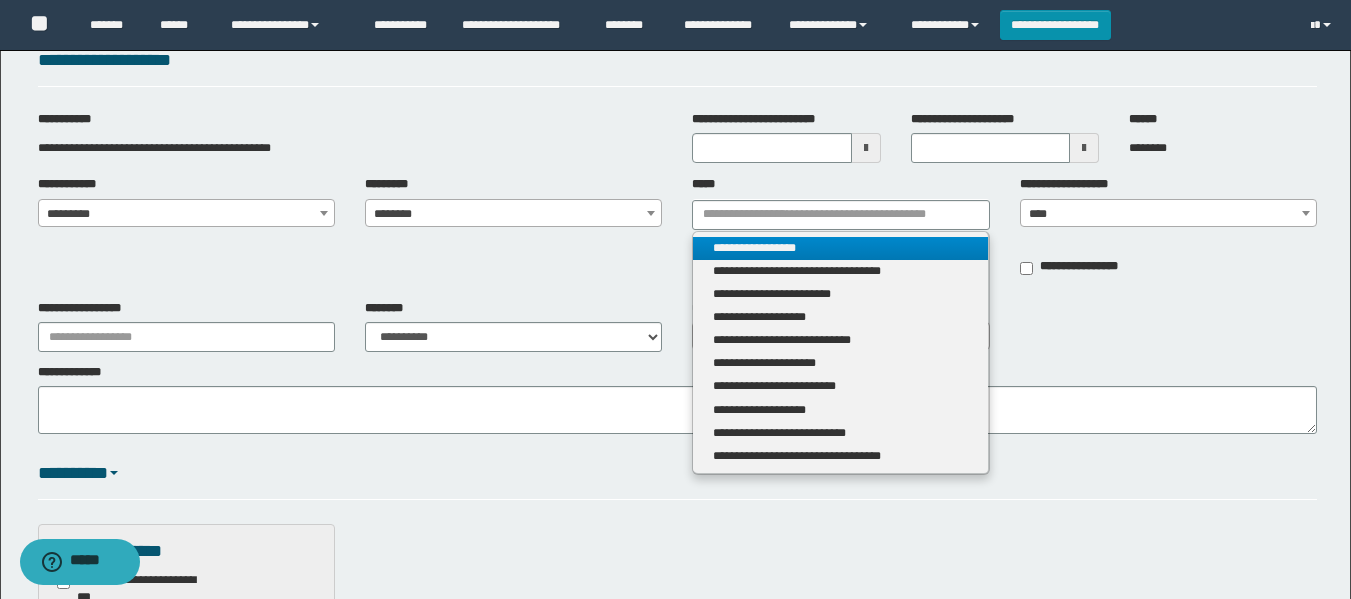 click on "**********" at bounding box center [840, 248] 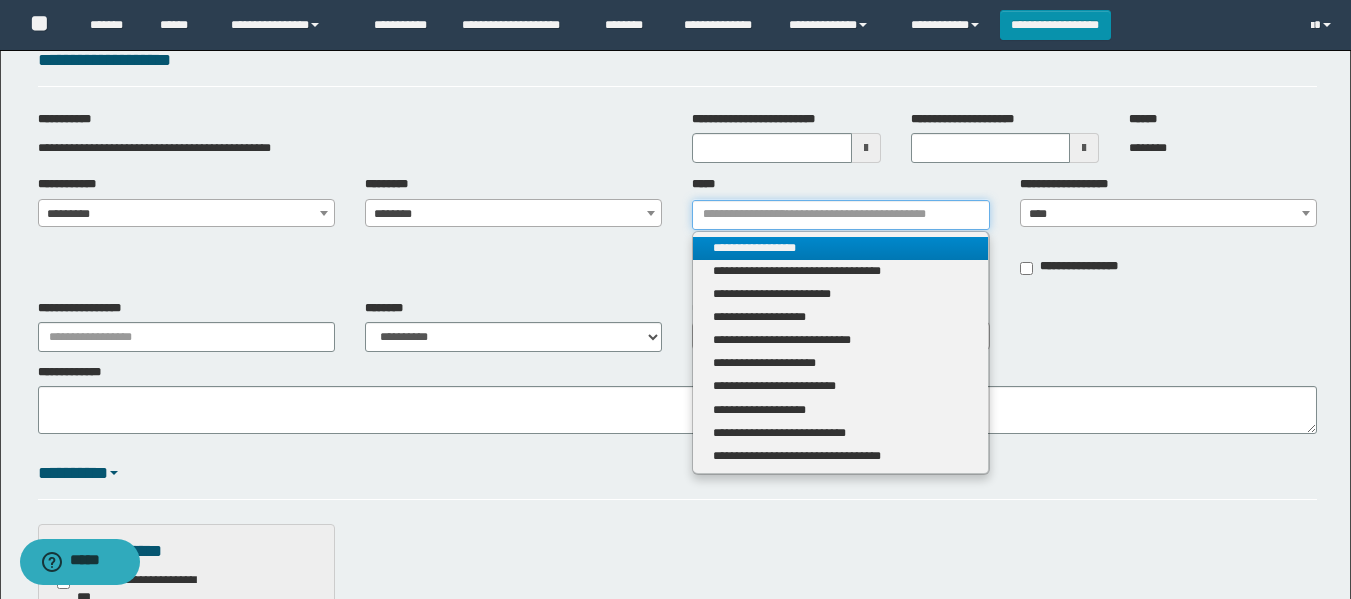type 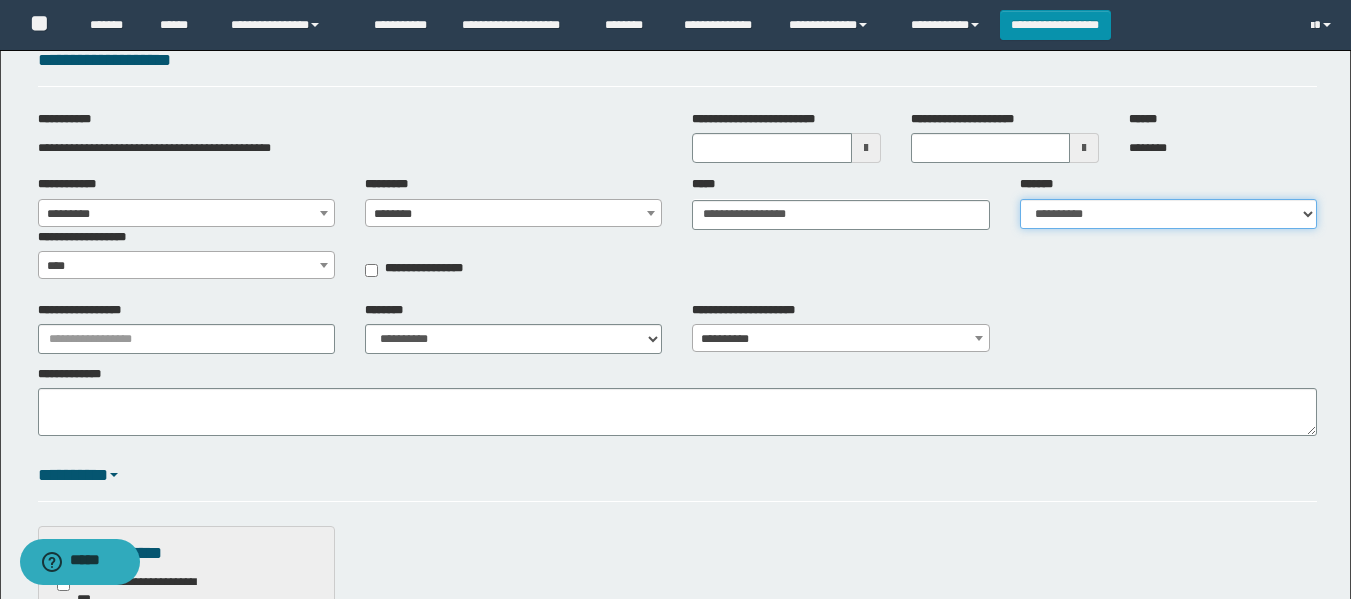 click on "**********" at bounding box center [1168, 214] 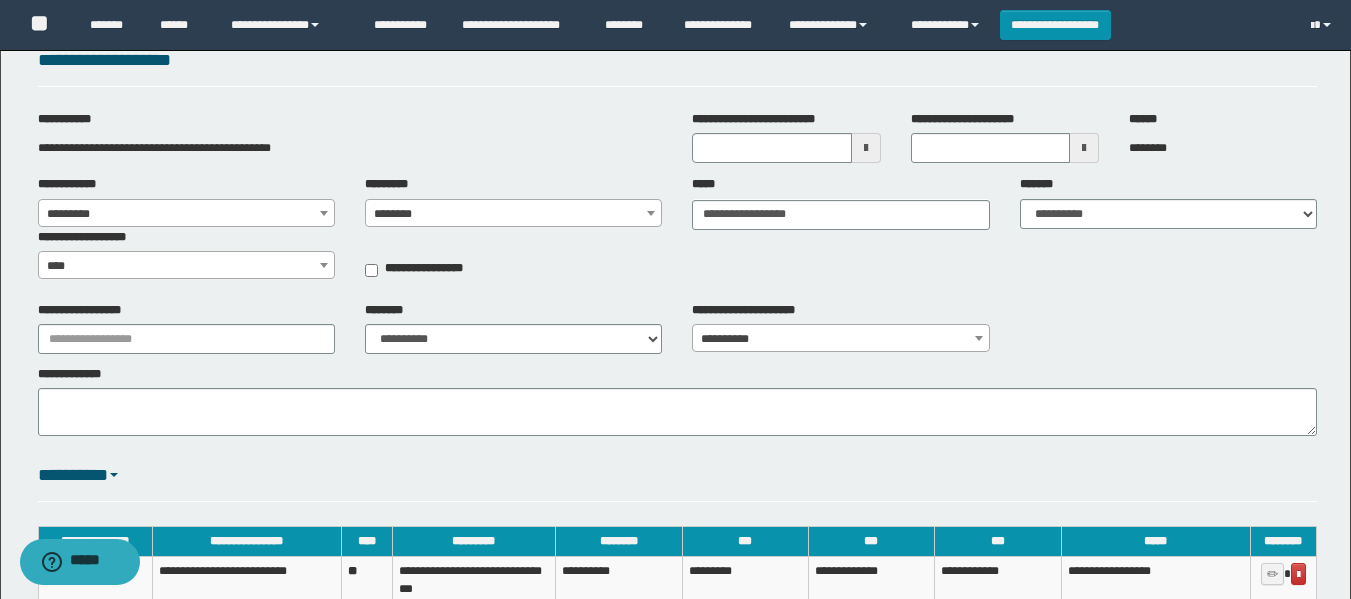 click on "**********" at bounding box center [677, 233] 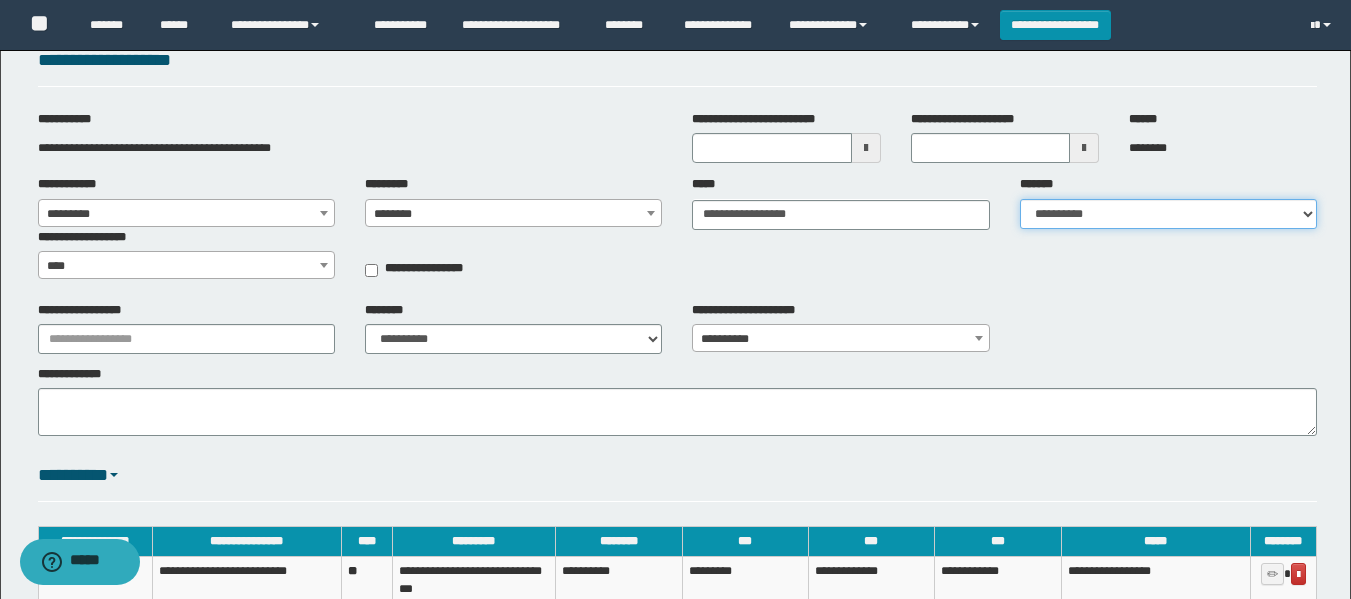 click on "**********" at bounding box center [1168, 214] 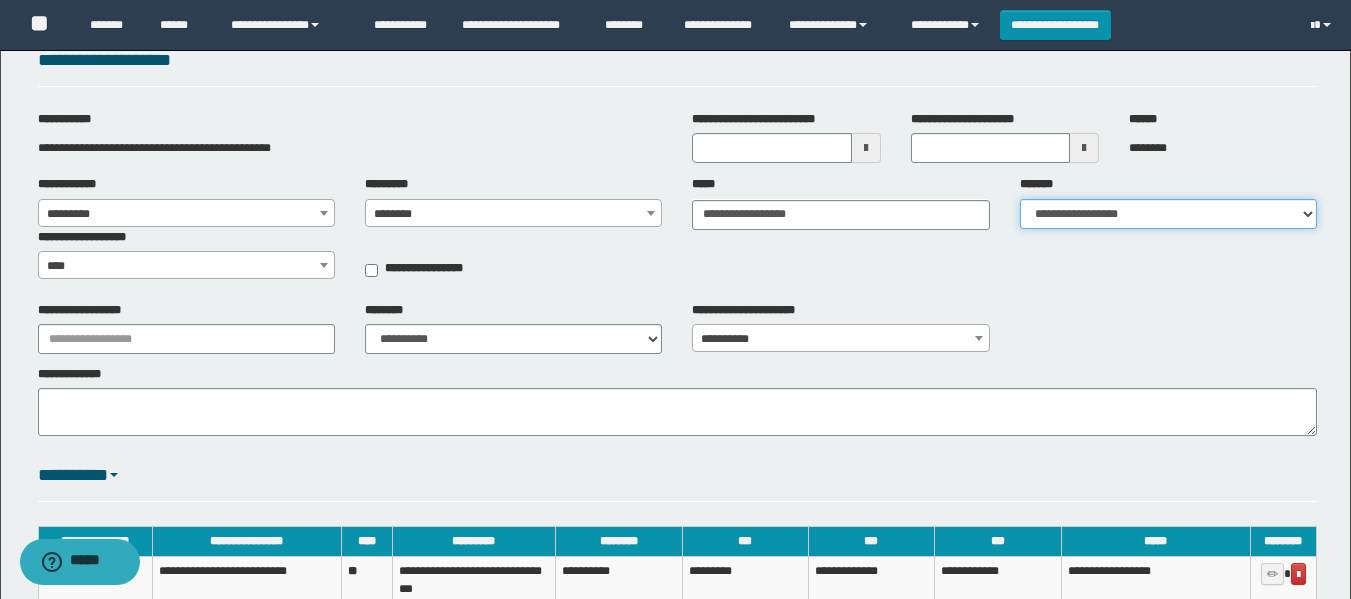 click on "**********" at bounding box center (1168, 214) 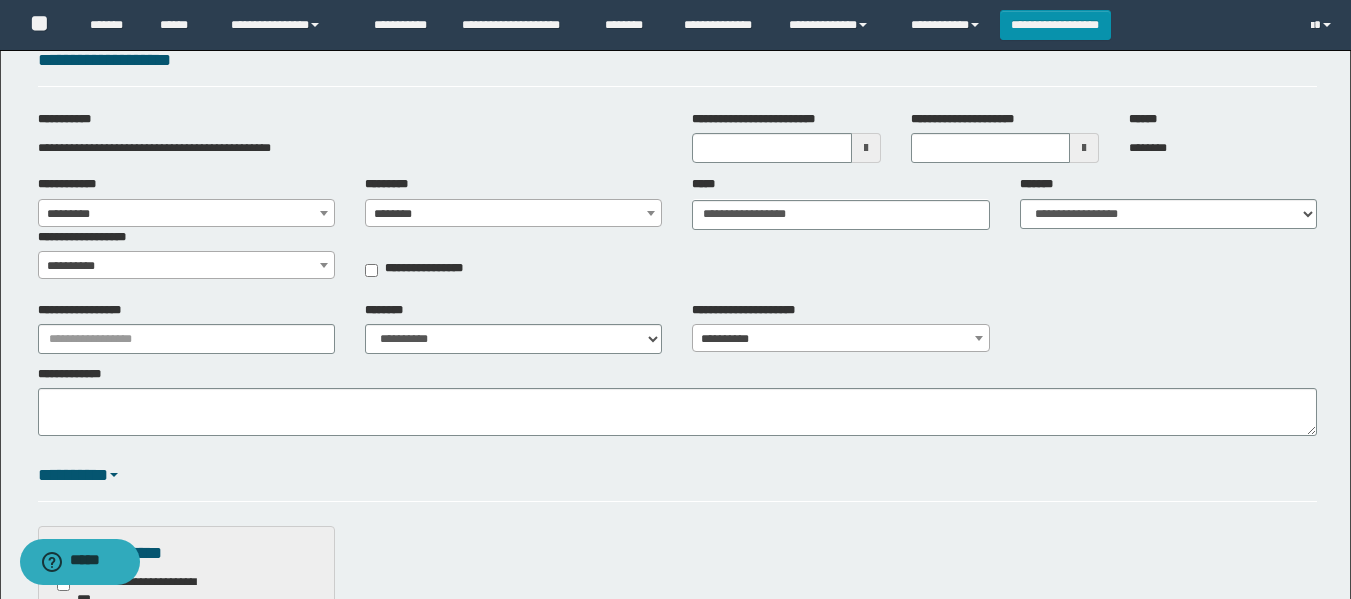 click on "**********" at bounding box center [677, 233] 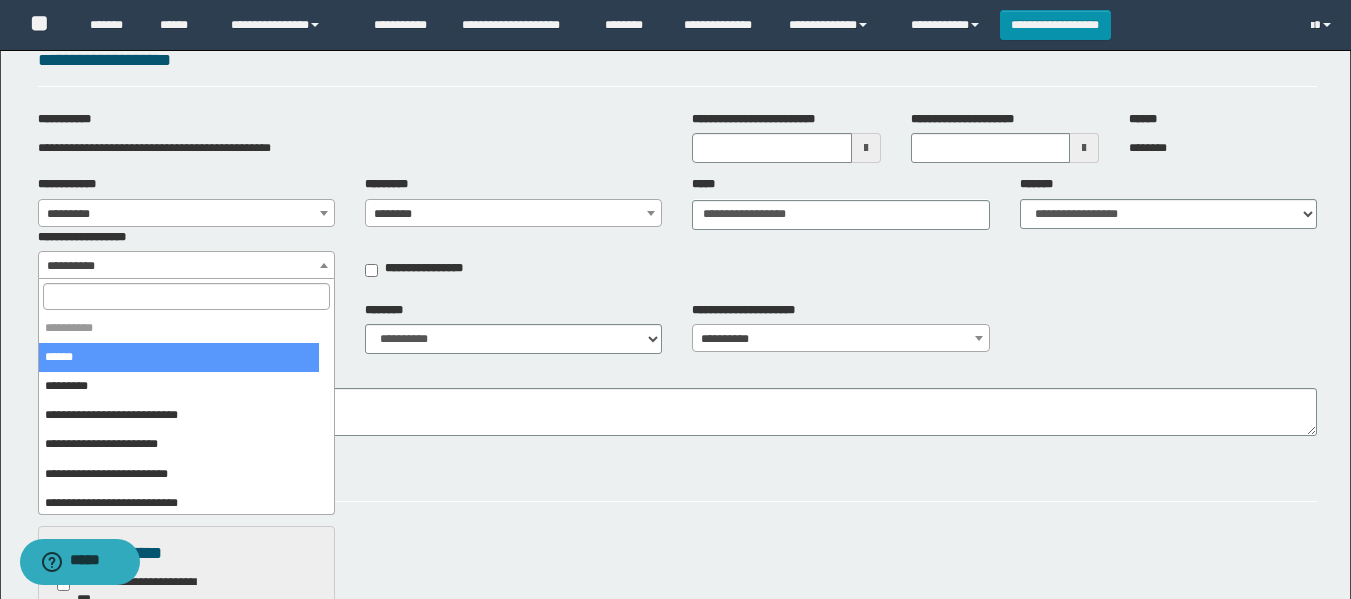 click on "**********" at bounding box center (186, 266) 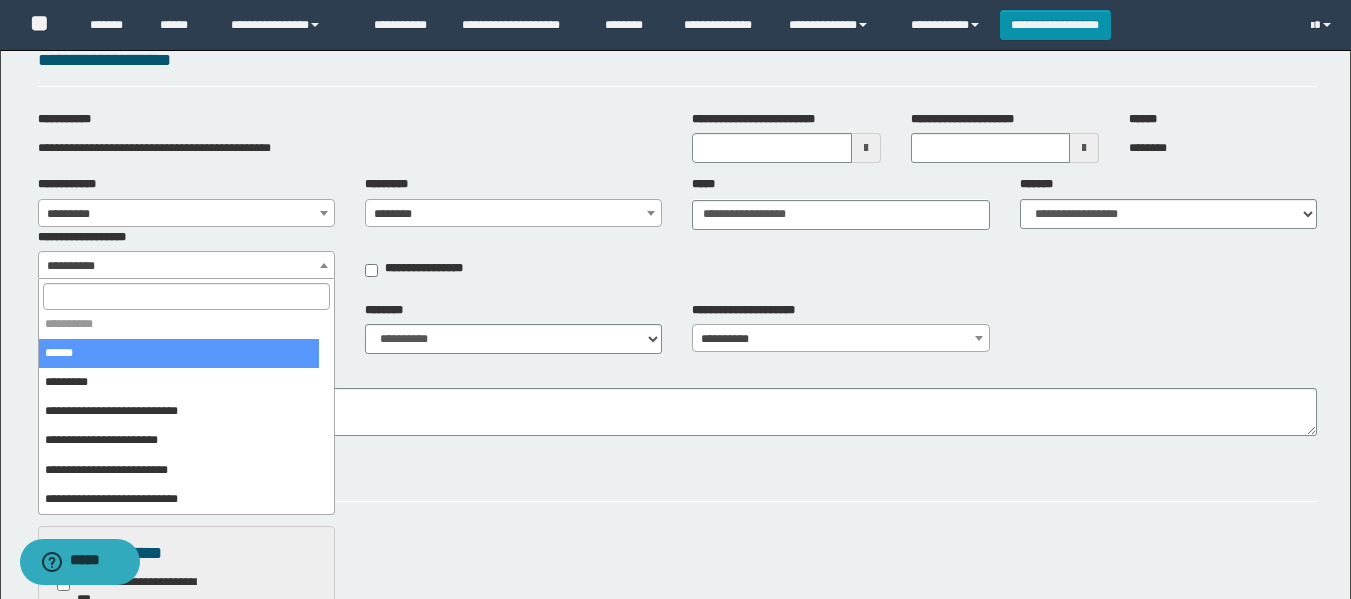 click on "**********" at bounding box center (513, 270) 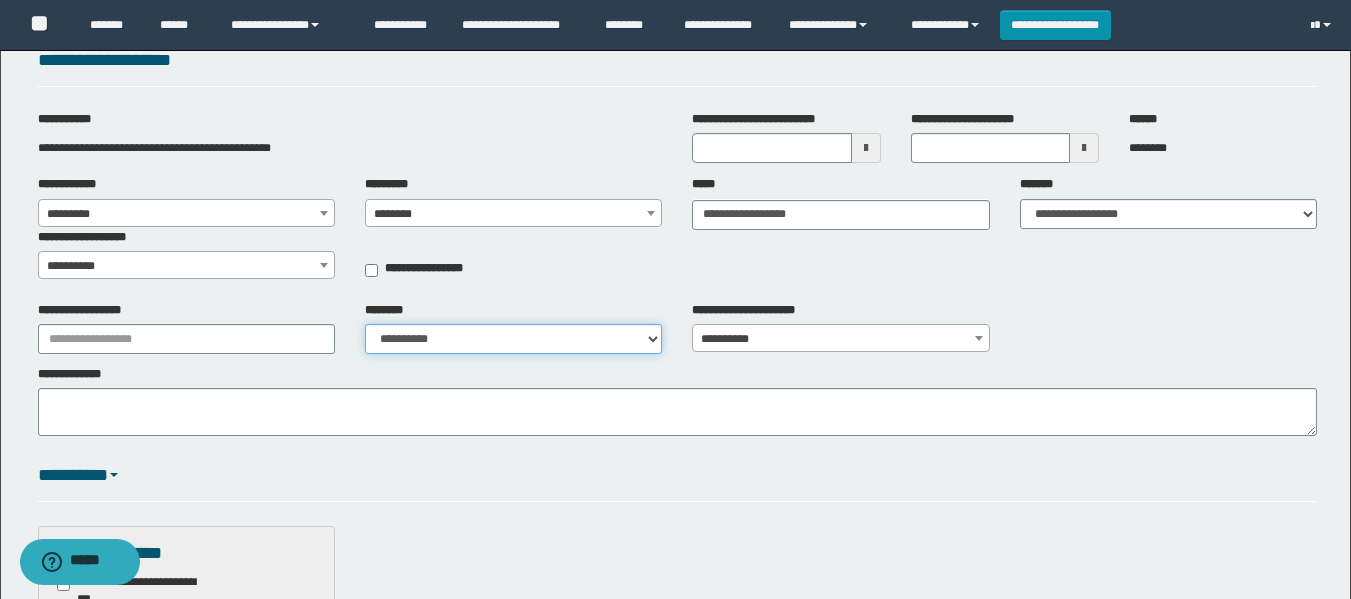 click on "**********" at bounding box center (513, 339) 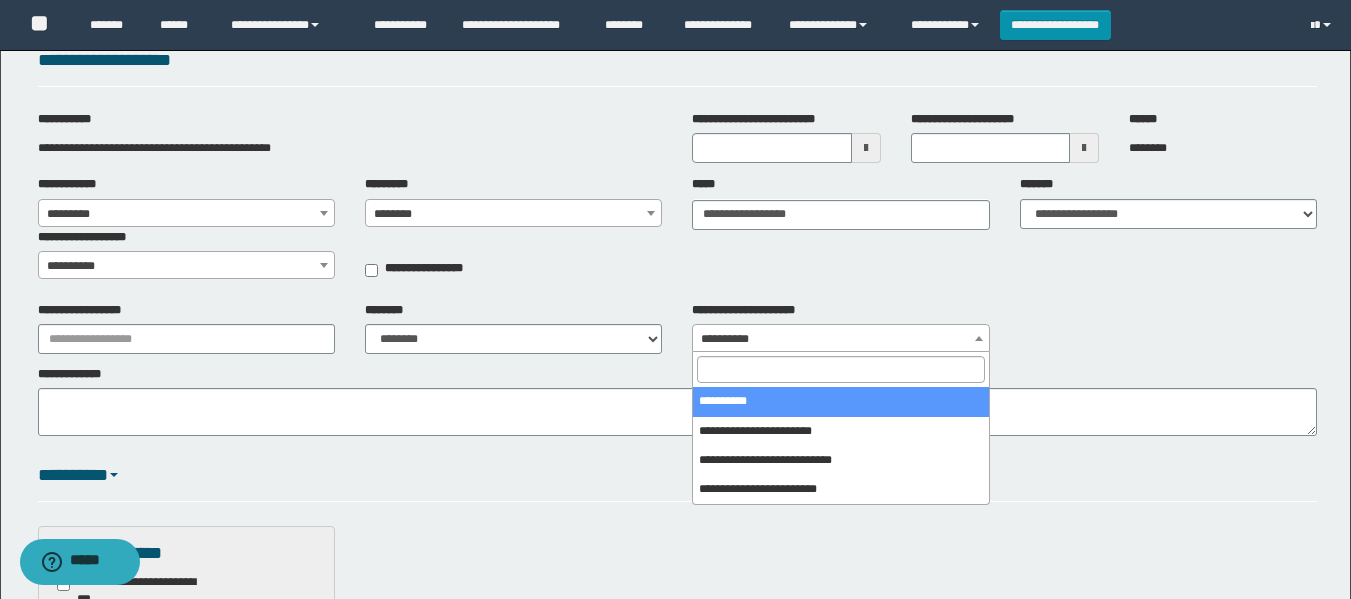 click on "**********" at bounding box center [840, 339] 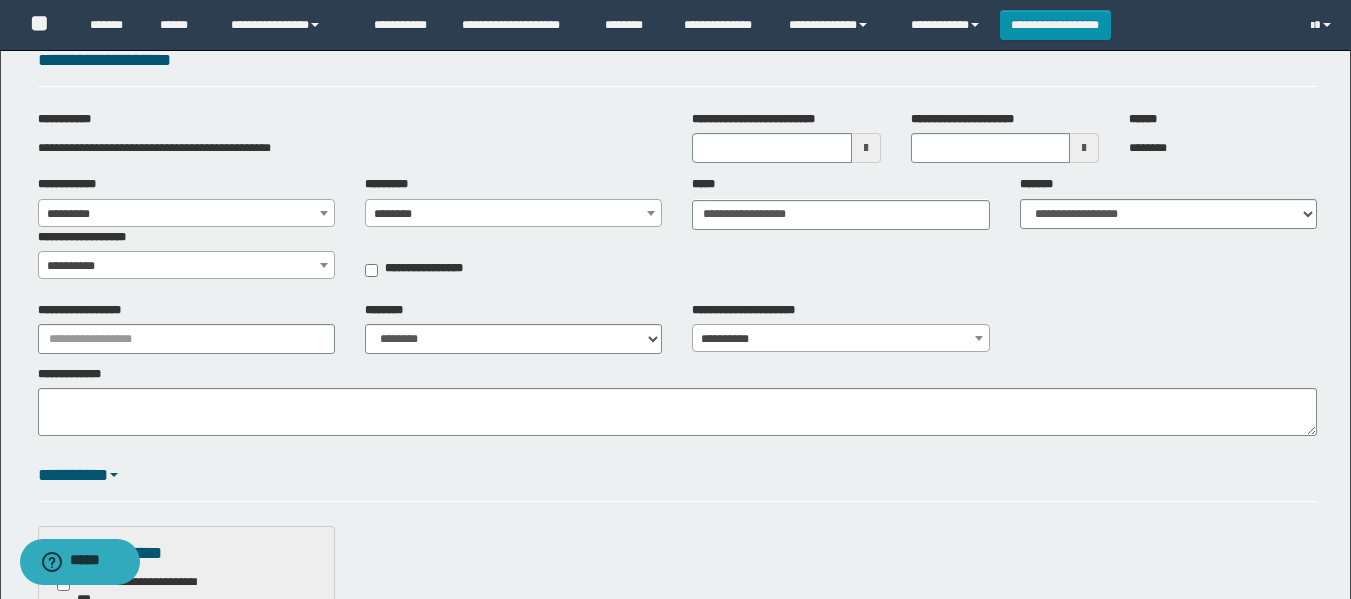 click on "**********" at bounding box center (840, 339) 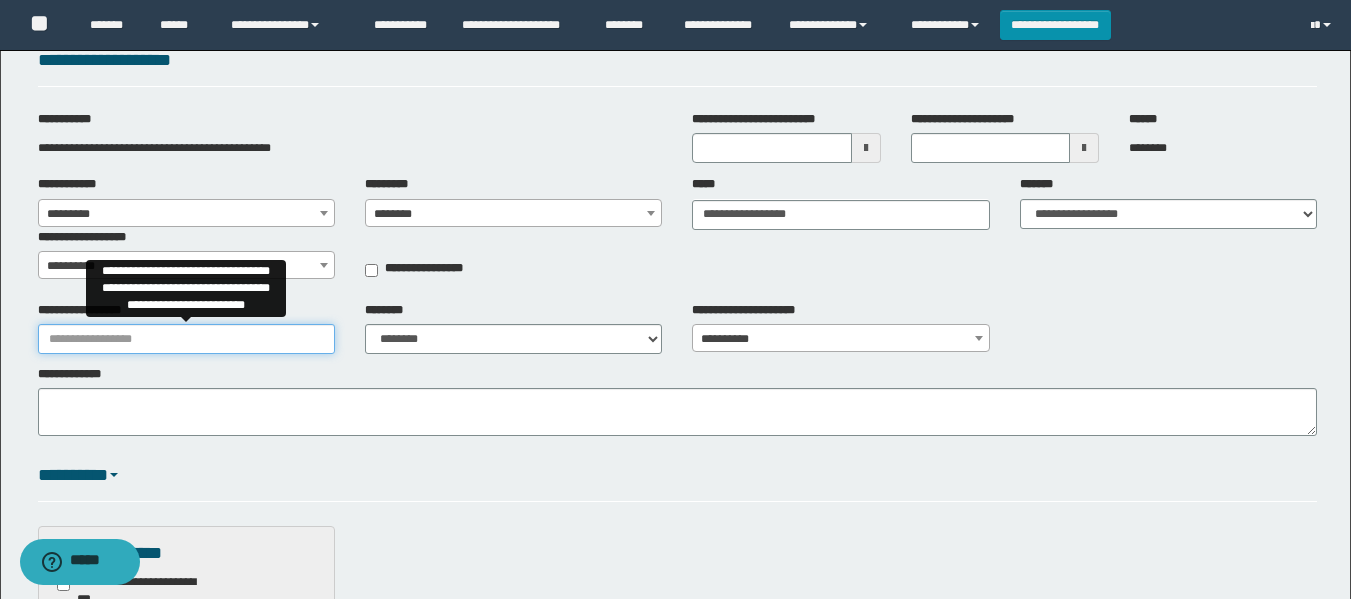 click on "**********" at bounding box center [186, 339] 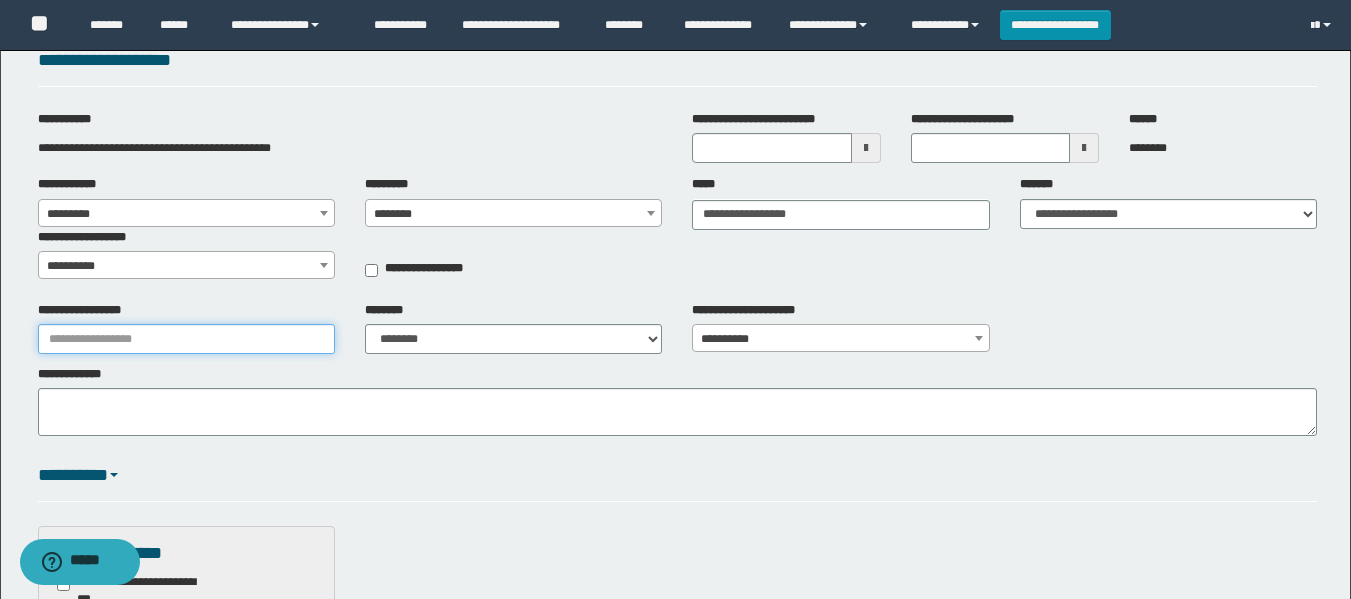 type on "**********" 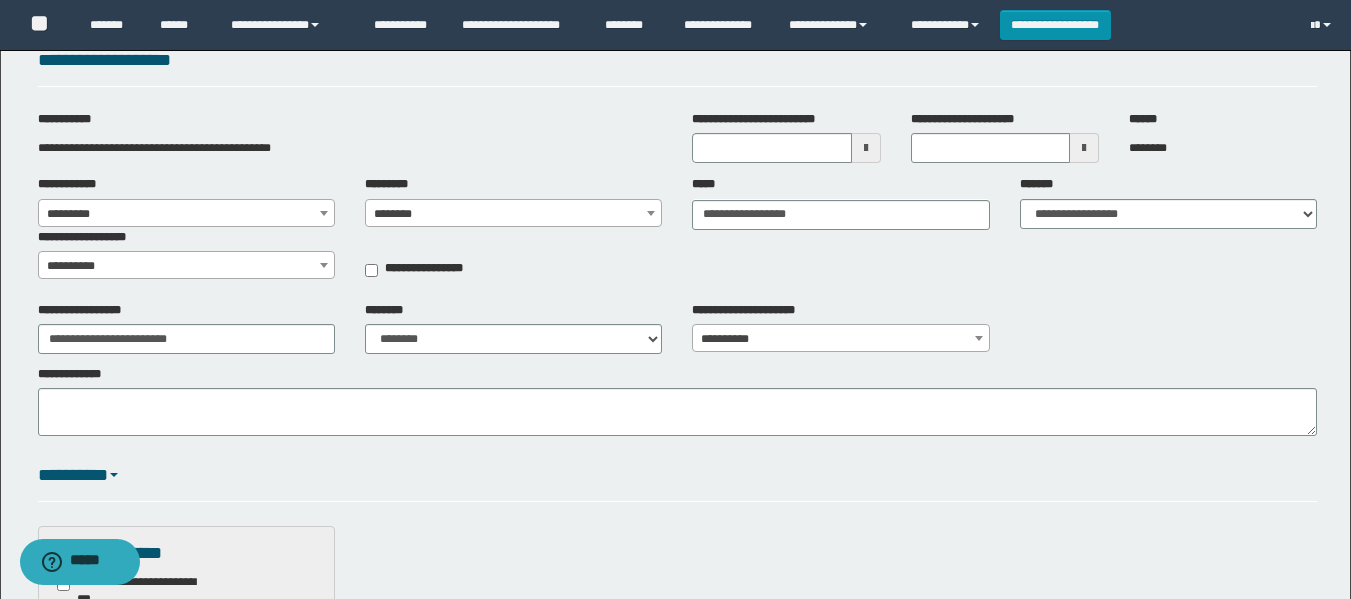 click at bounding box center [866, 148] 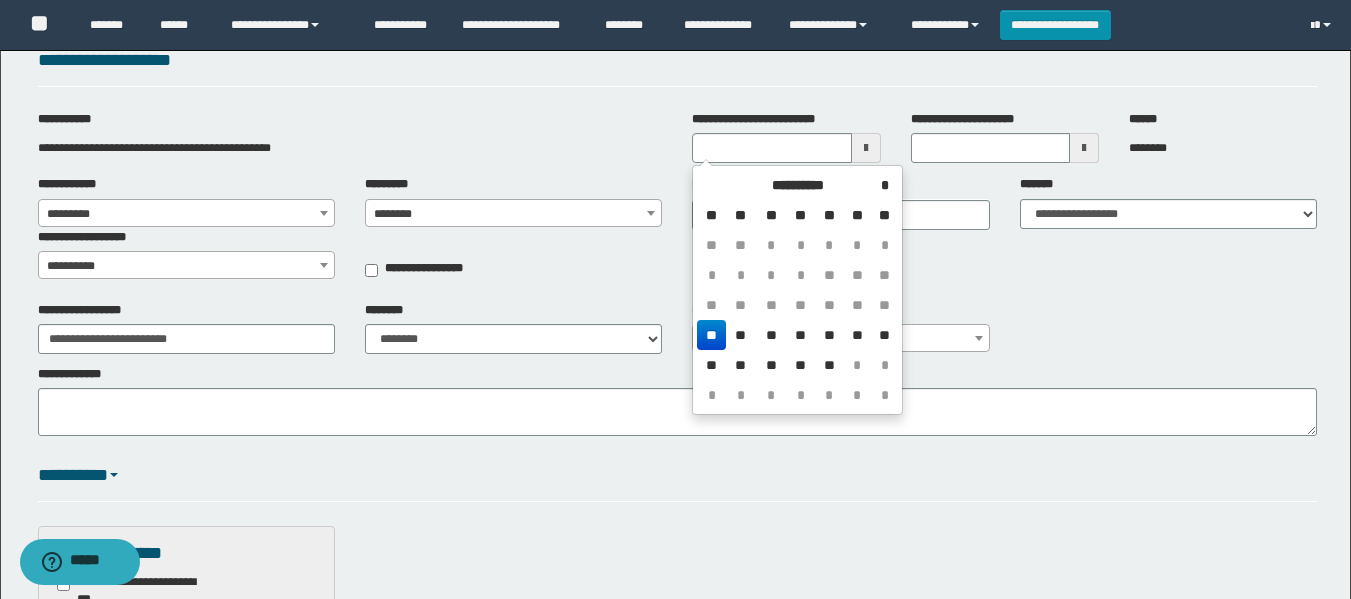 click at bounding box center (866, 148) 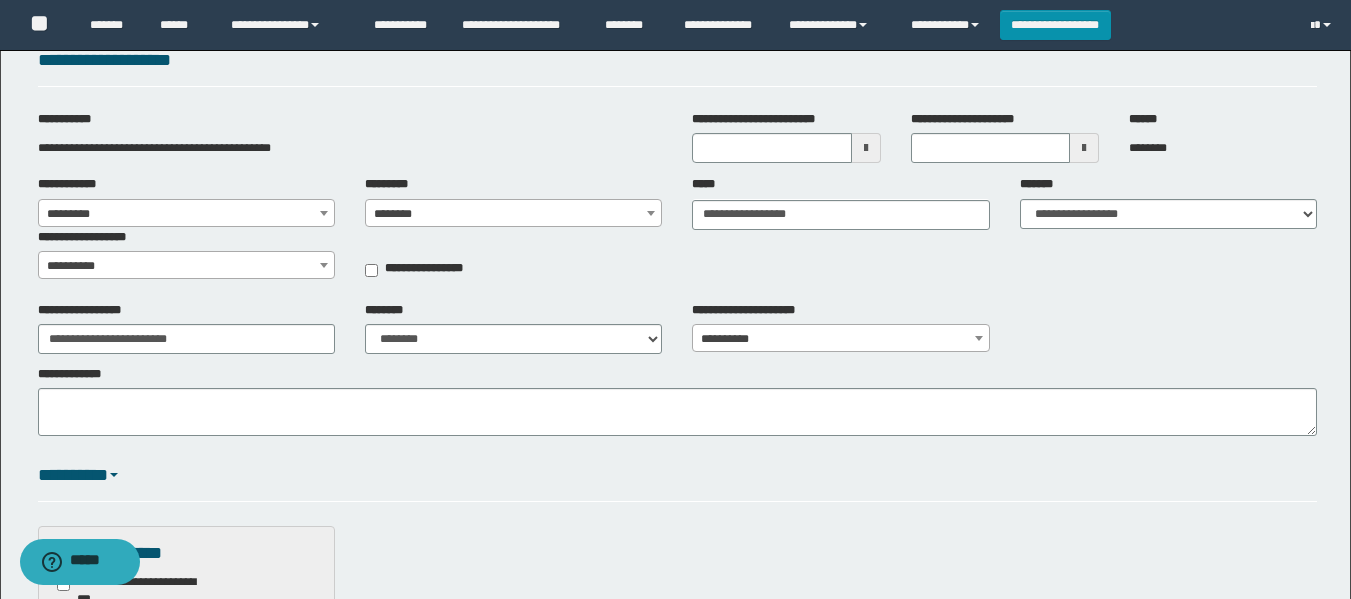 click at bounding box center [866, 148] 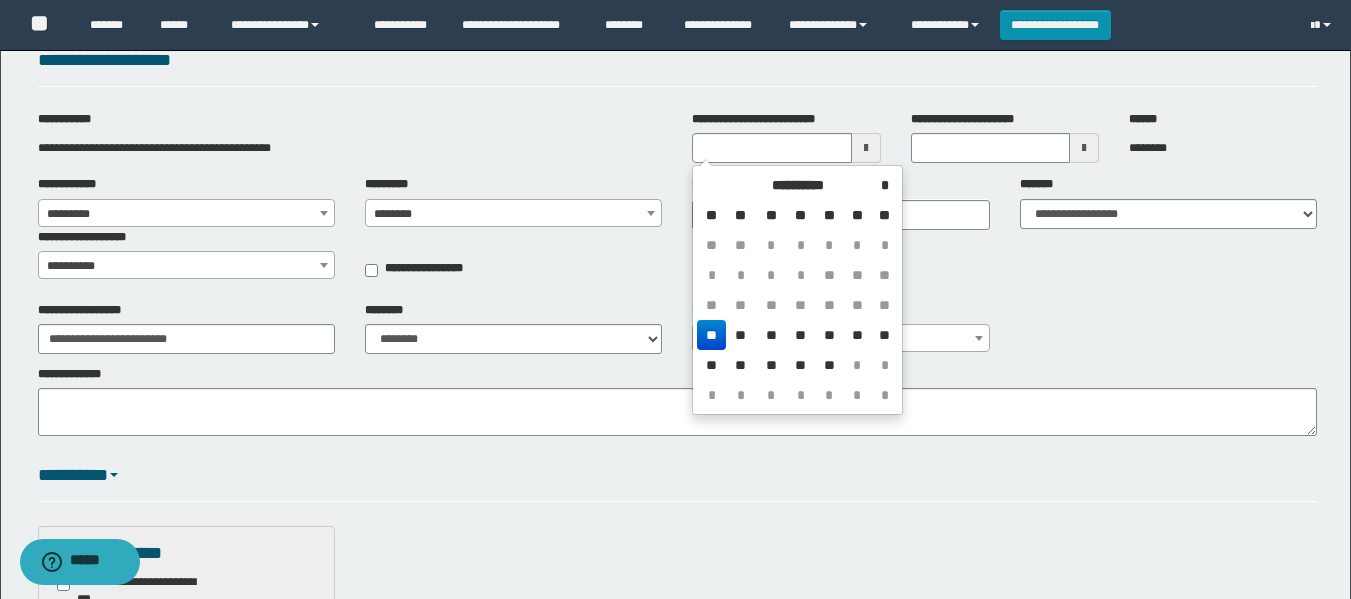 click on "**" at bounding box center (711, 335) 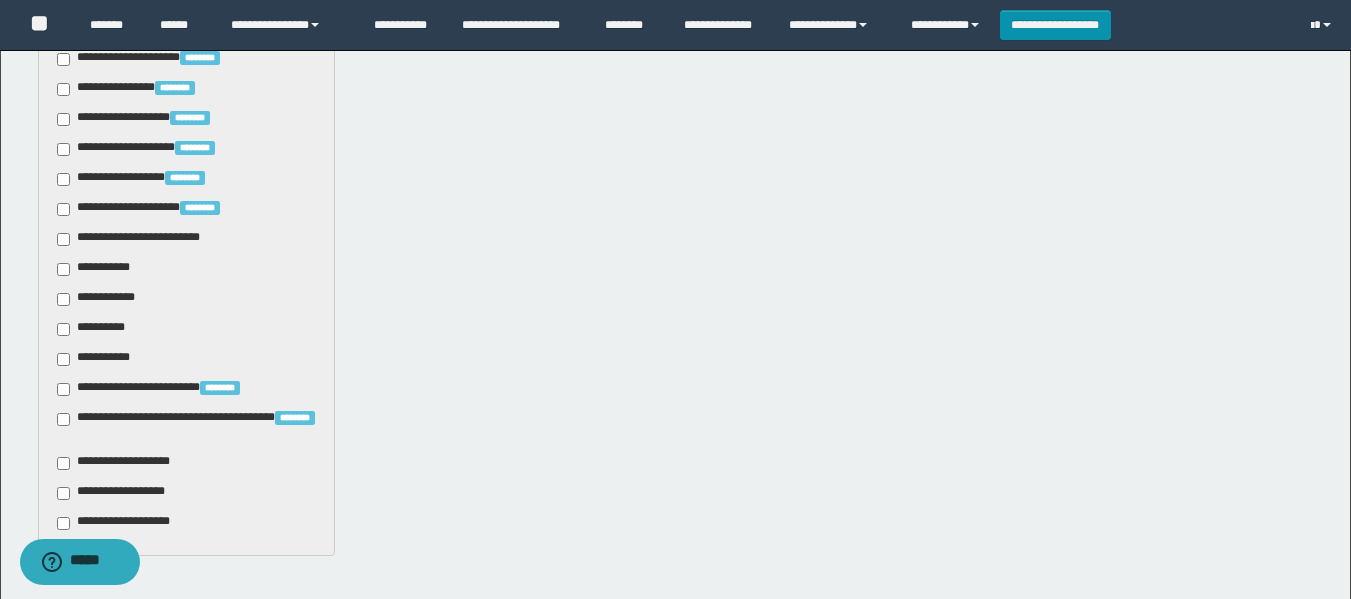 scroll, scrollTop: 900, scrollLeft: 0, axis: vertical 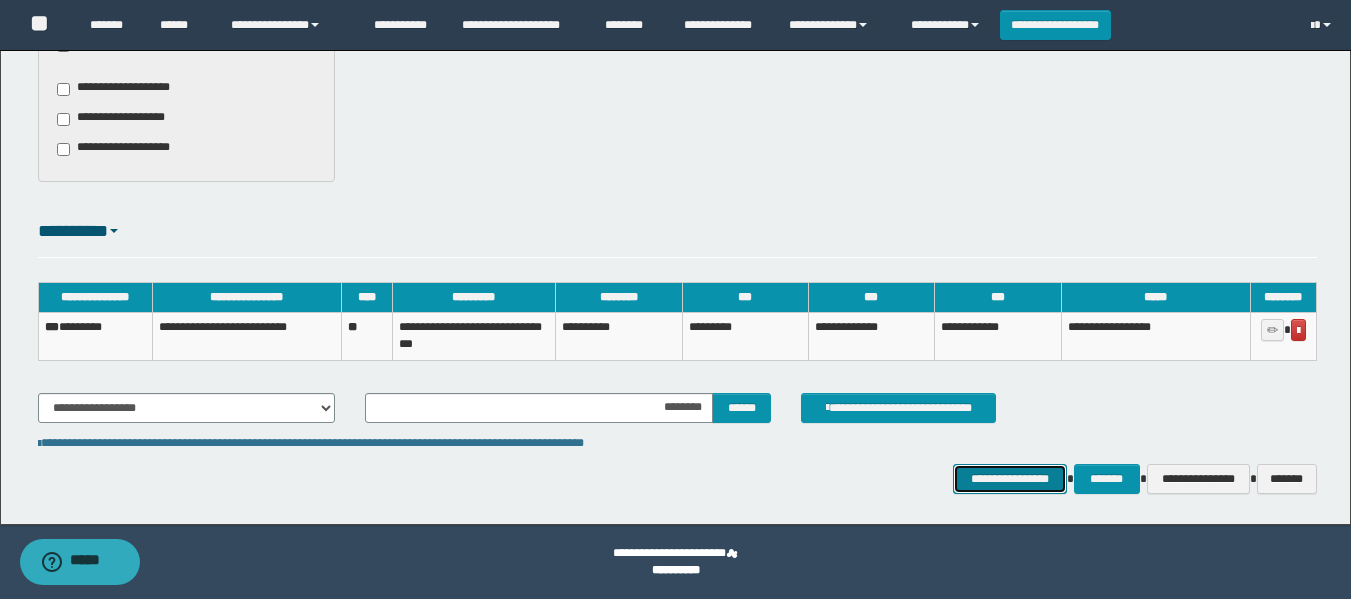 click on "**********" at bounding box center (1009, 479) 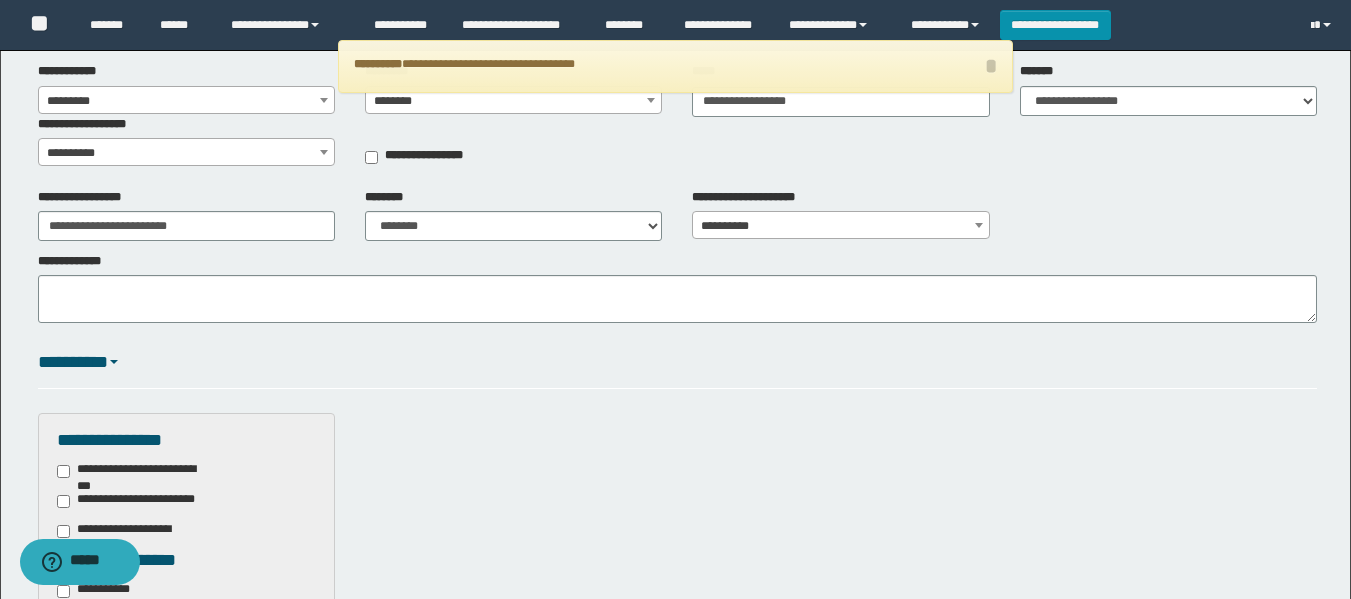 scroll, scrollTop: 0, scrollLeft: 0, axis: both 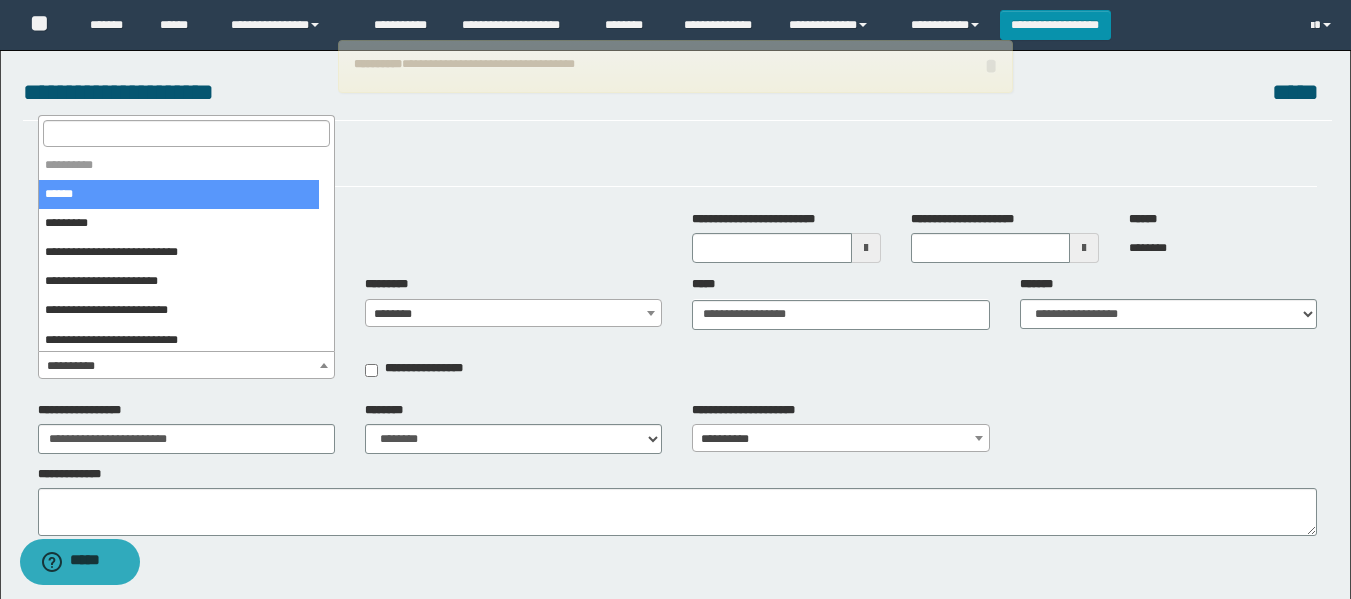 click on "**********" at bounding box center [186, 366] 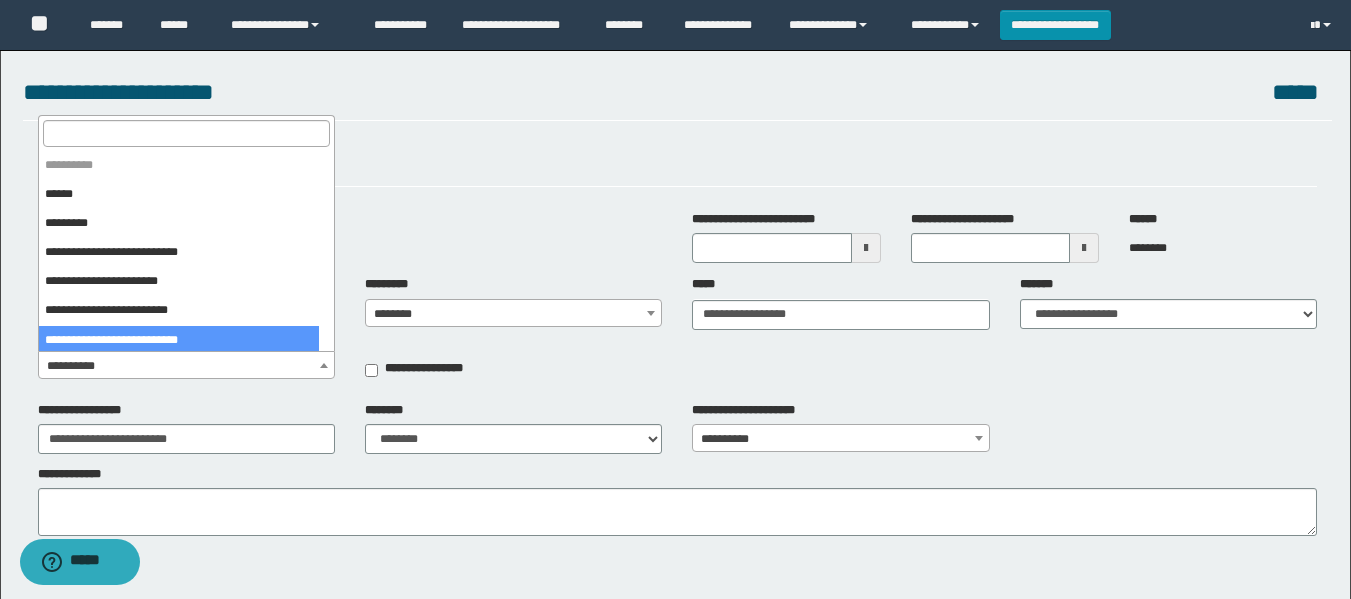 select on "****" 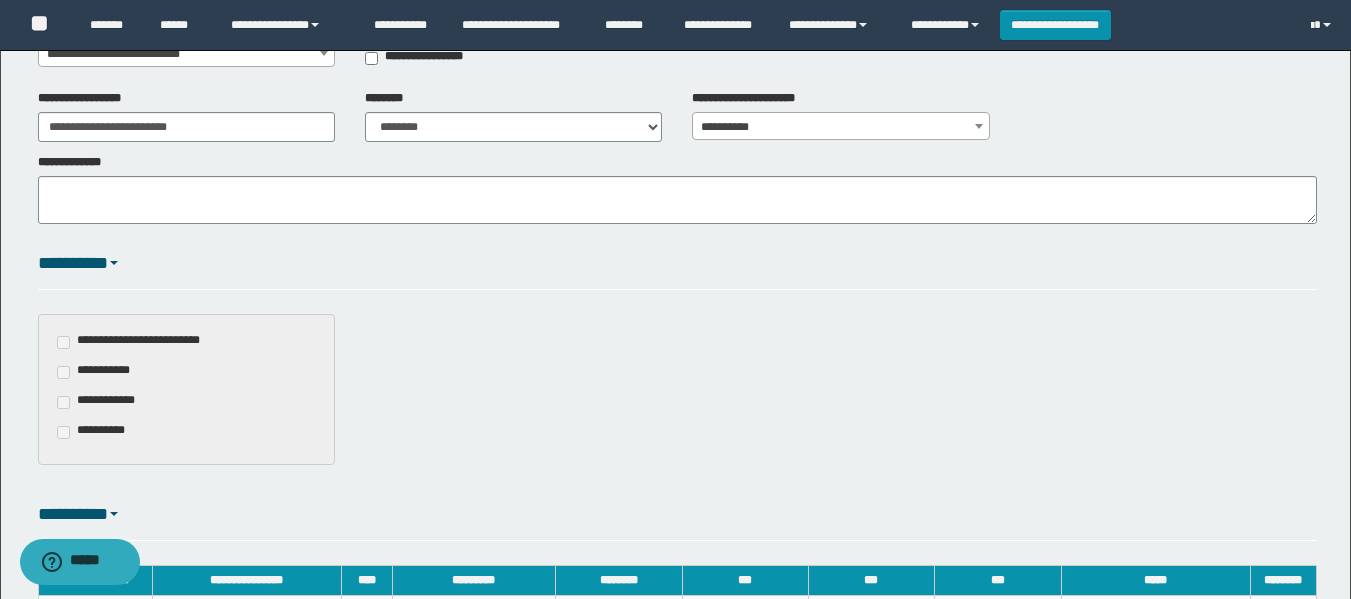 scroll, scrollTop: 295, scrollLeft: 0, axis: vertical 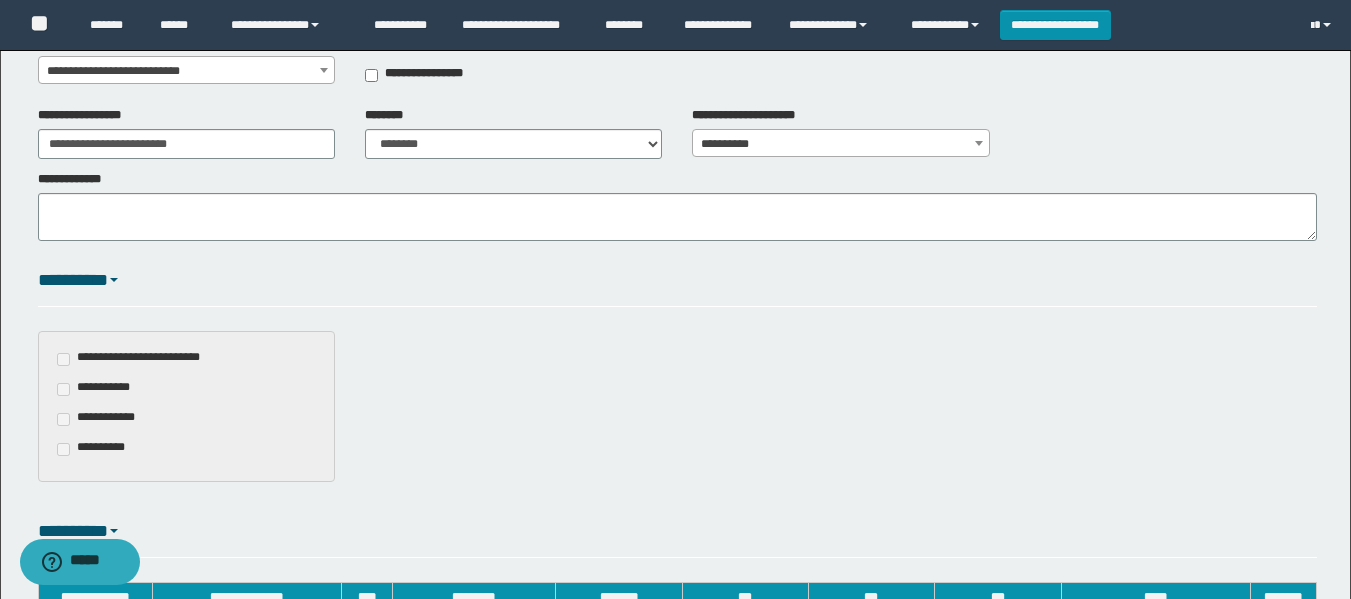 click on "*********" at bounding box center (677, 281) 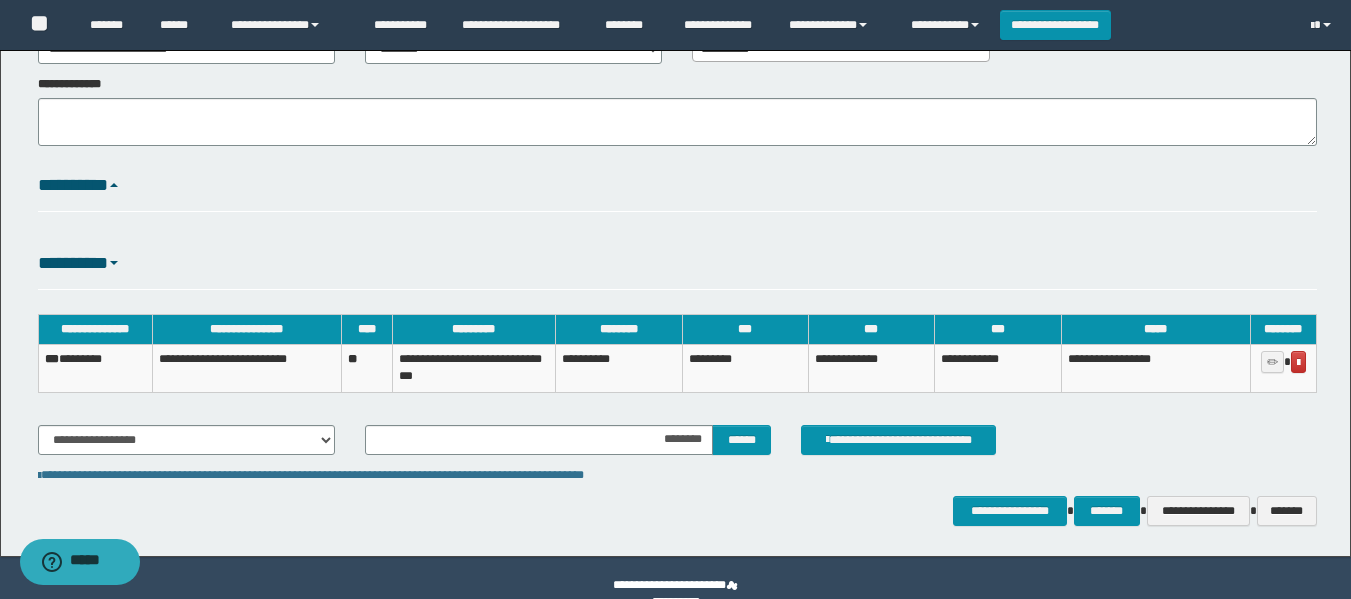 scroll, scrollTop: 395, scrollLeft: 0, axis: vertical 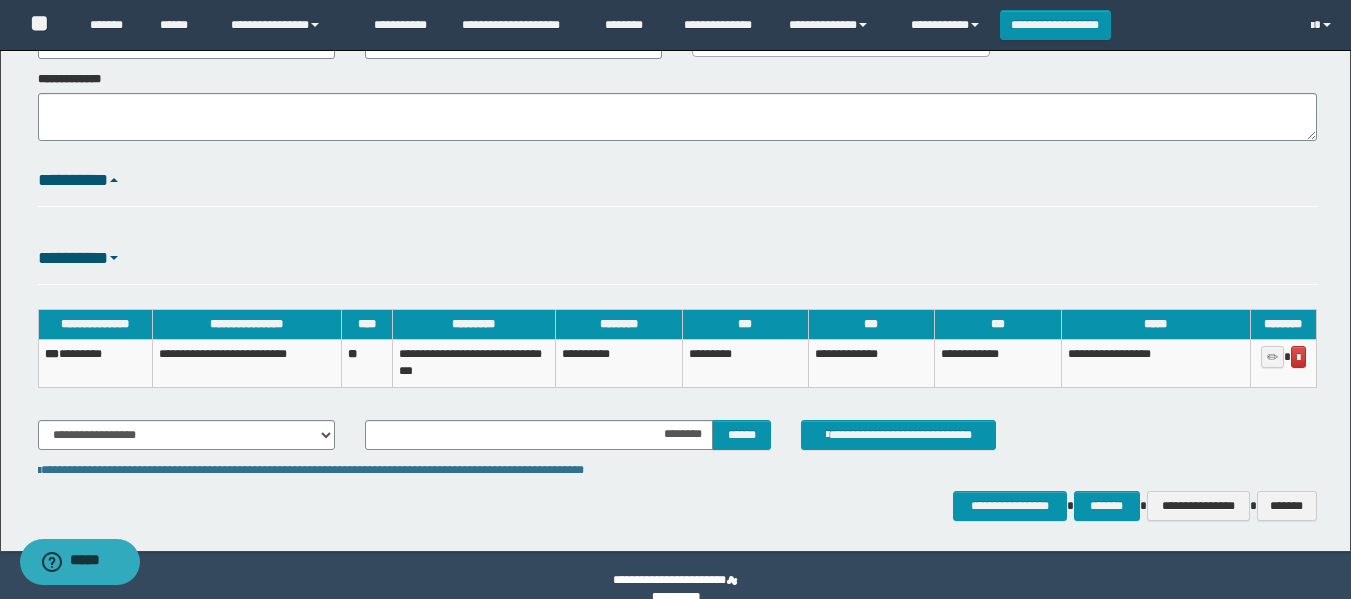 click at bounding box center (114, 180) 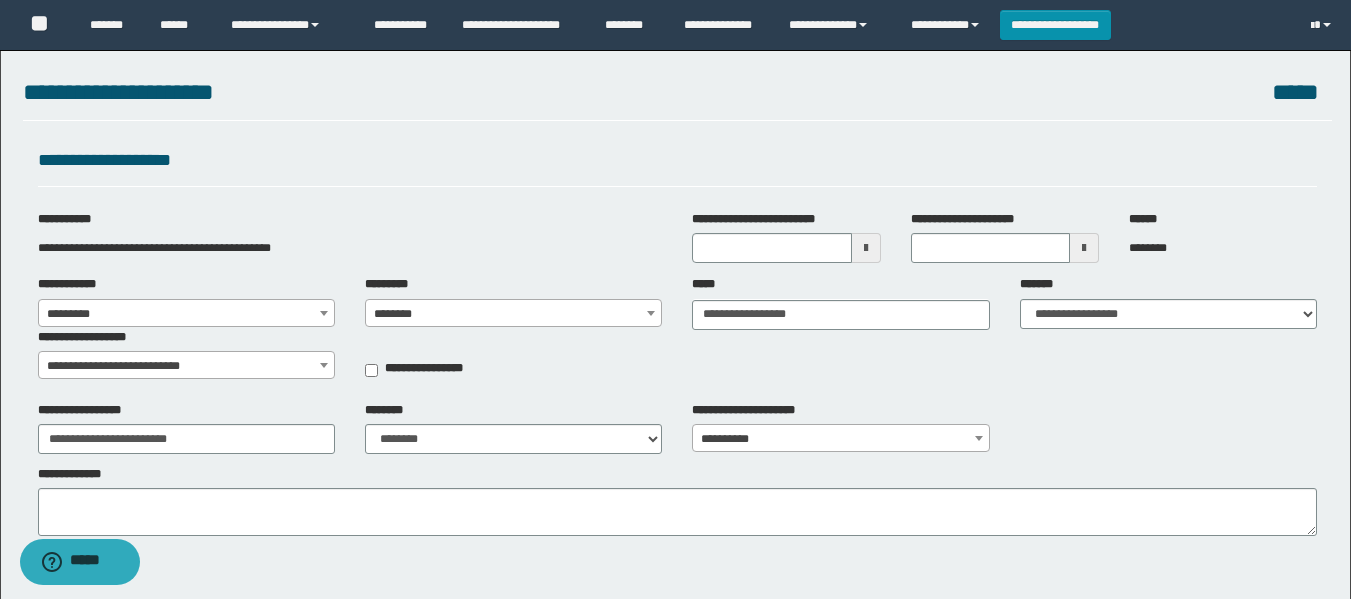scroll, scrollTop: 200, scrollLeft: 0, axis: vertical 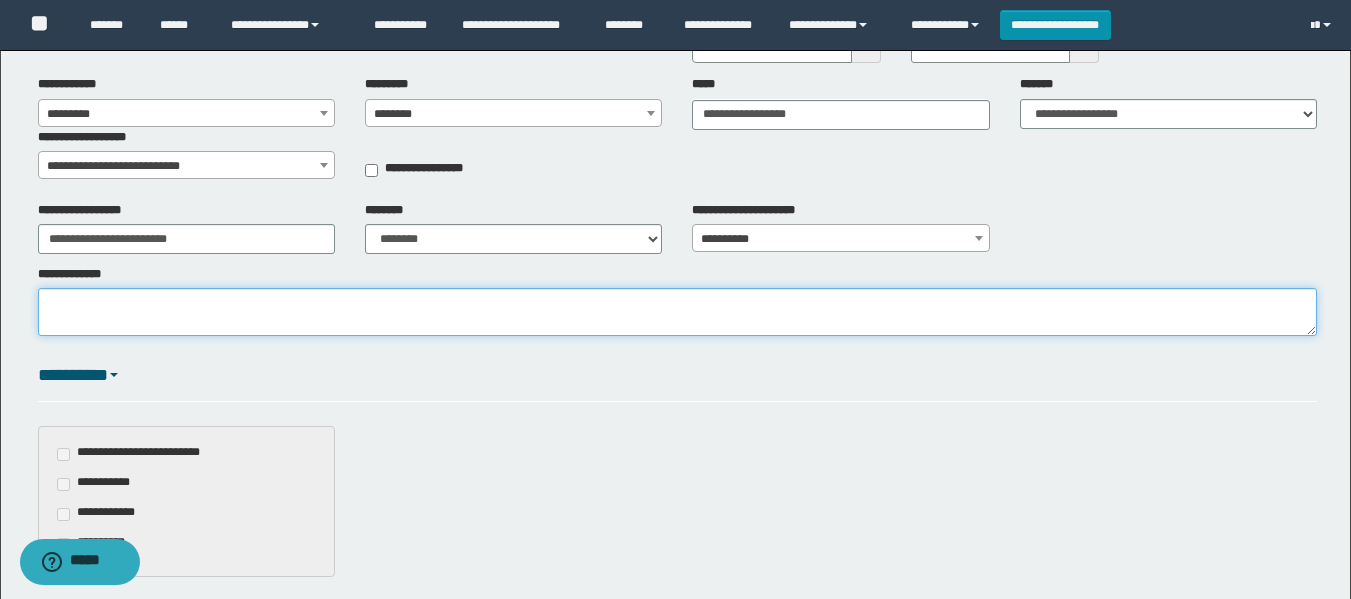 drag, startPoint x: 168, startPoint y: 311, endPoint x: 132, endPoint y: 353, distance: 55.31727 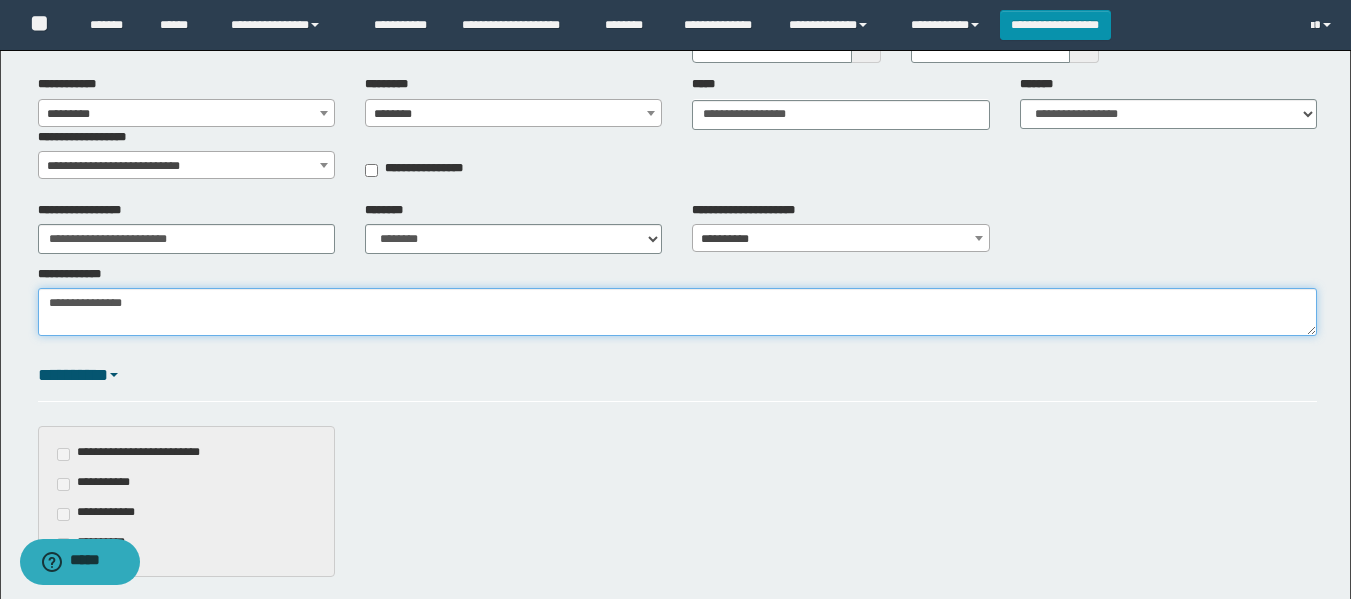 paste on "**********" 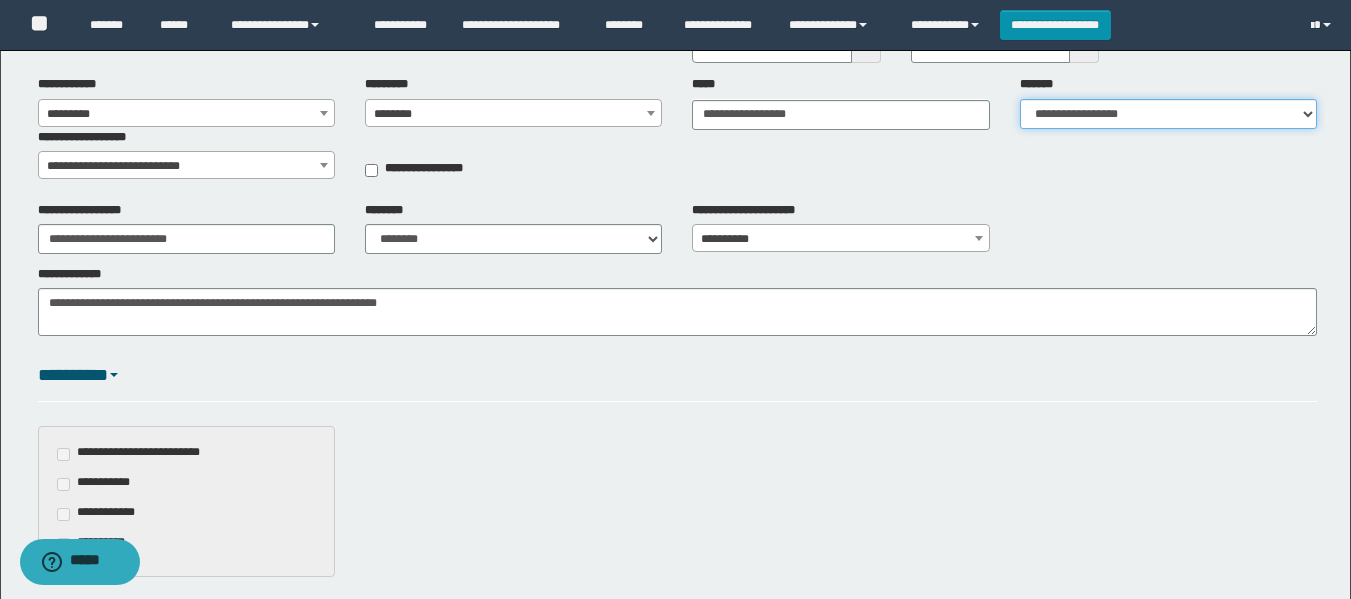 click on "**********" at bounding box center (1168, 114) 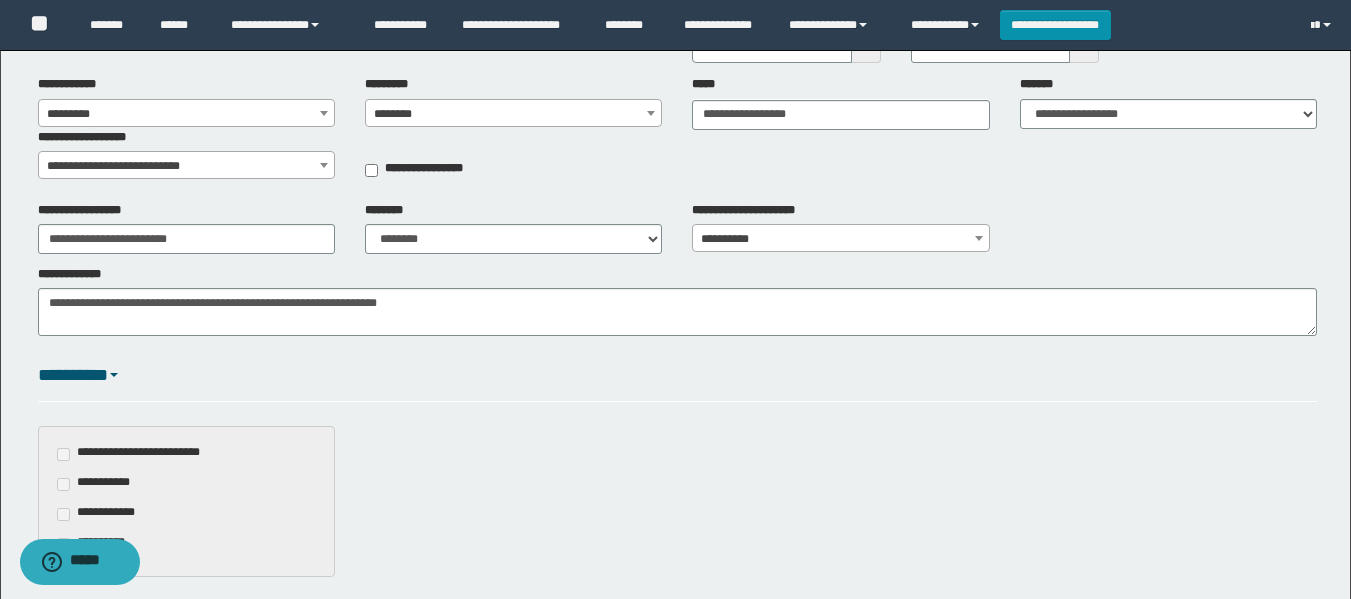 click on "**********" at bounding box center (677, 301) 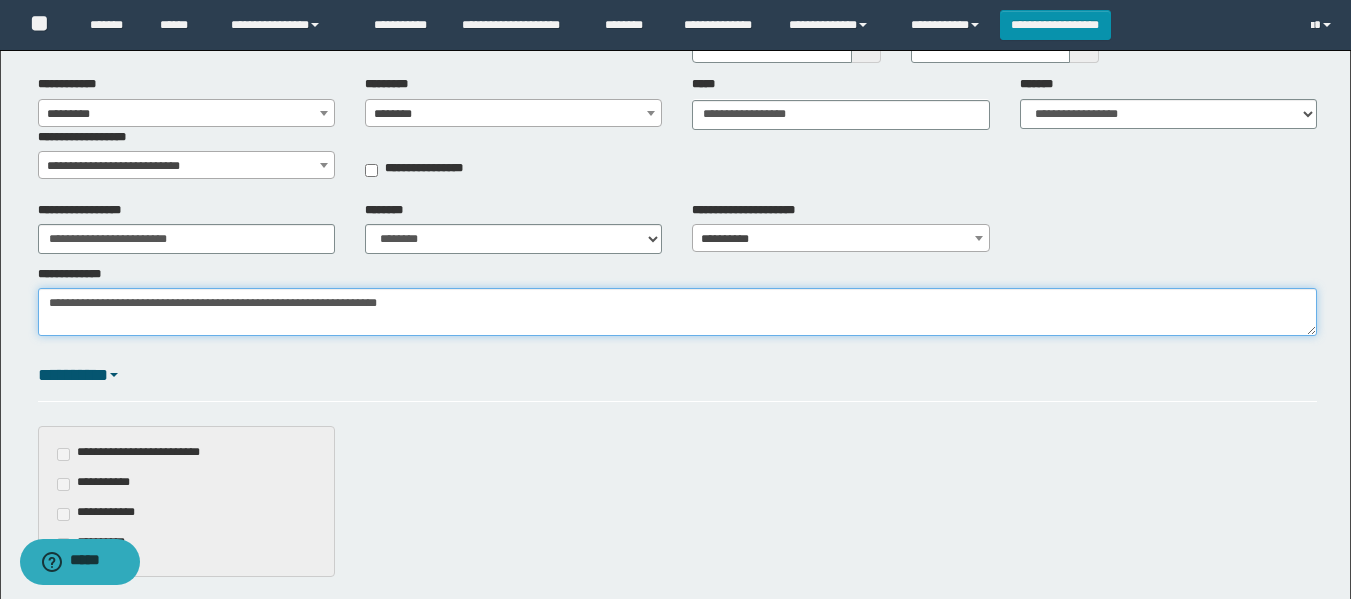 drag, startPoint x: 499, startPoint y: 302, endPoint x: 348, endPoint y: 308, distance: 151.11916 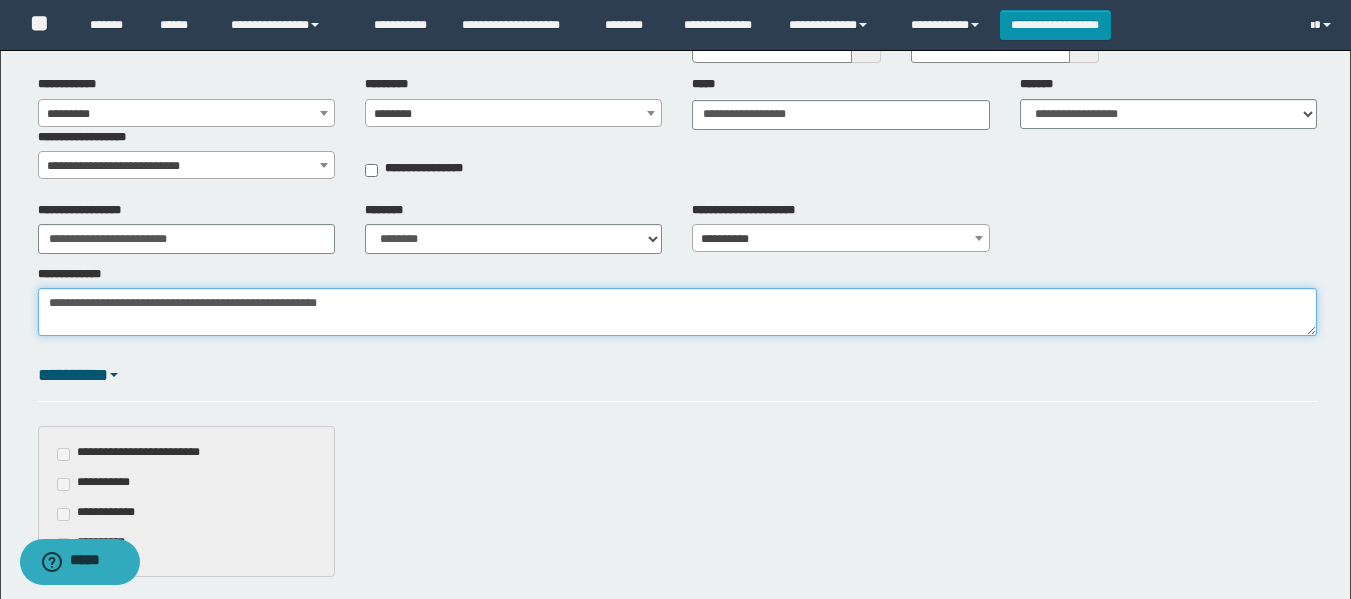 type on "**********" 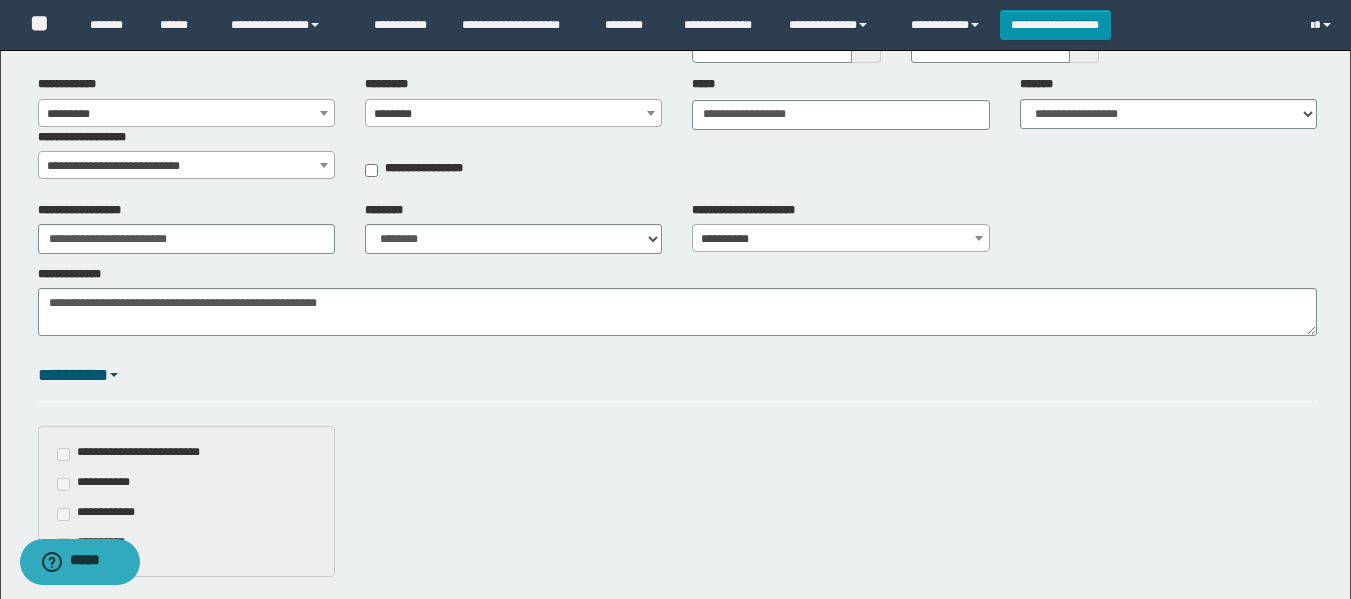 click on "*********" at bounding box center (677, 381) 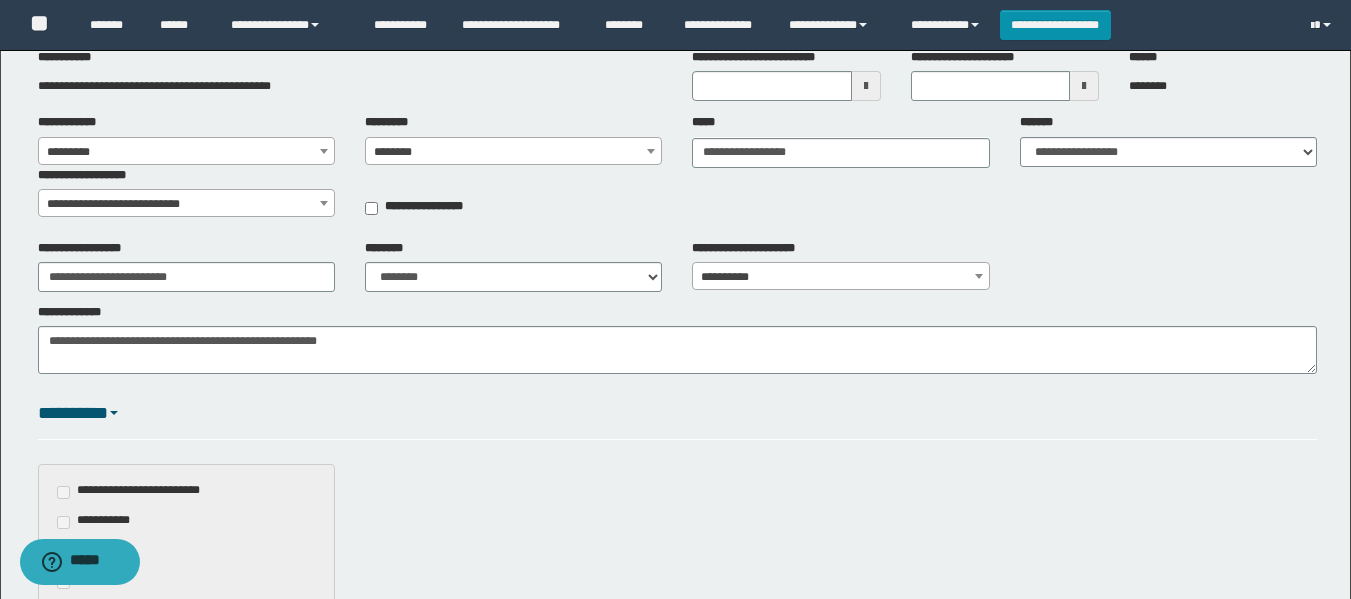 scroll, scrollTop: 100, scrollLeft: 0, axis: vertical 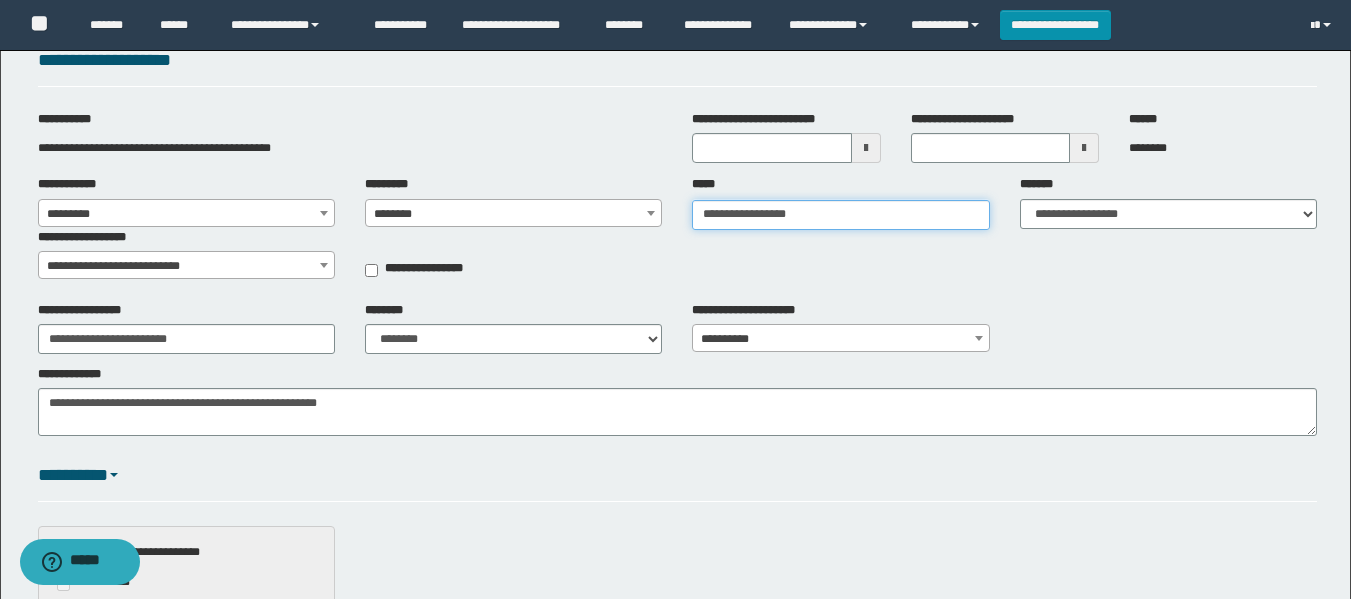 type on "**********" 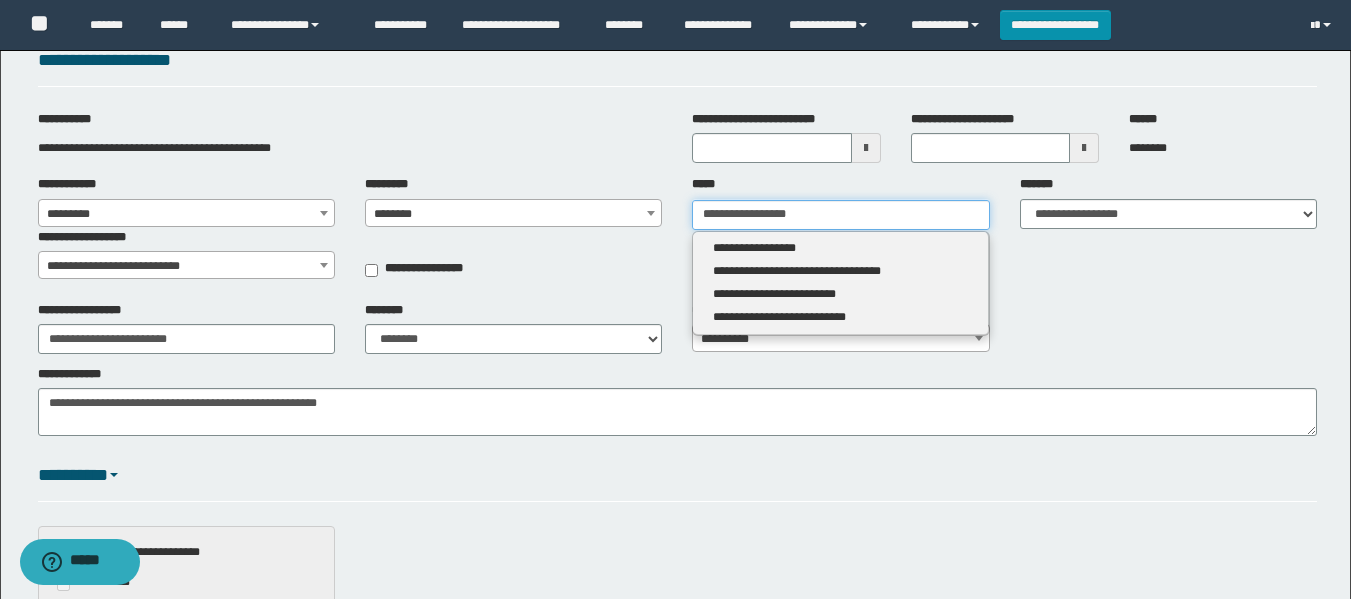 drag, startPoint x: 789, startPoint y: 219, endPoint x: 669, endPoint y: 219, distance: 120 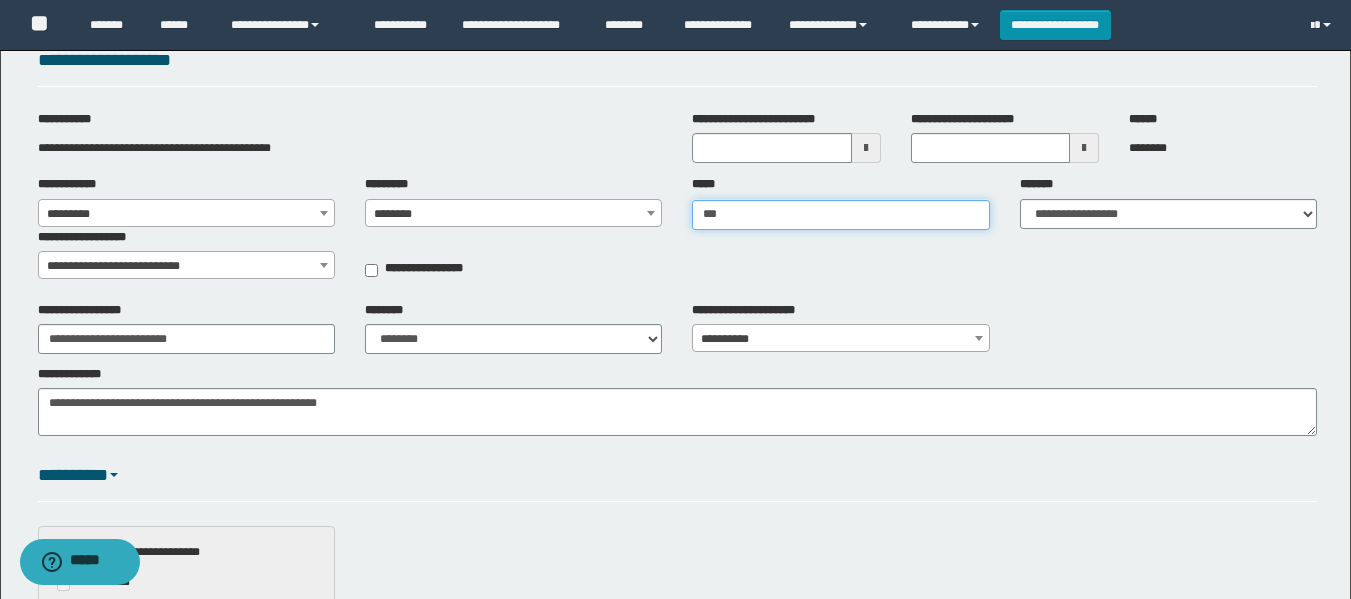 type on "****" 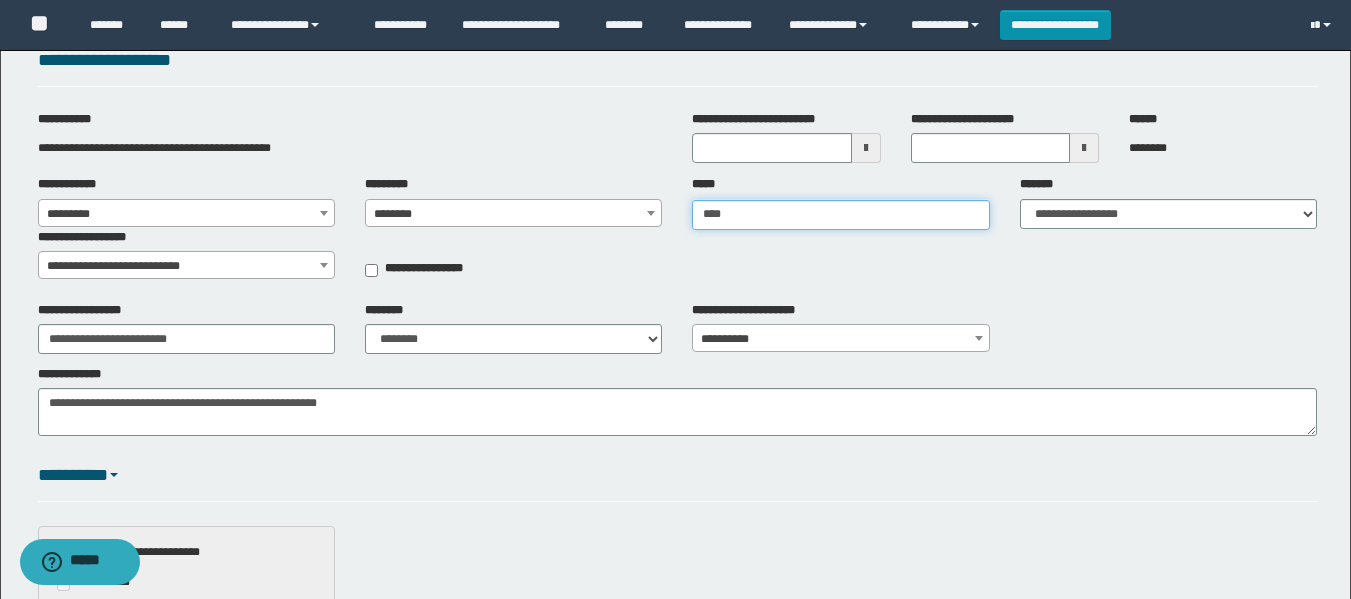 type on "**********" 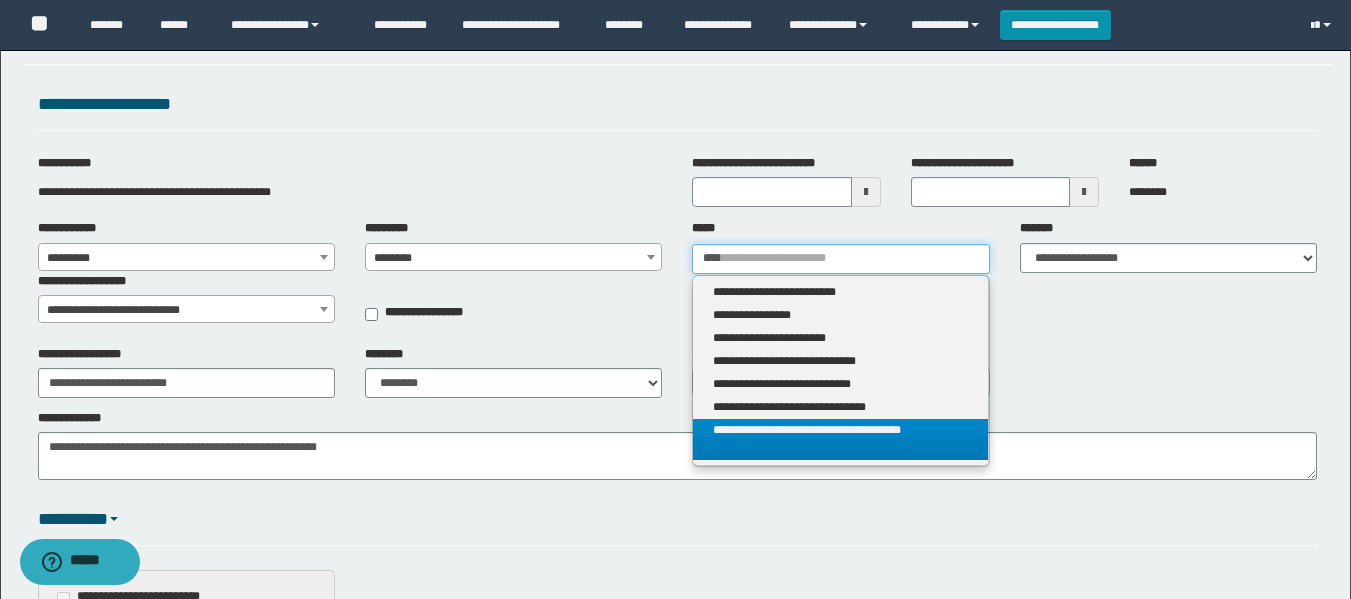 scroll, scrollTop: 0, scrollLeft: 0, axis: both 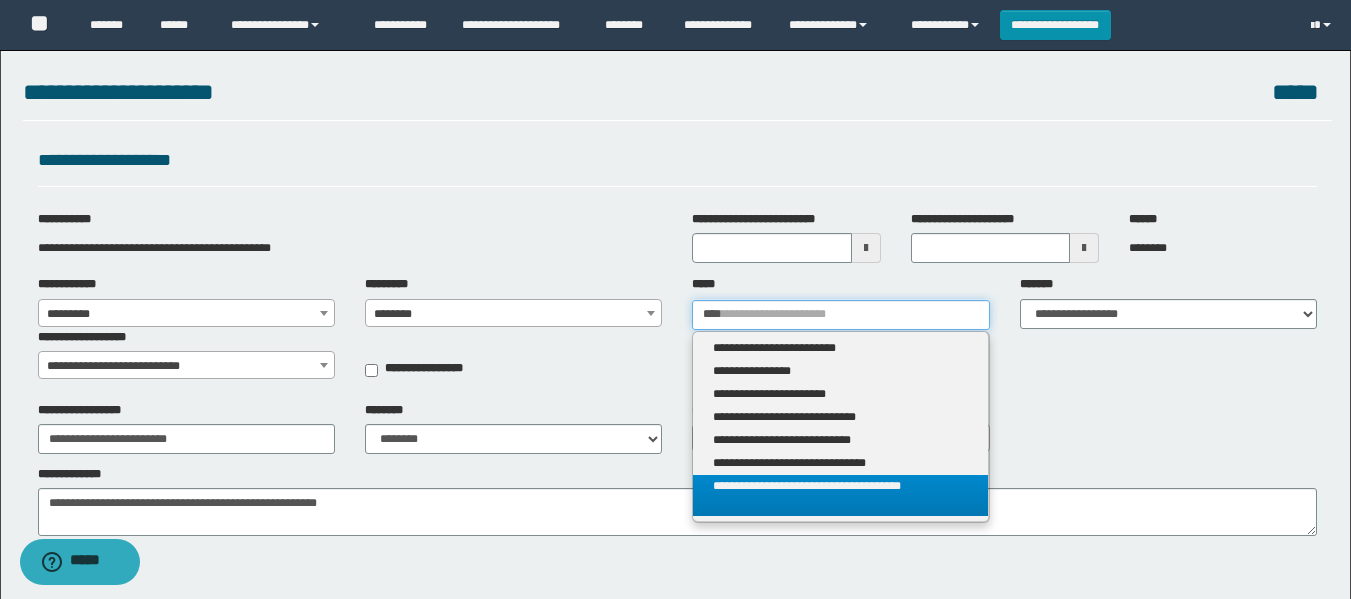 type 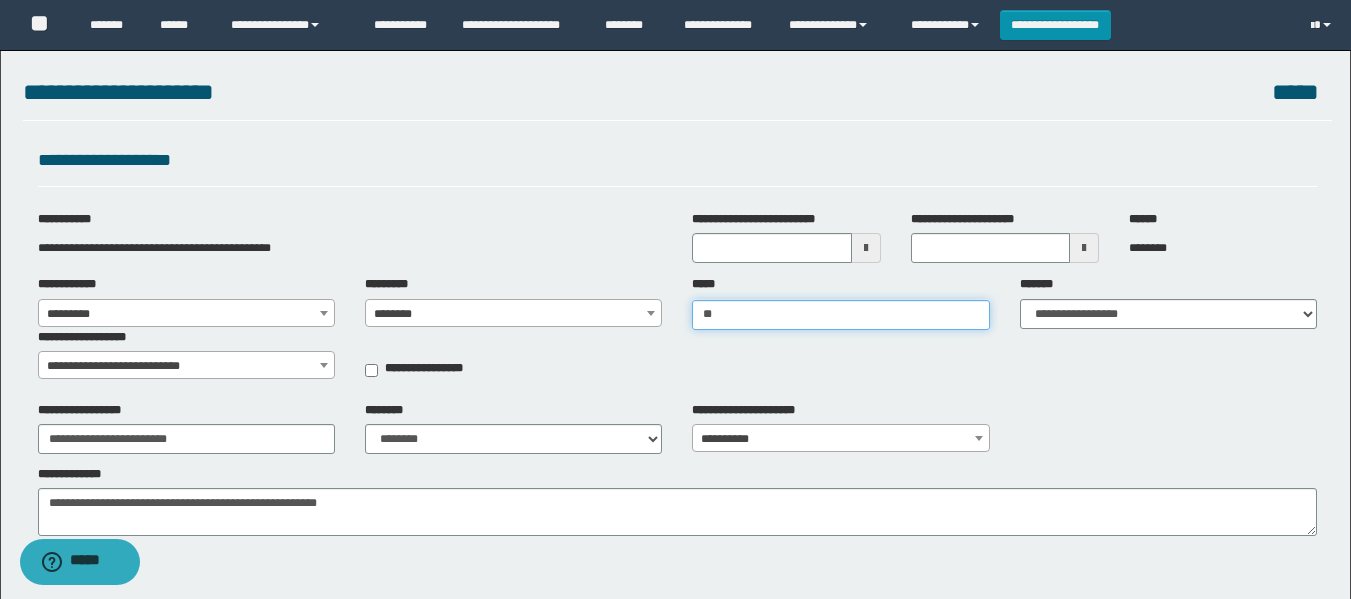type on "*" 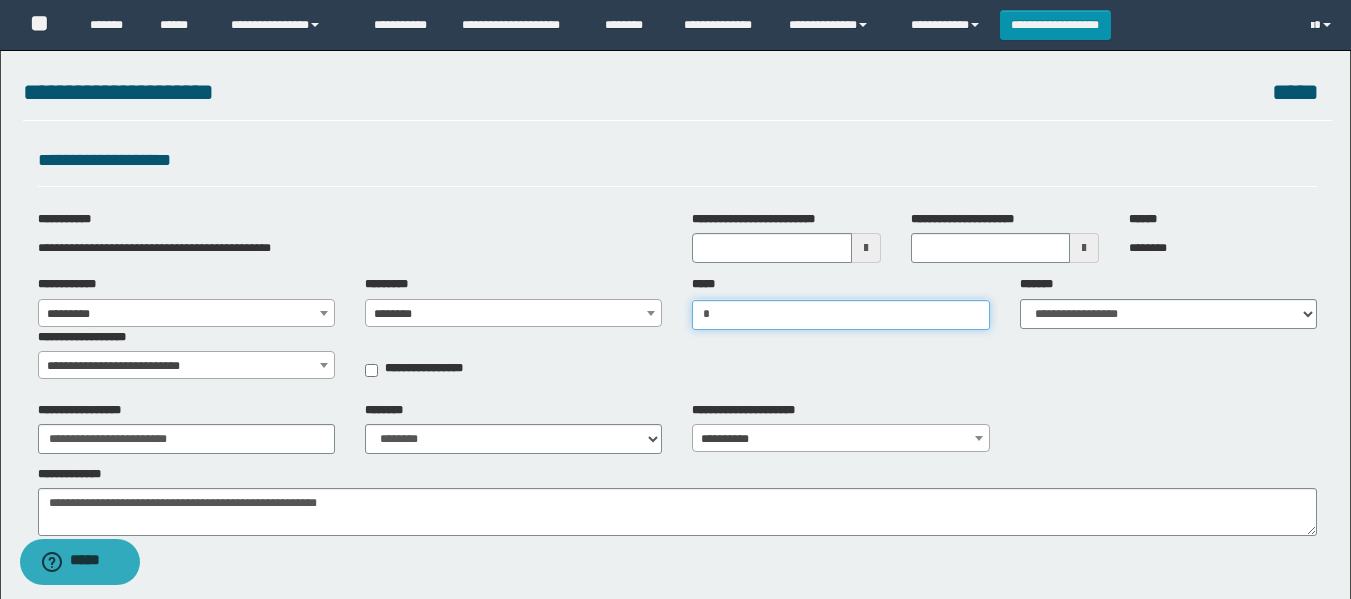 type 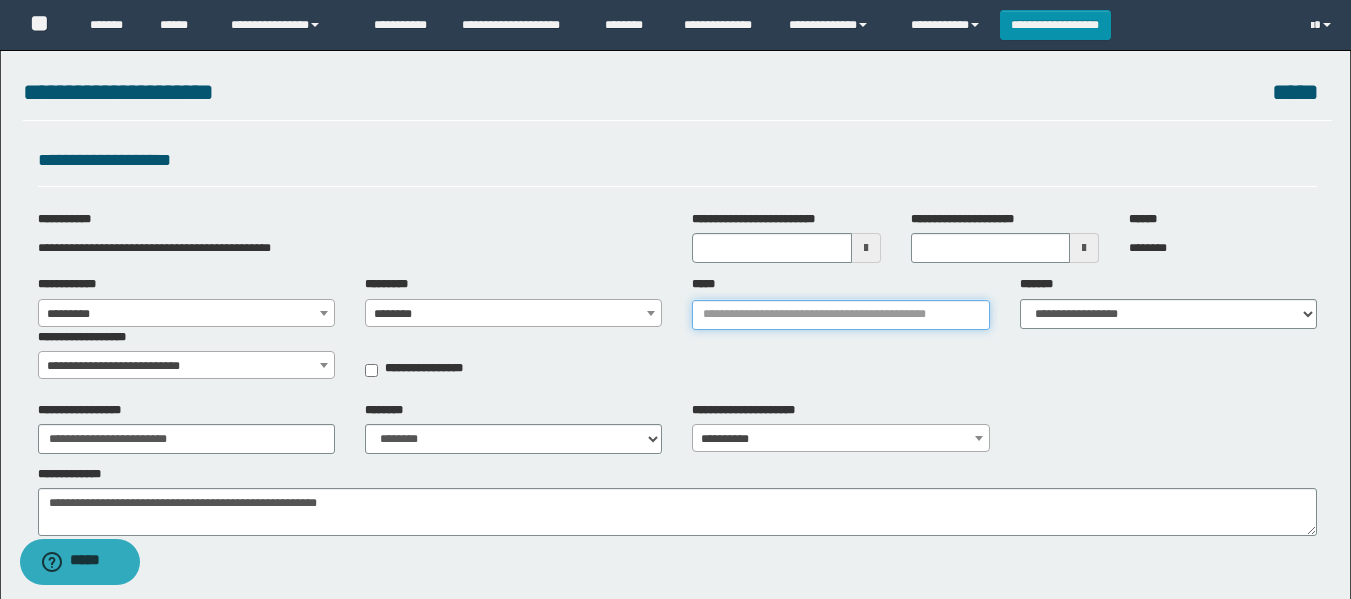 type 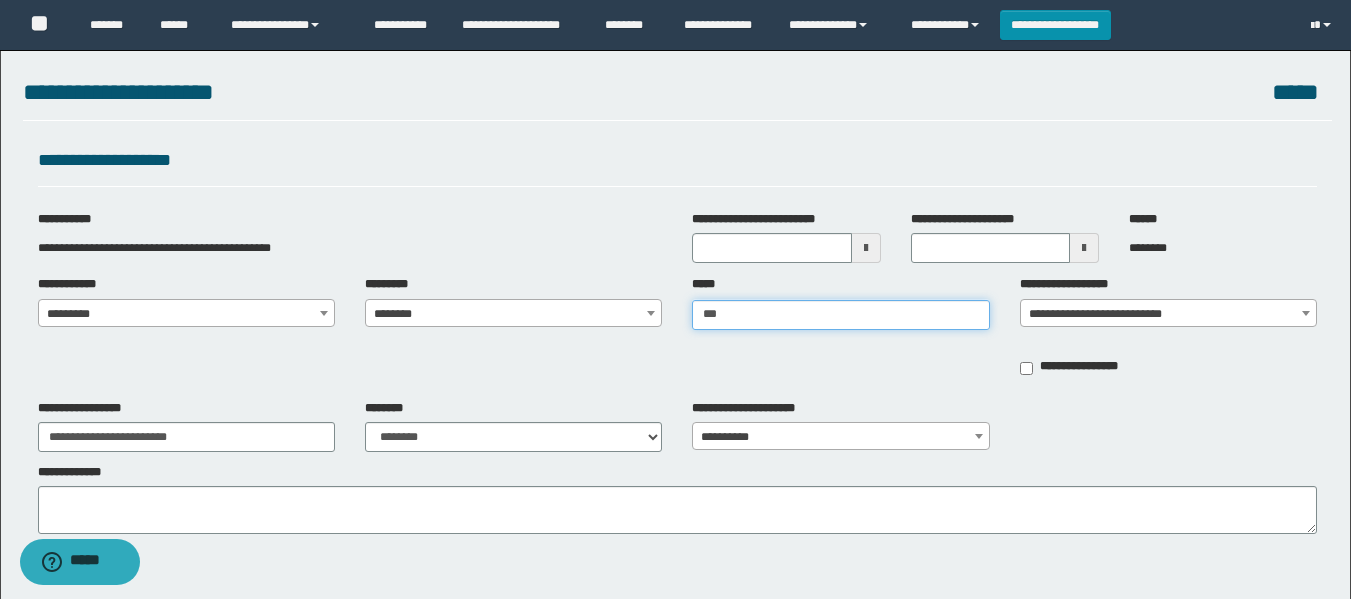 type on "****" 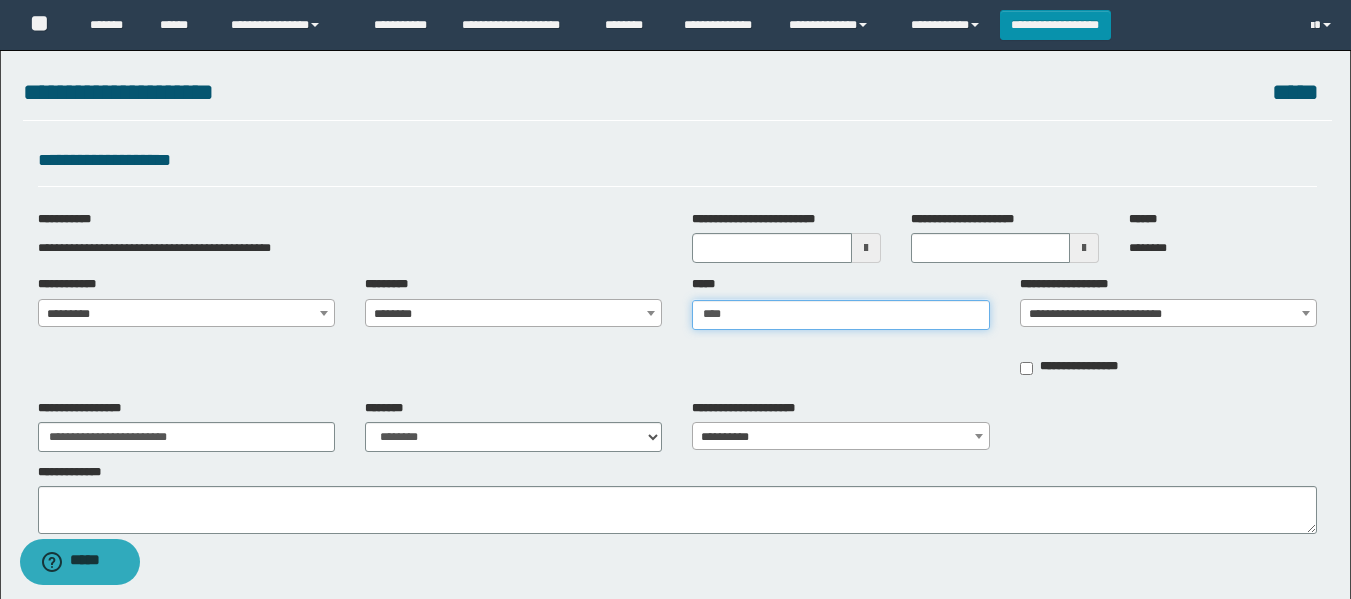 type on "****" 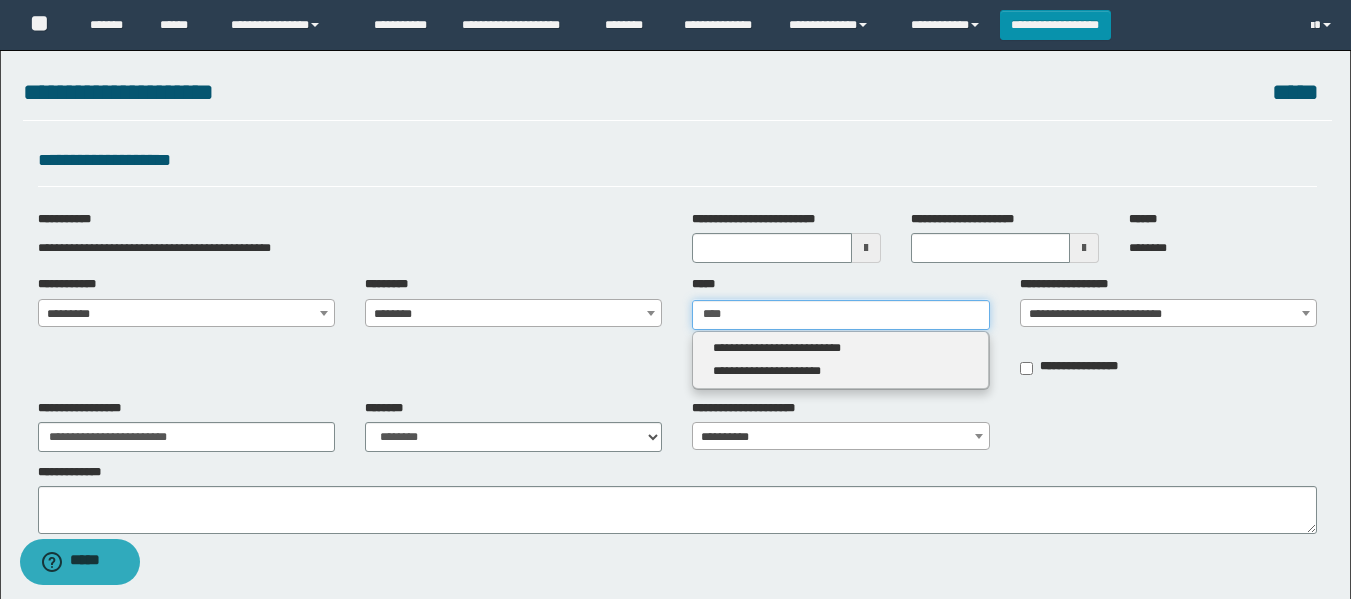 type 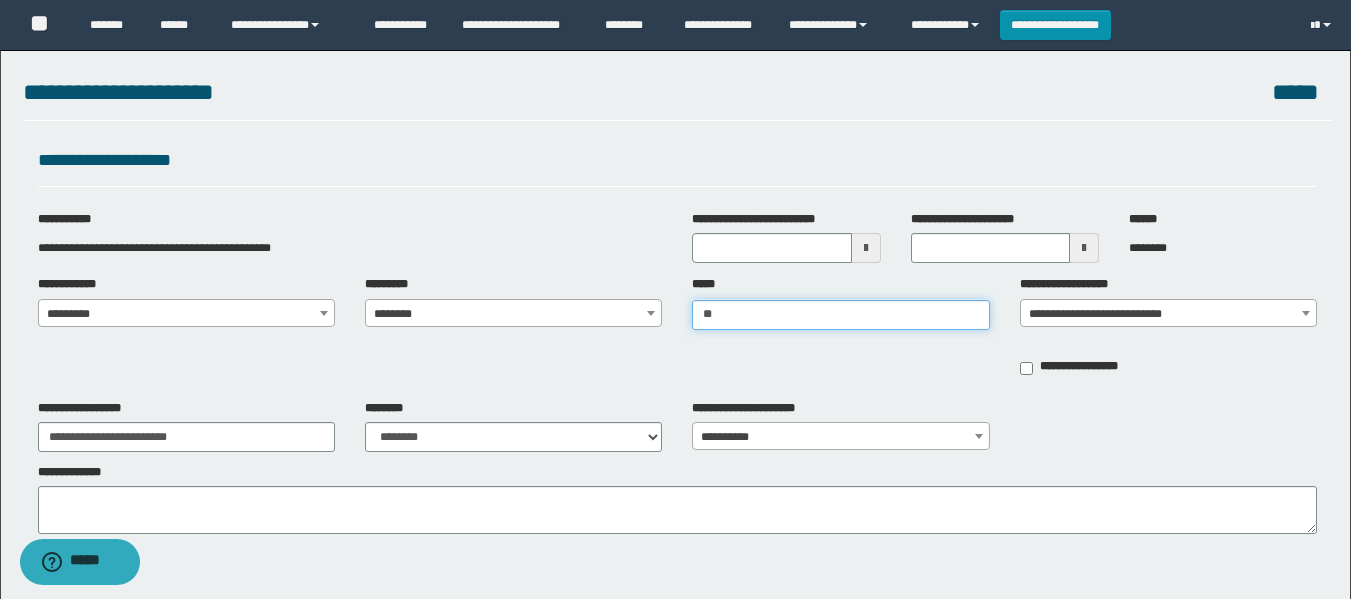 type on "*" 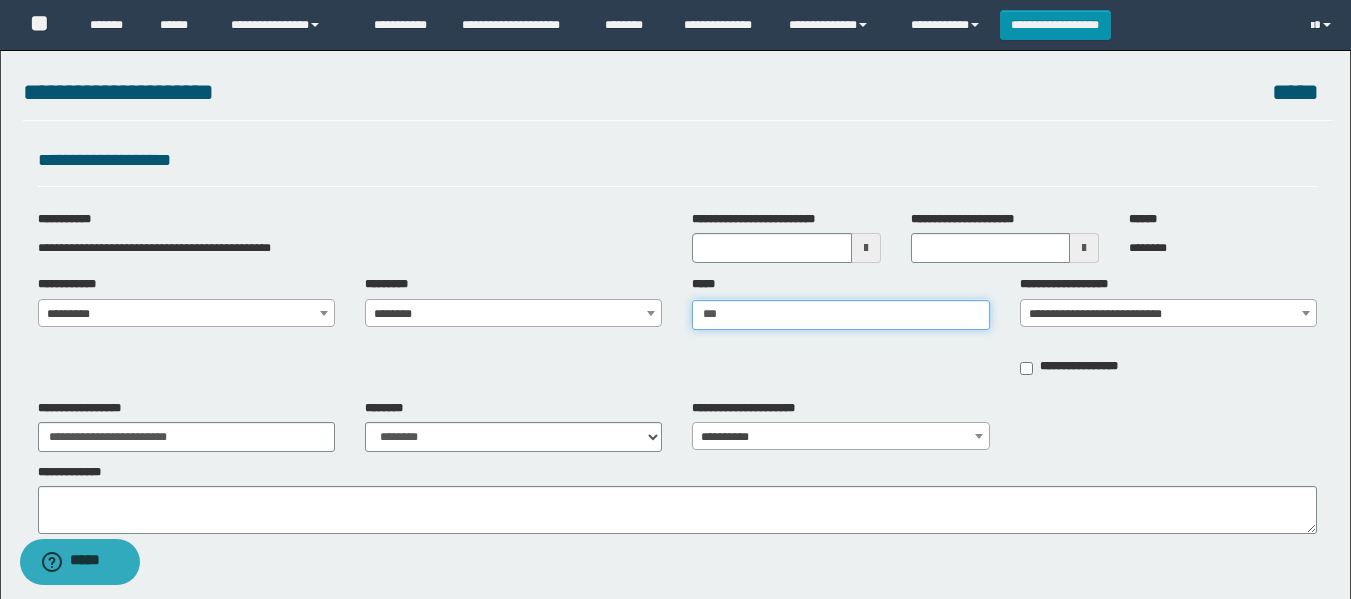 type on "***" 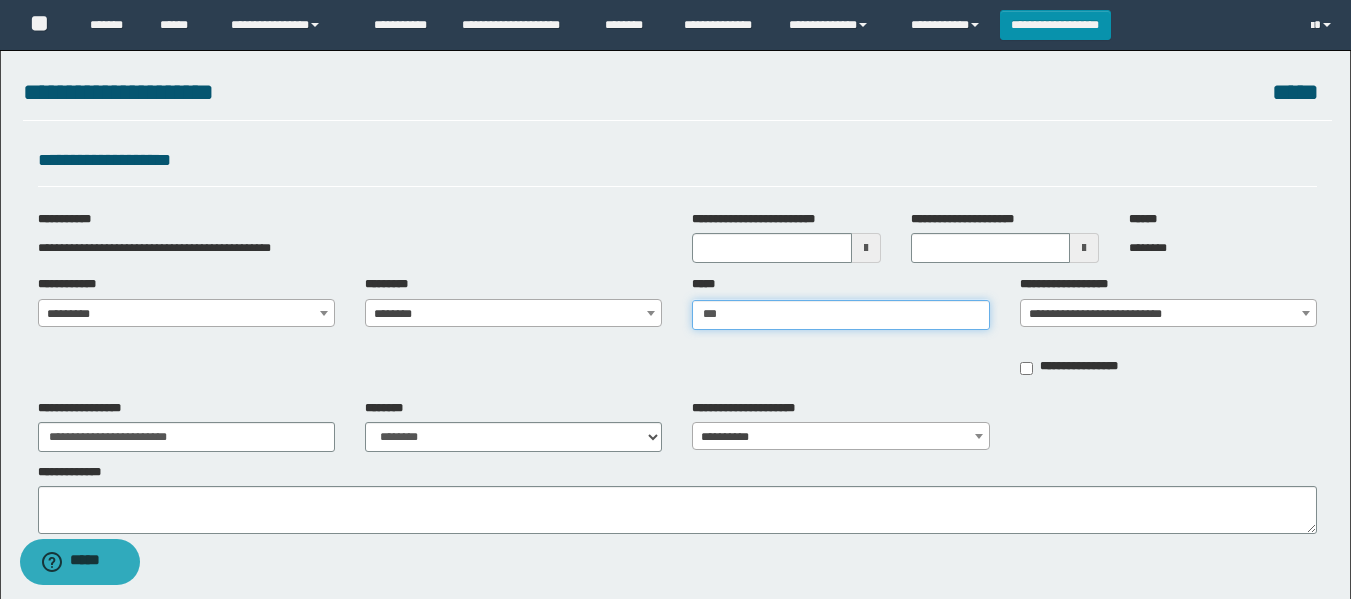 type on "****" 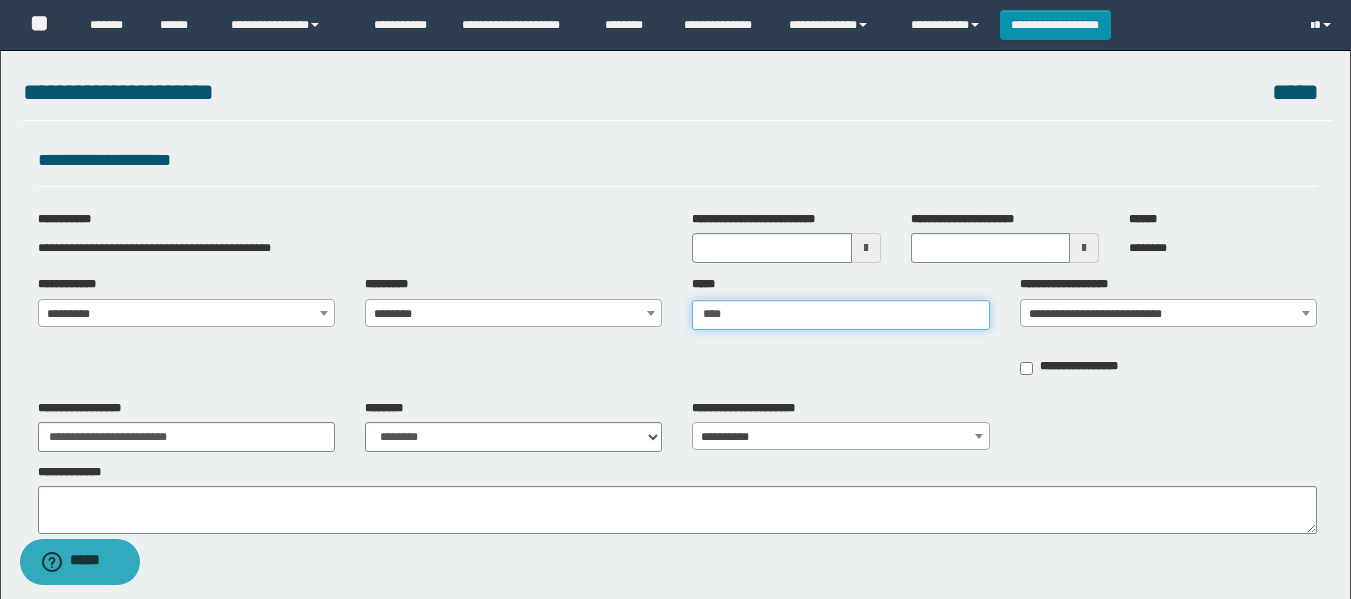 type on "**********" 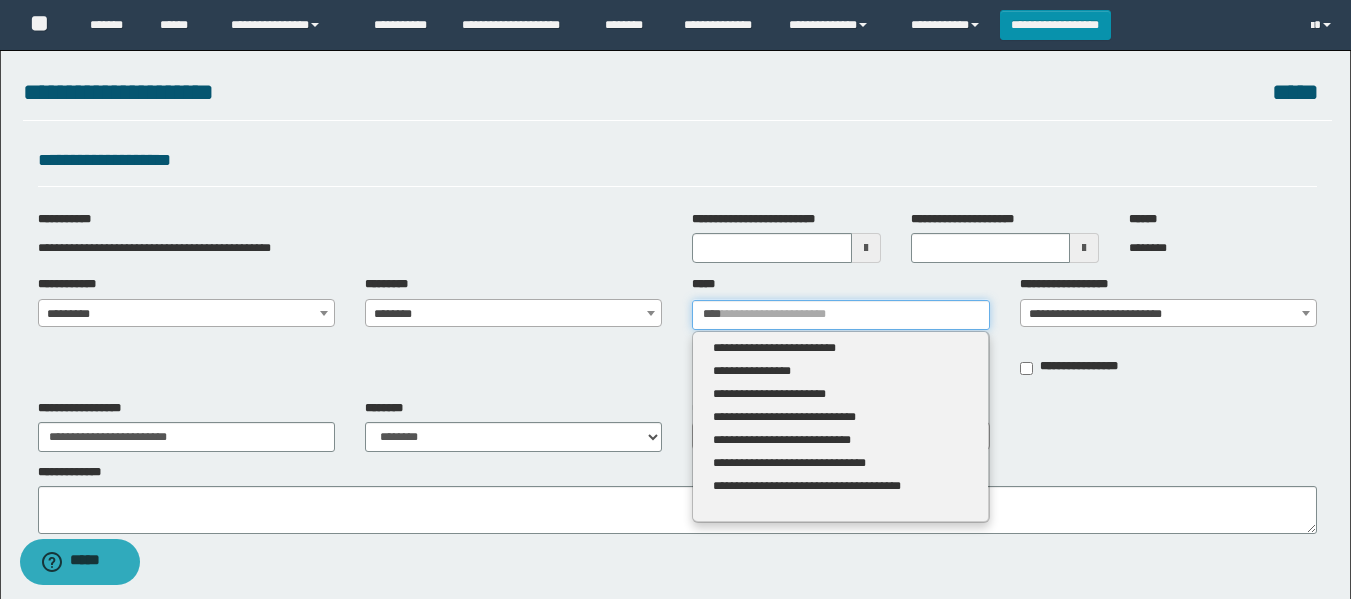 type 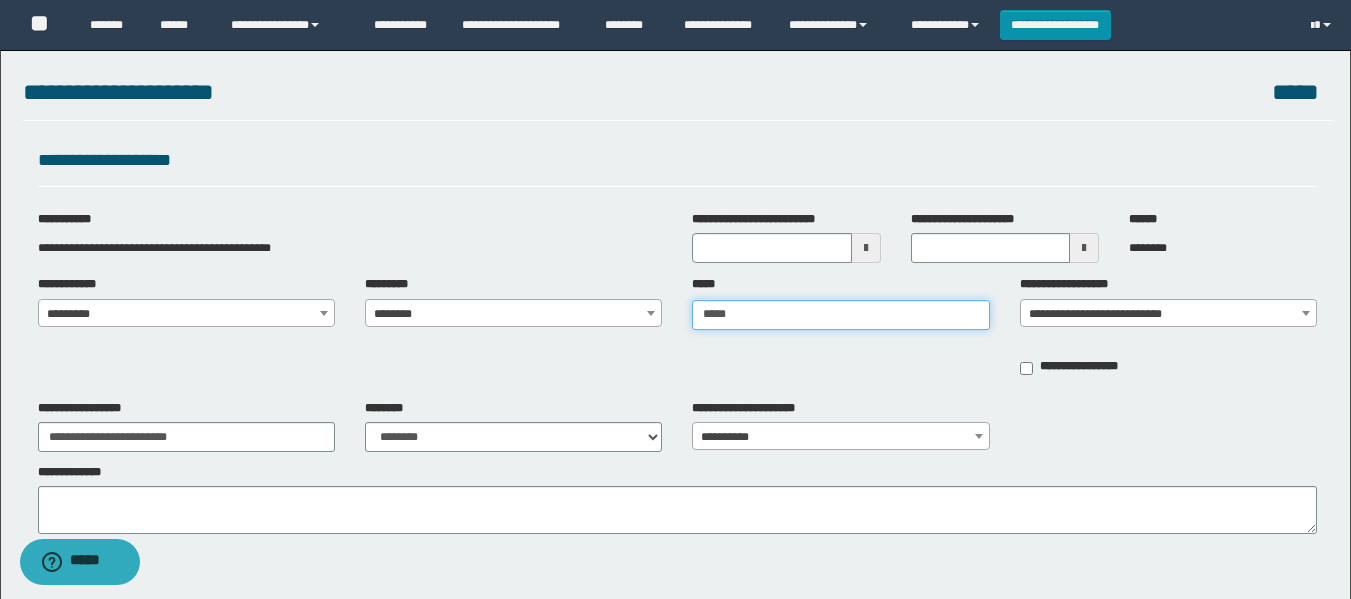 type on "**********" 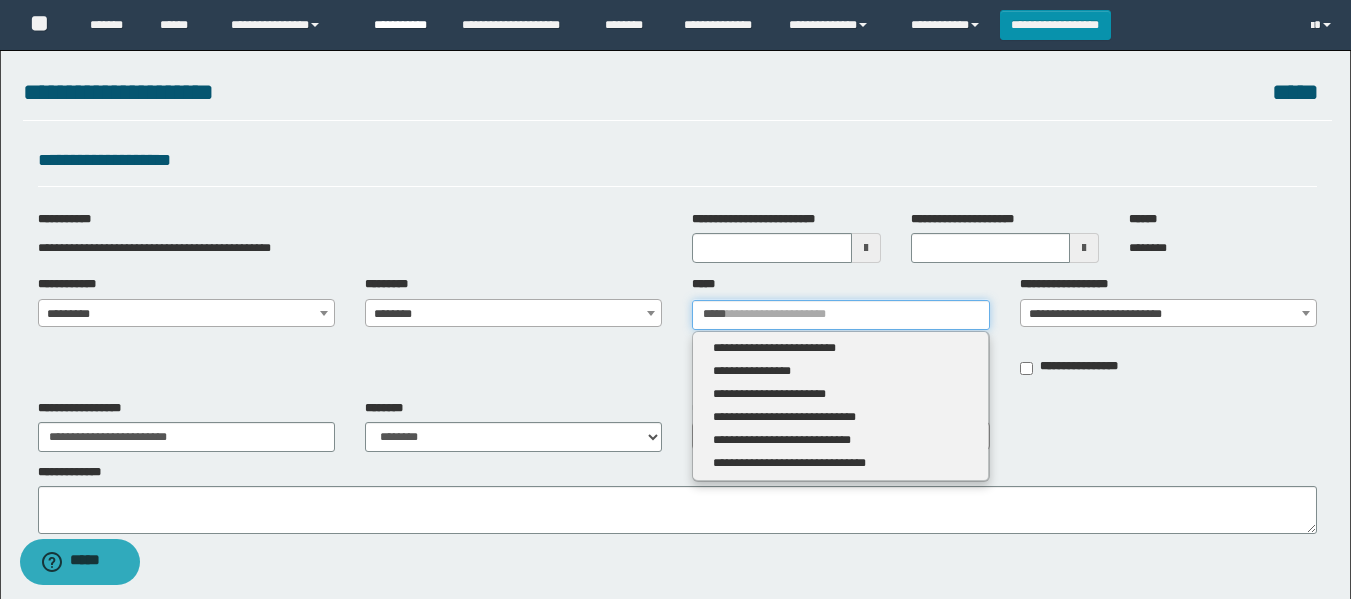 type on "*****" 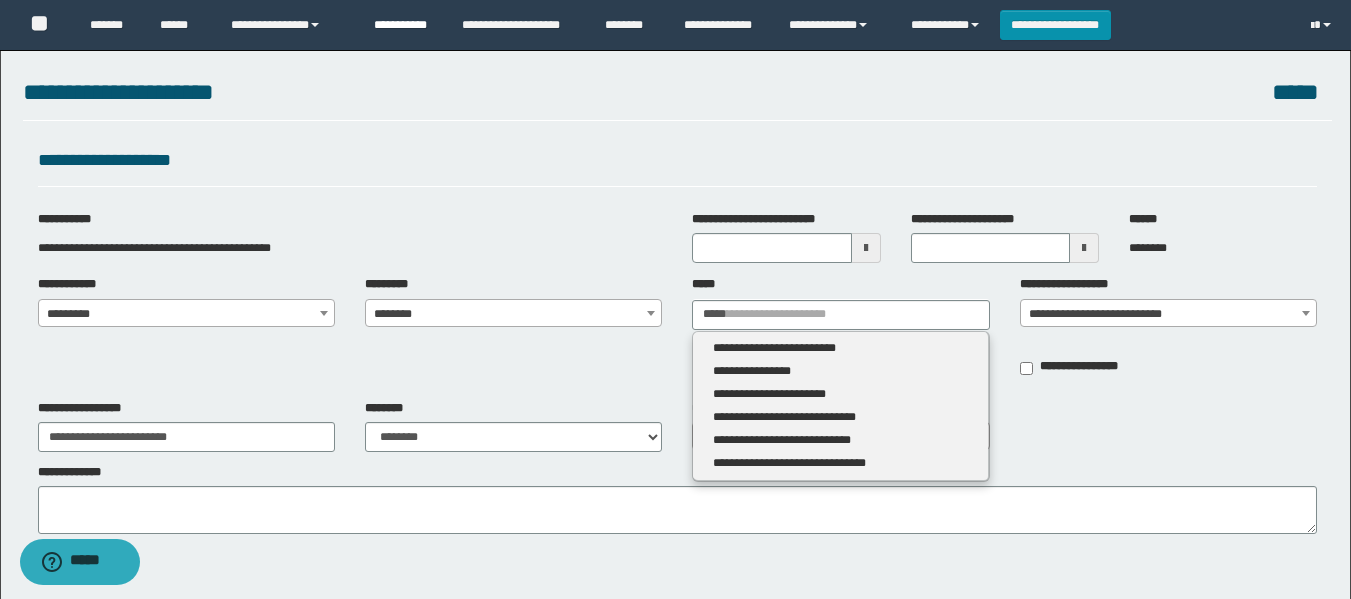 type 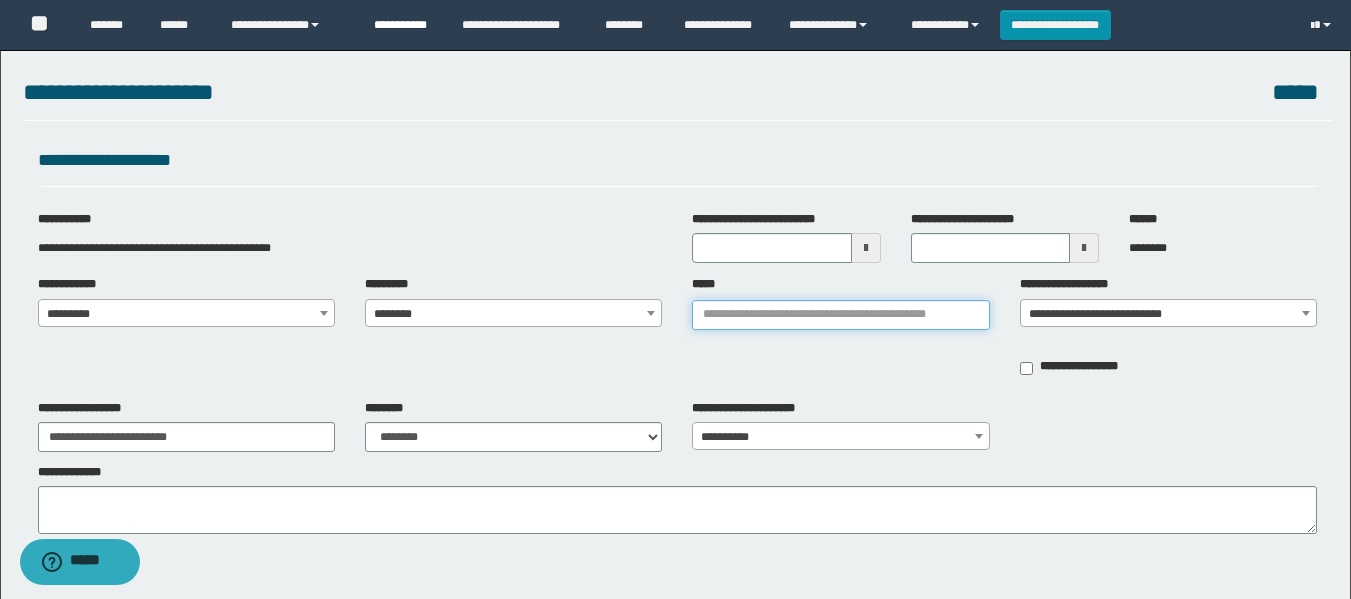 type on "**********" 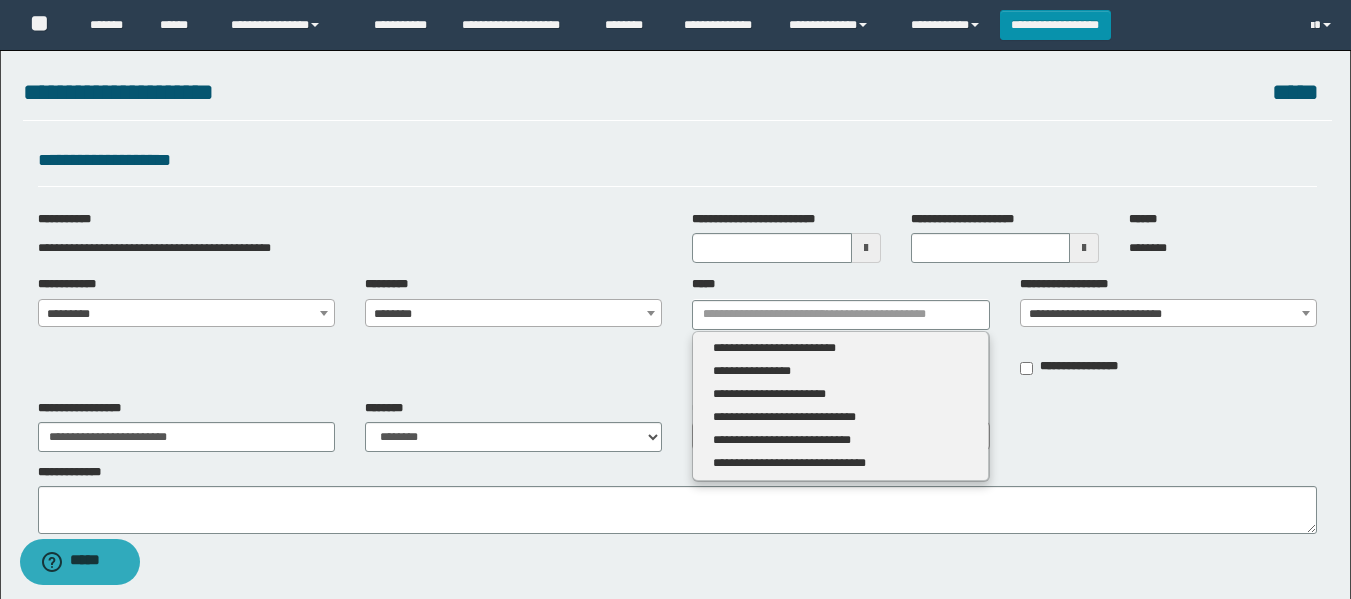 type 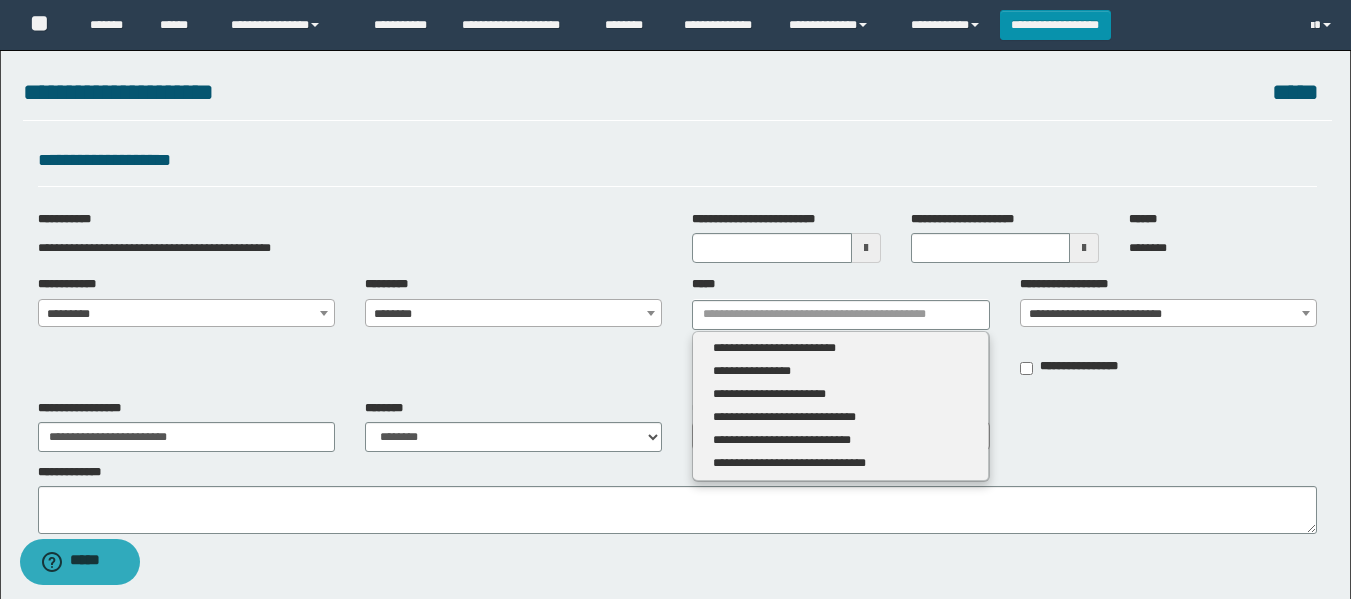 click on "**********" at bounding box center (677, 426) 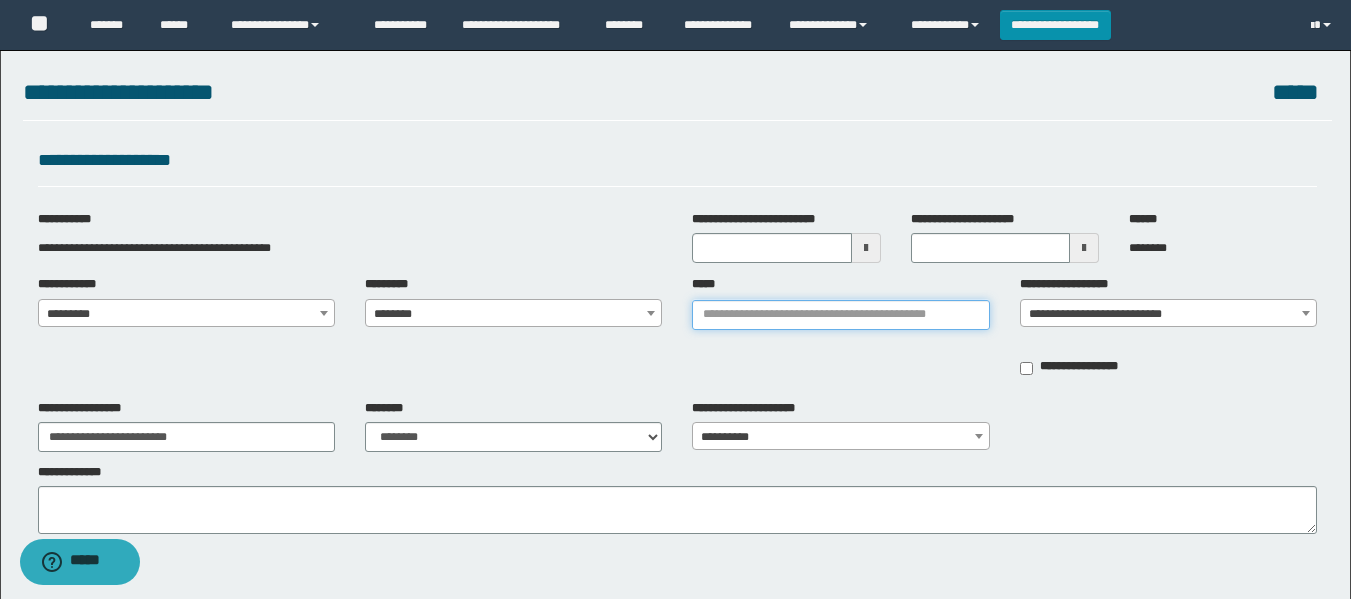 type on "**********" 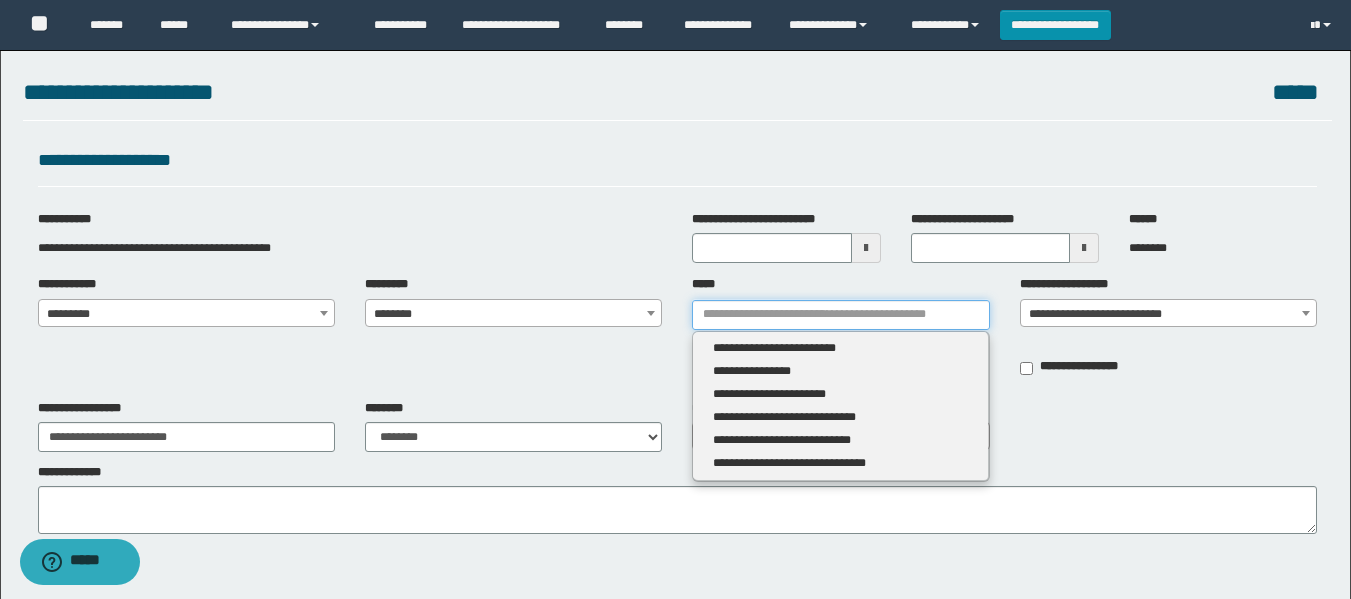 click on "*****" at bounding box center (840, 315) 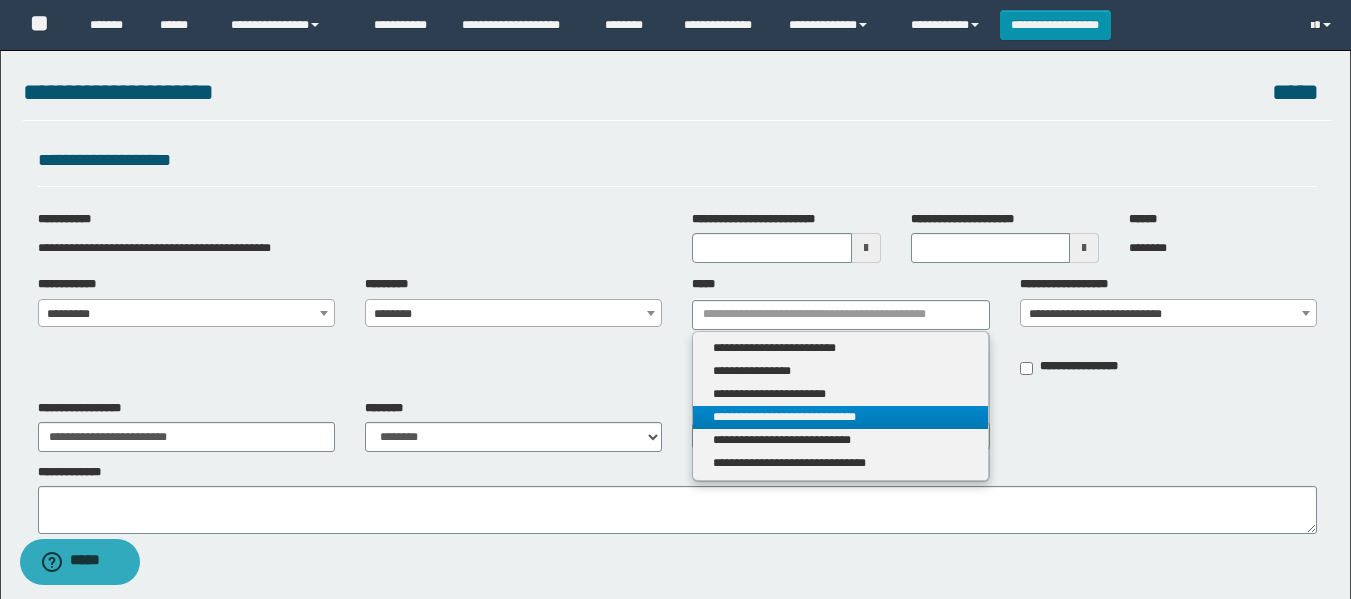 type 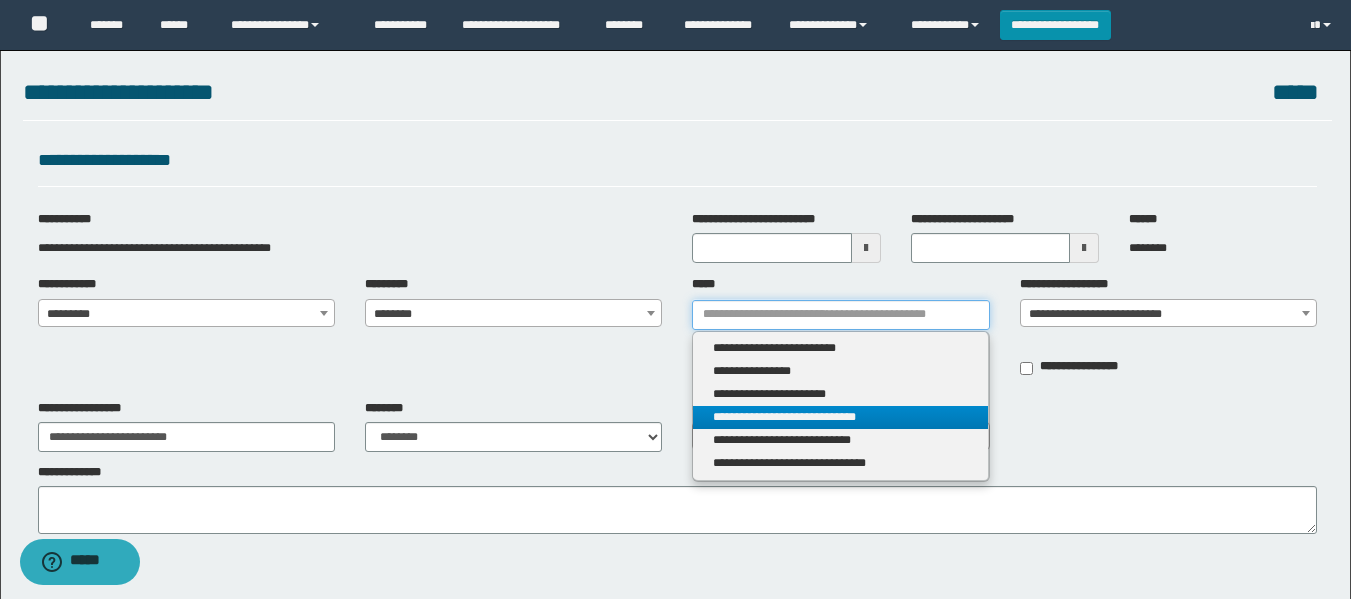 type 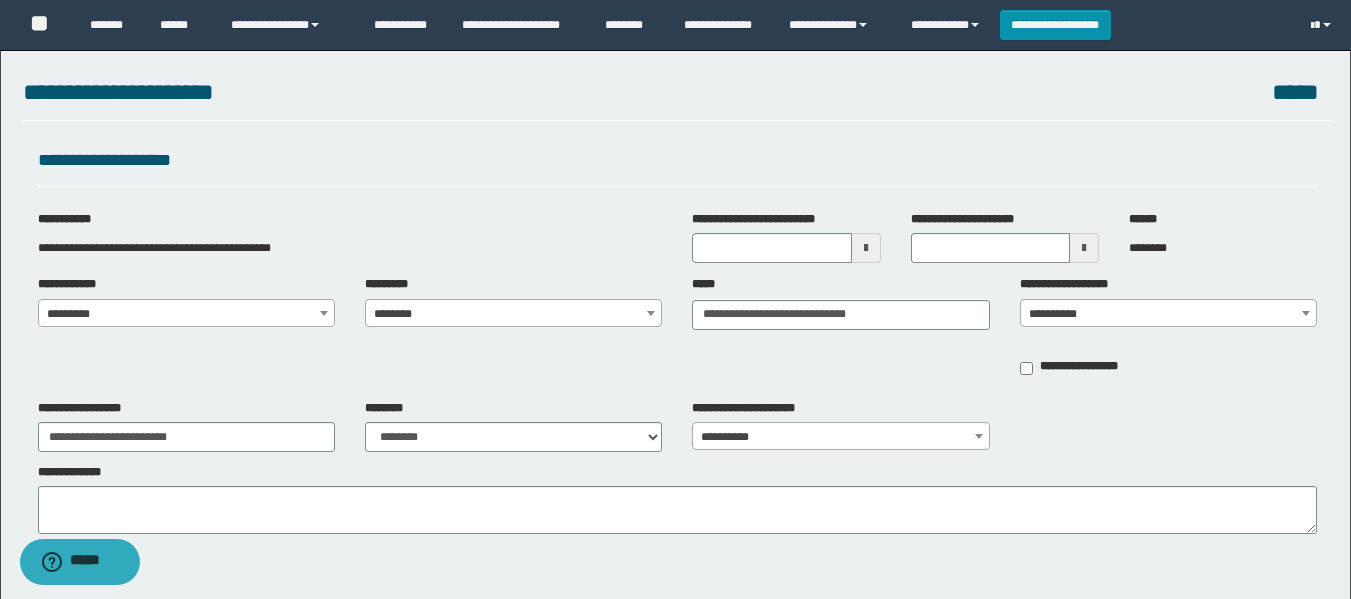 click on "**********" at bounding box center [1168, 314] 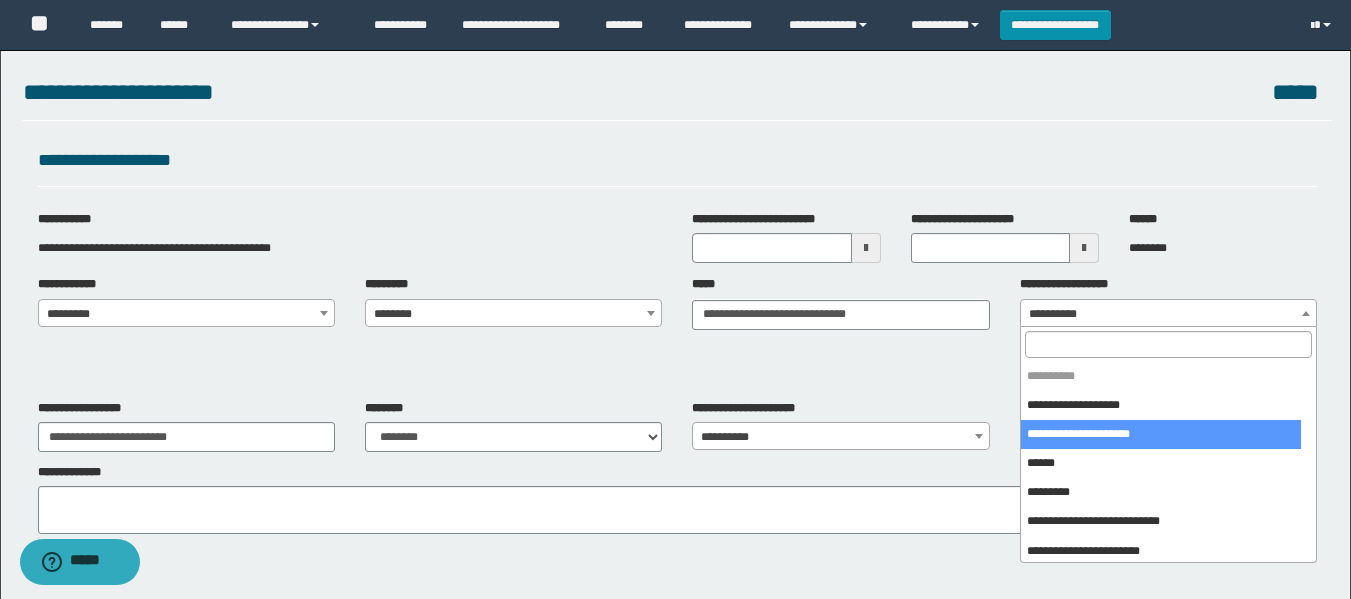 select on "****" 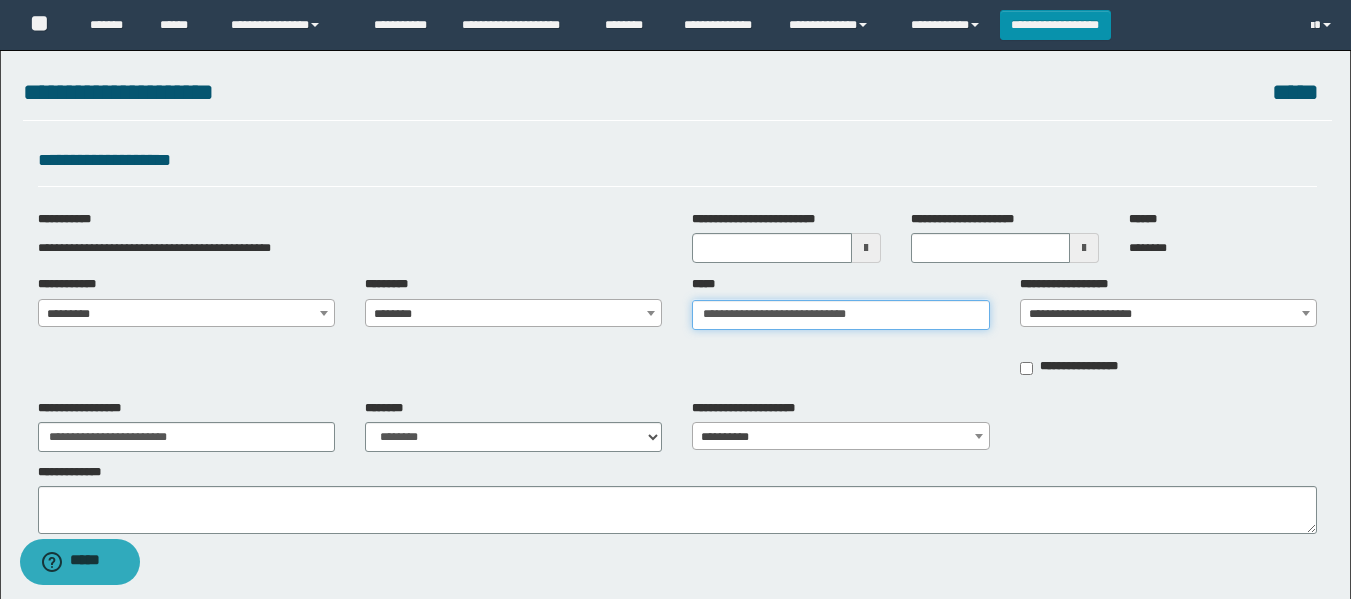 type on "**********" 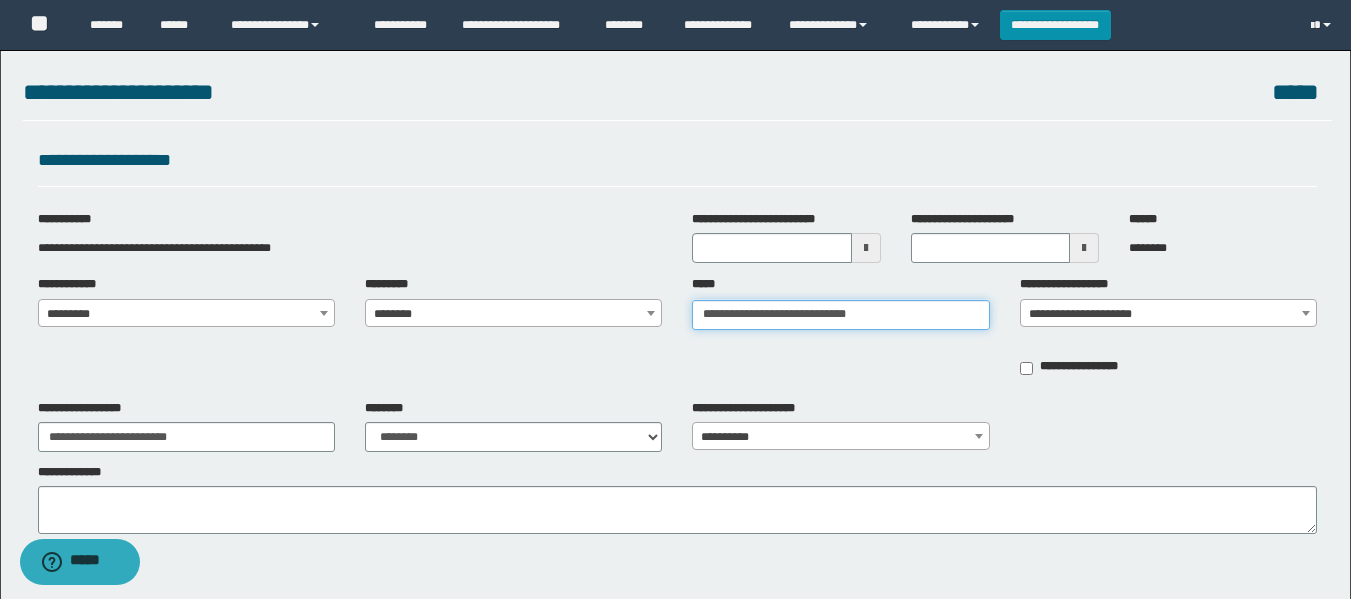 click on "**********" at bounding box center [840, 315] 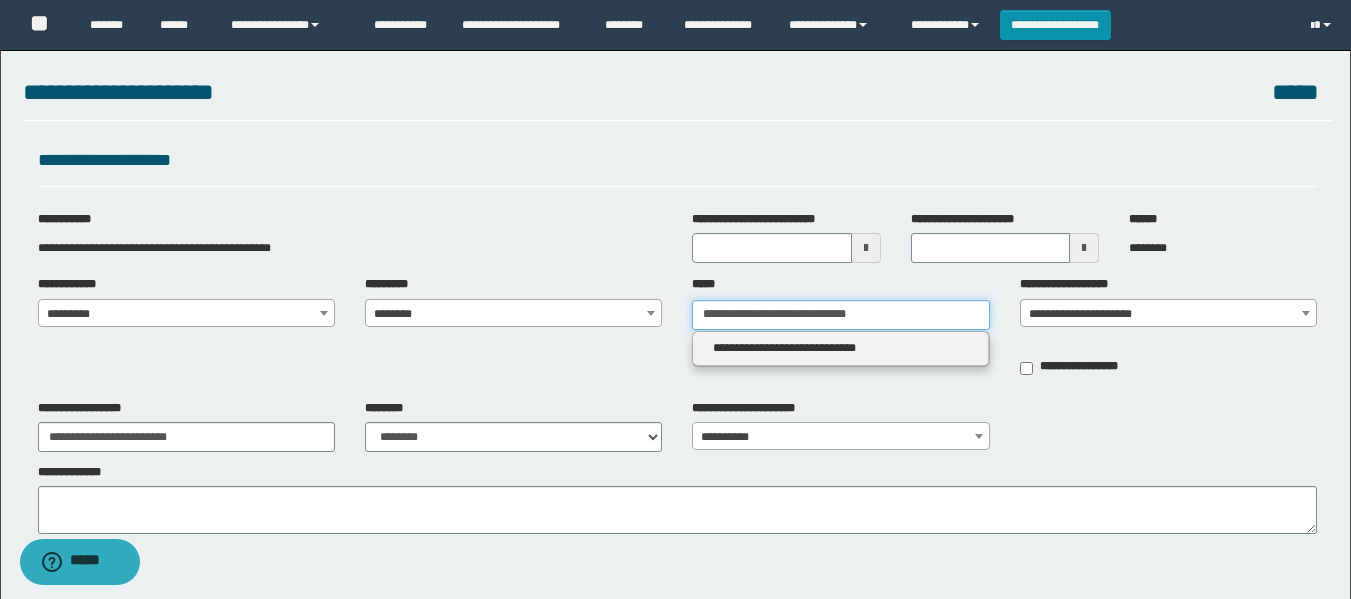type 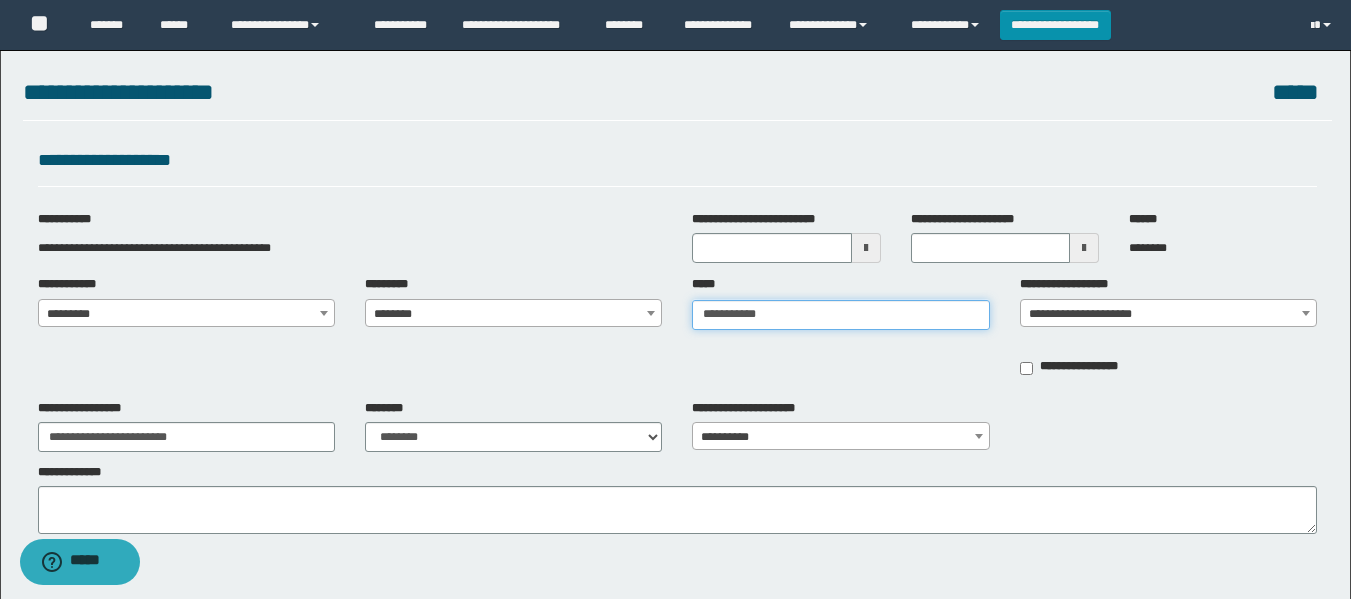 type on "*********" 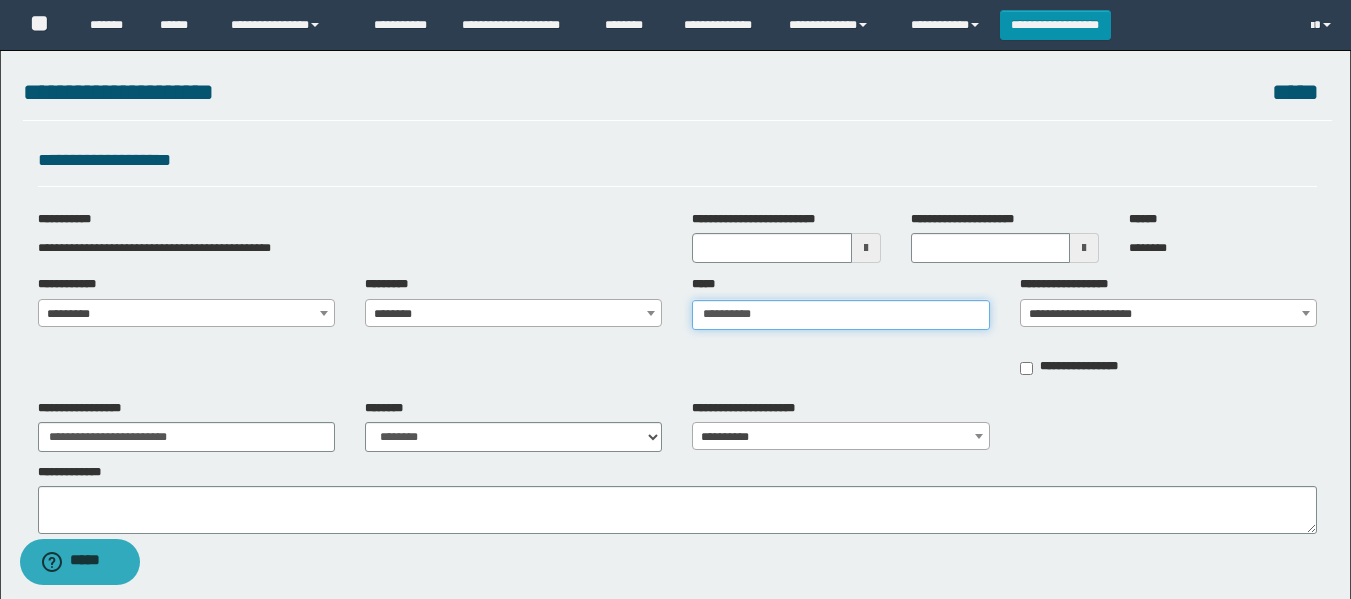type on "**********" 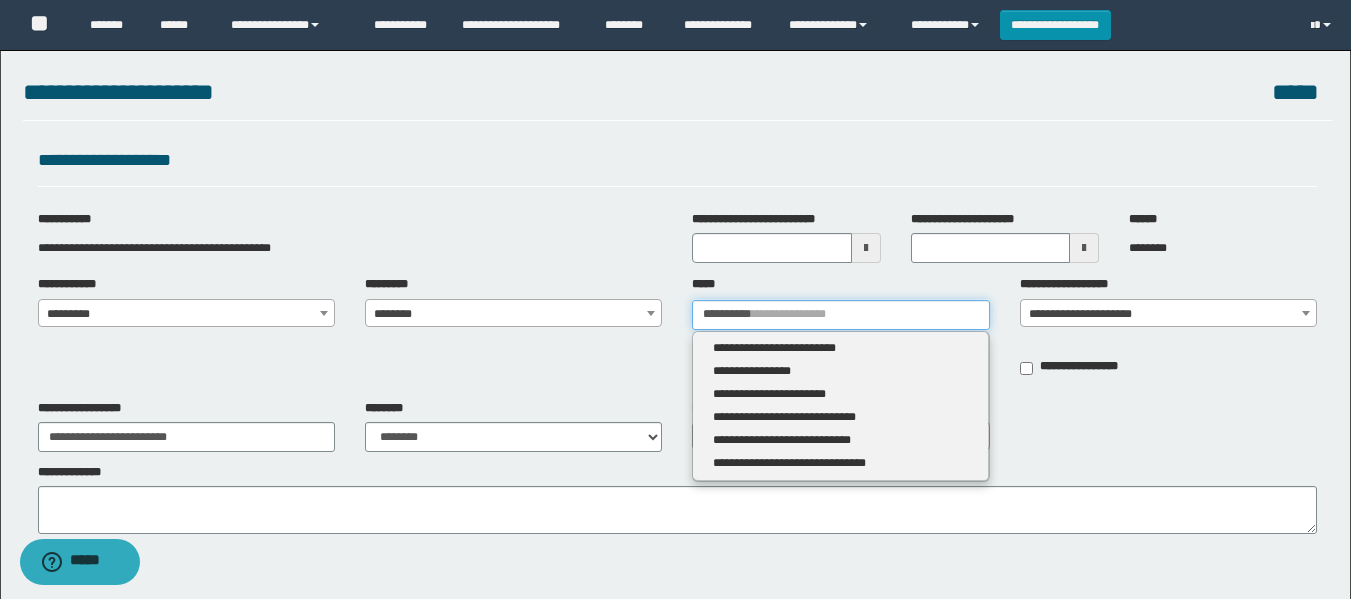 type 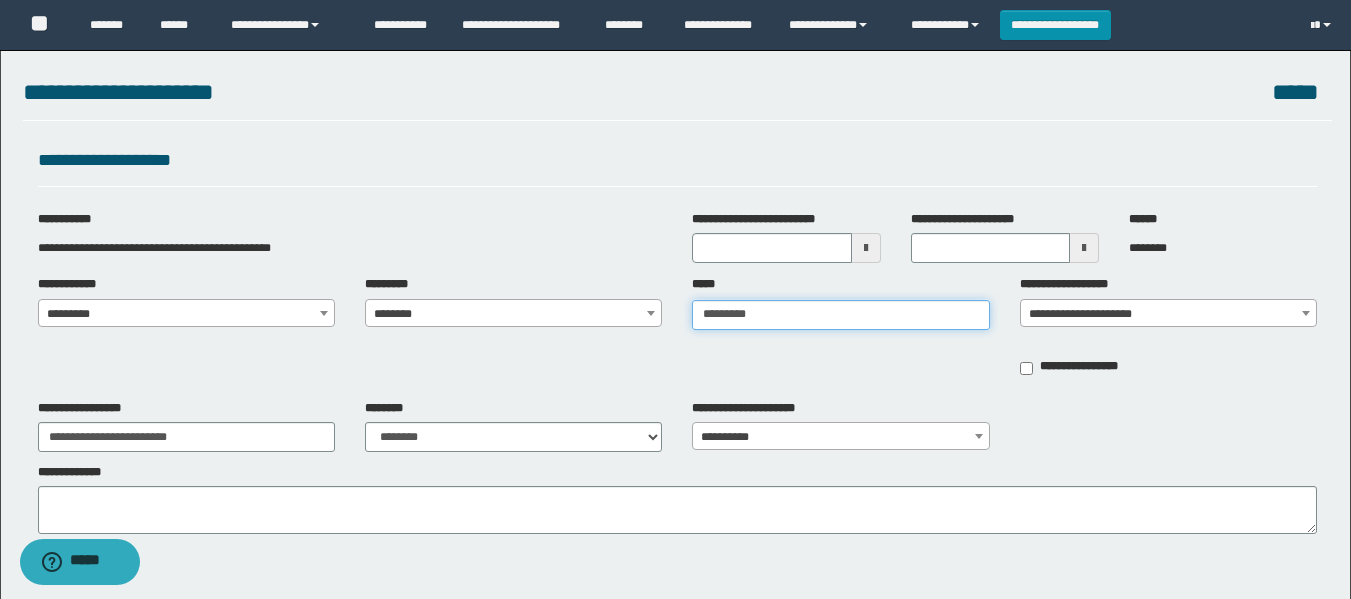 type on "**********" 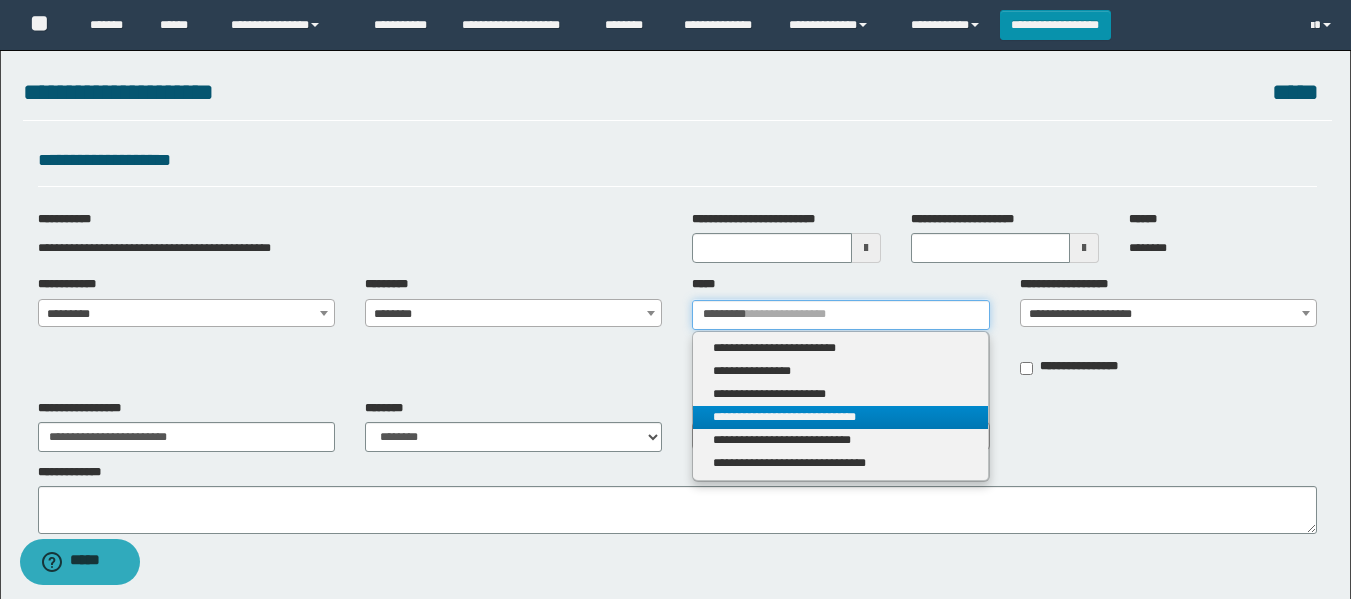 type on "*********" 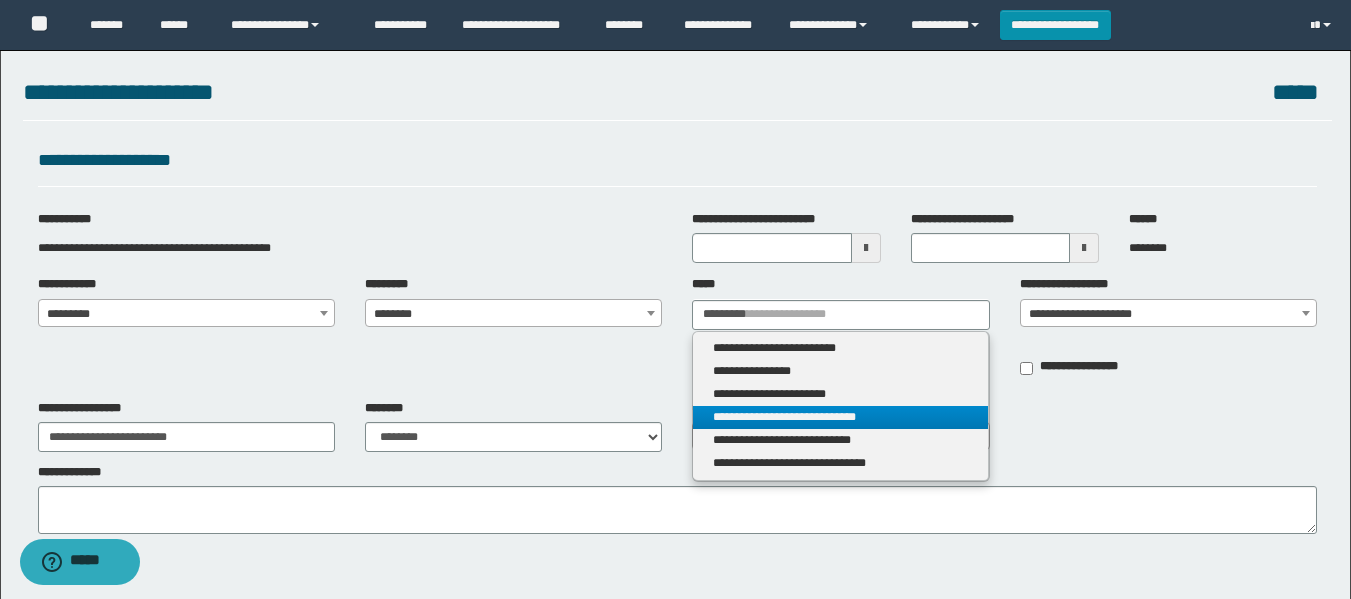 click on "**********" at bounding box center [840, 417] 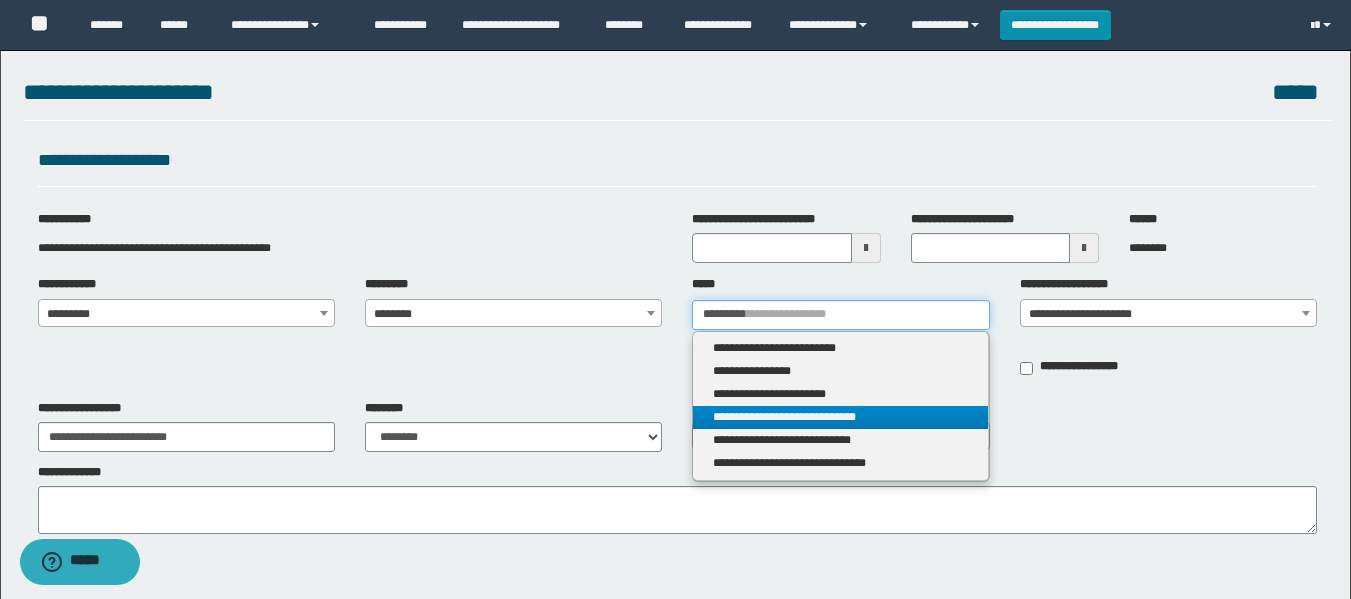 type 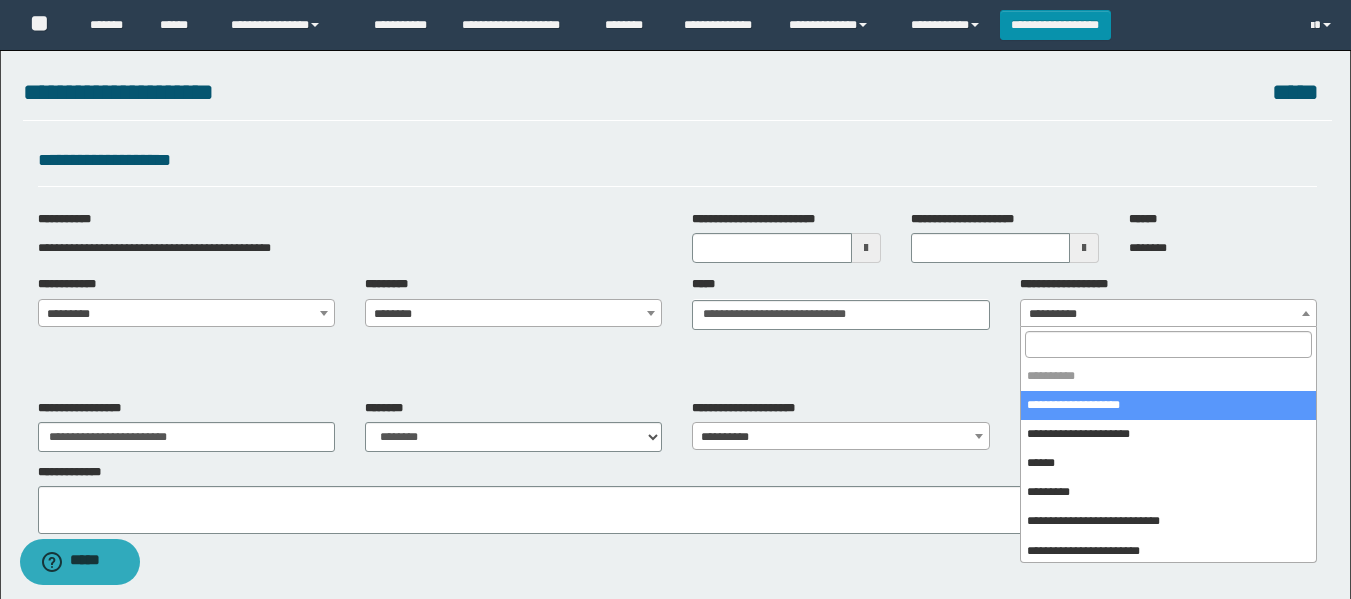 click on "**********" at bounding box center [1168, 314] 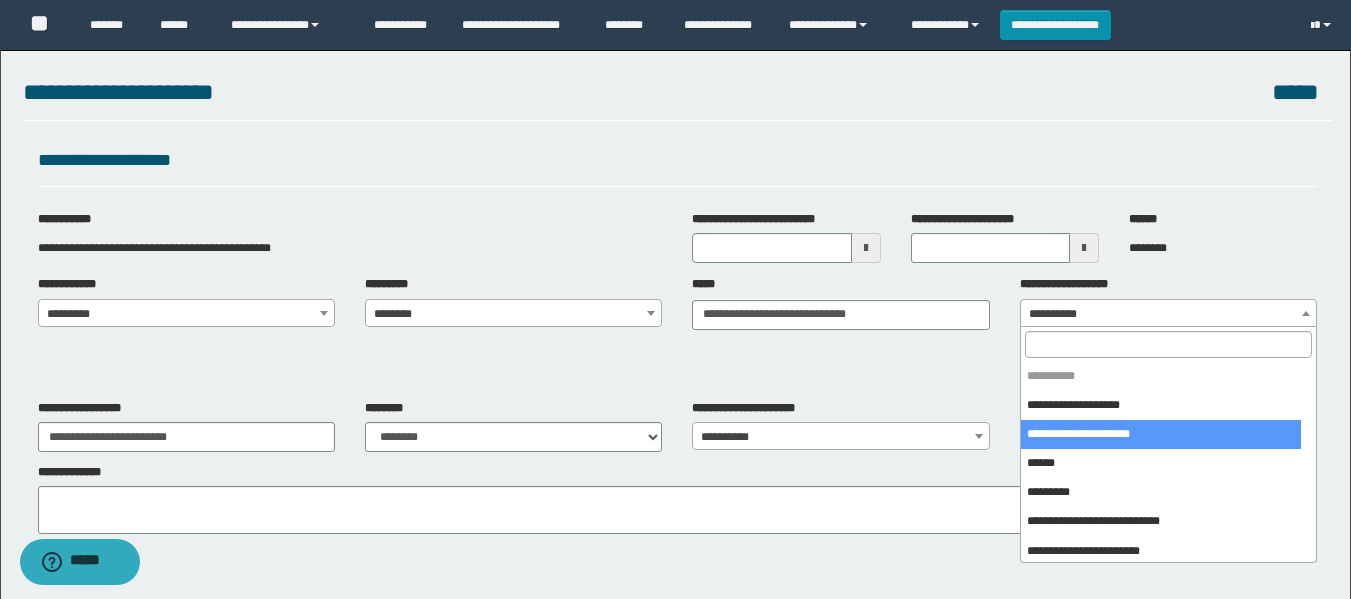 select on "****" 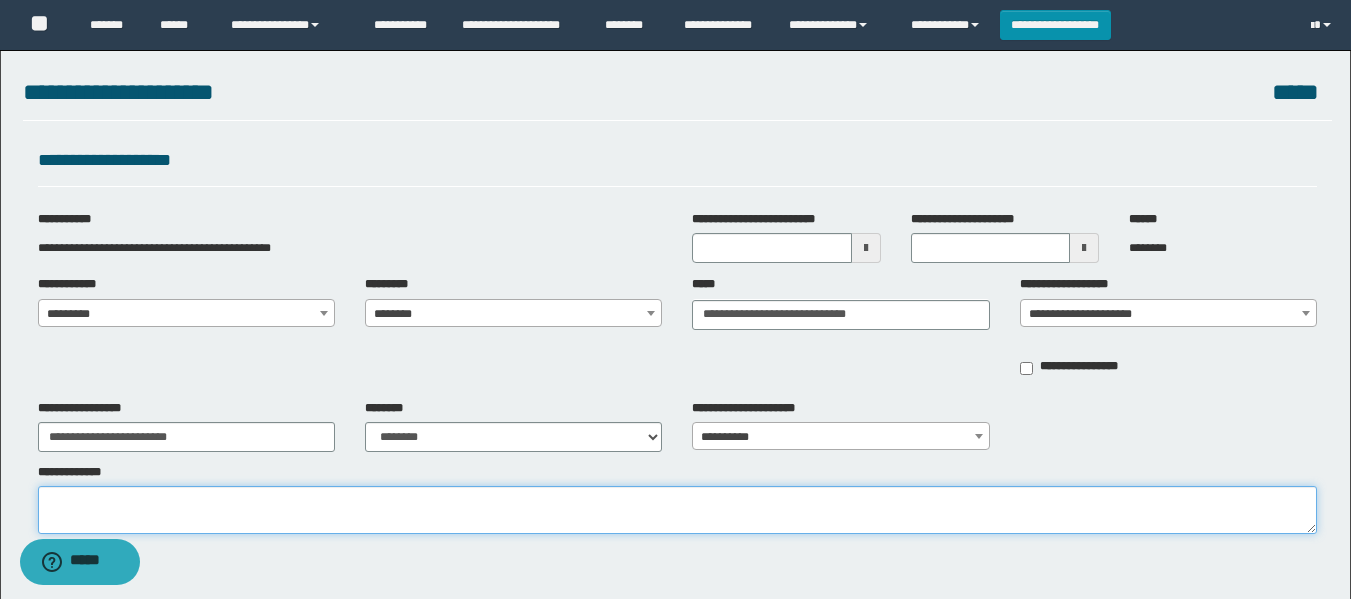 click on "**********" at bounding box center [677, 510] 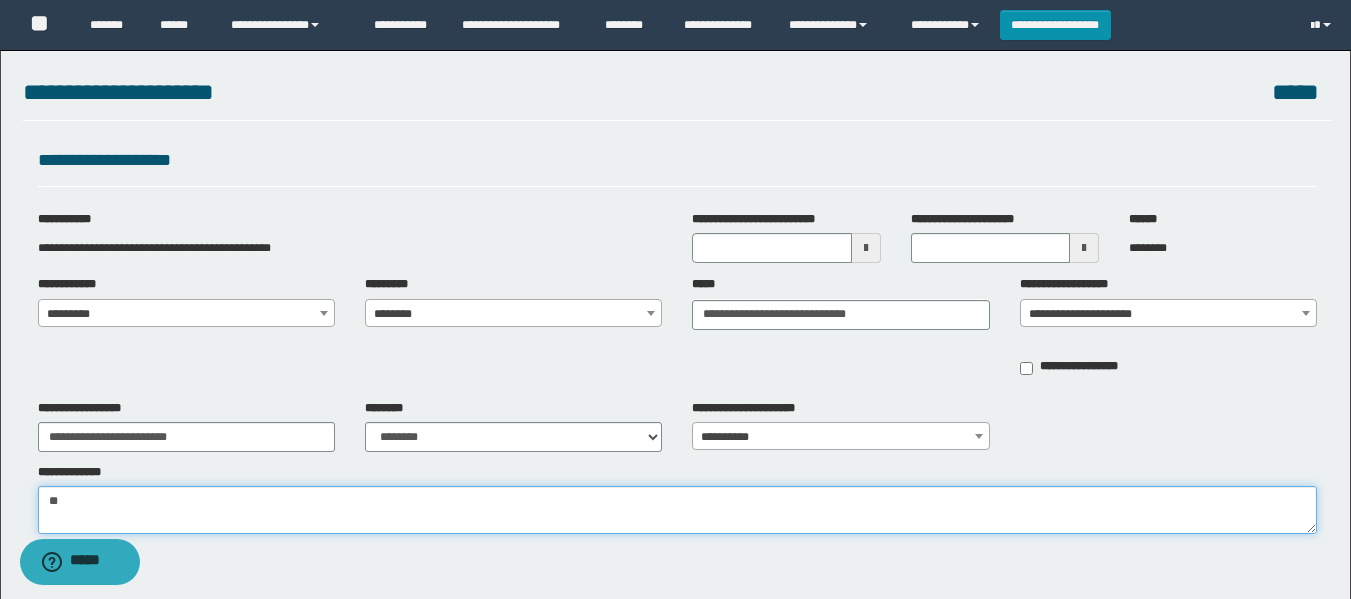 type on "*" 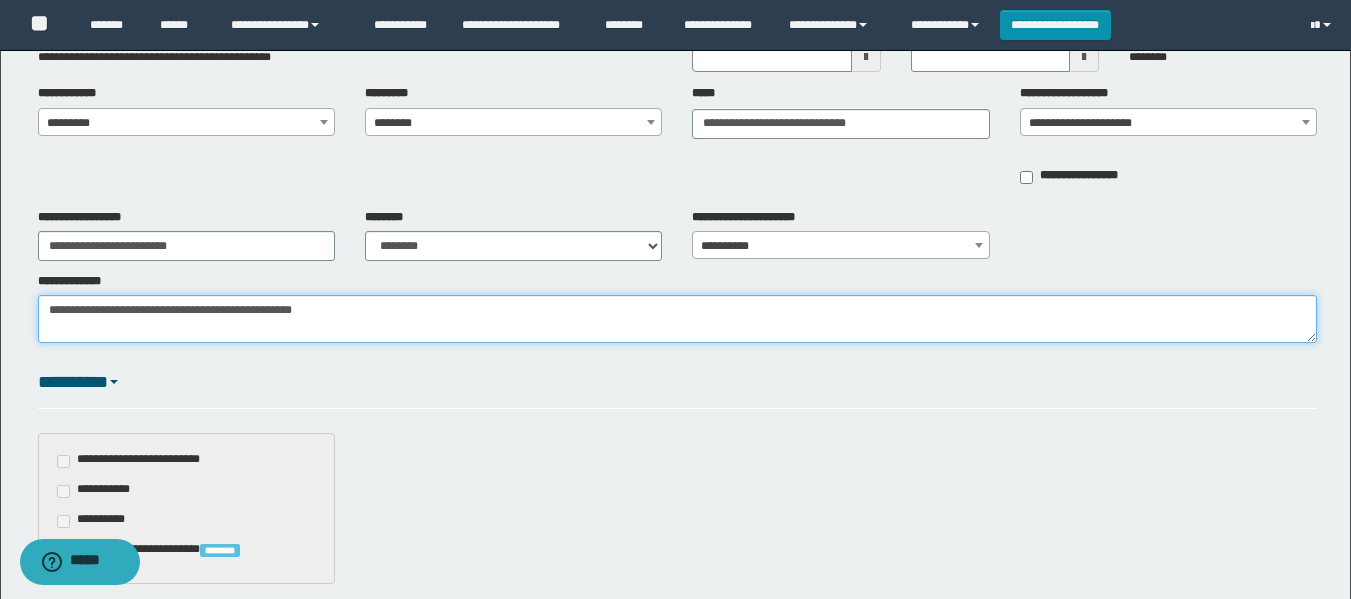 scroll, scrollTop: 200, scrollLeft: 0, axis: vertical 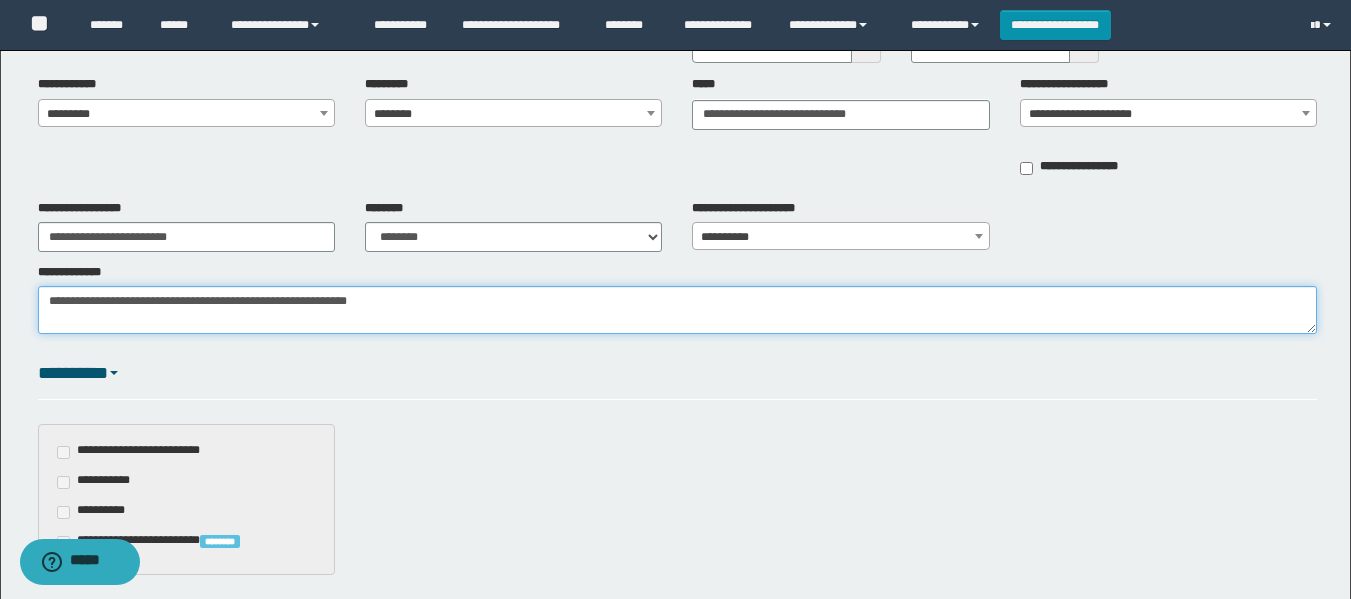 click on "**********" at bounding box center (677, 310) 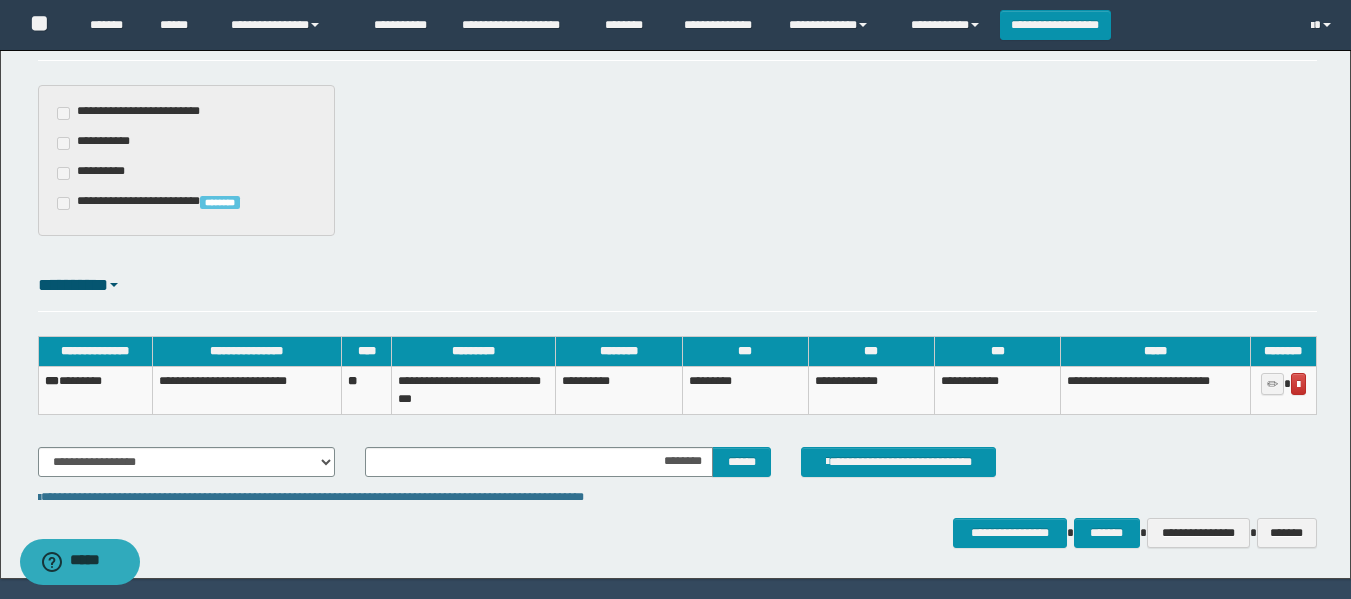 scroll, scrollTop: 493, scrollLeft: 0, axis: vertical 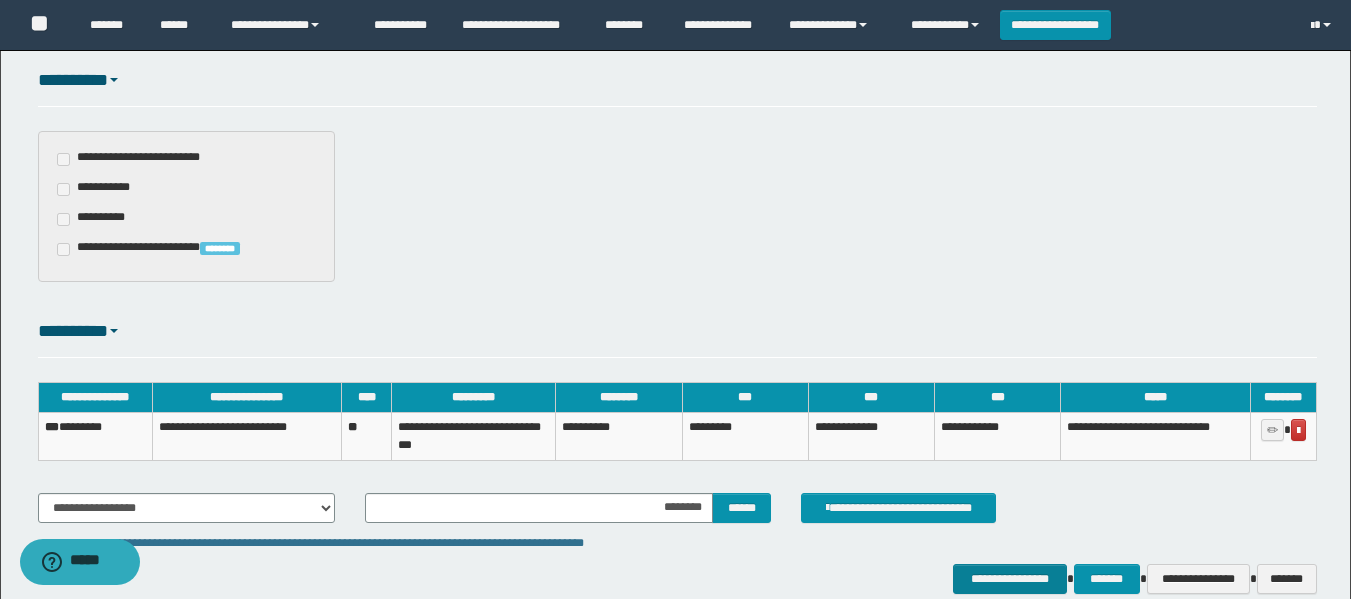 type on "**********" 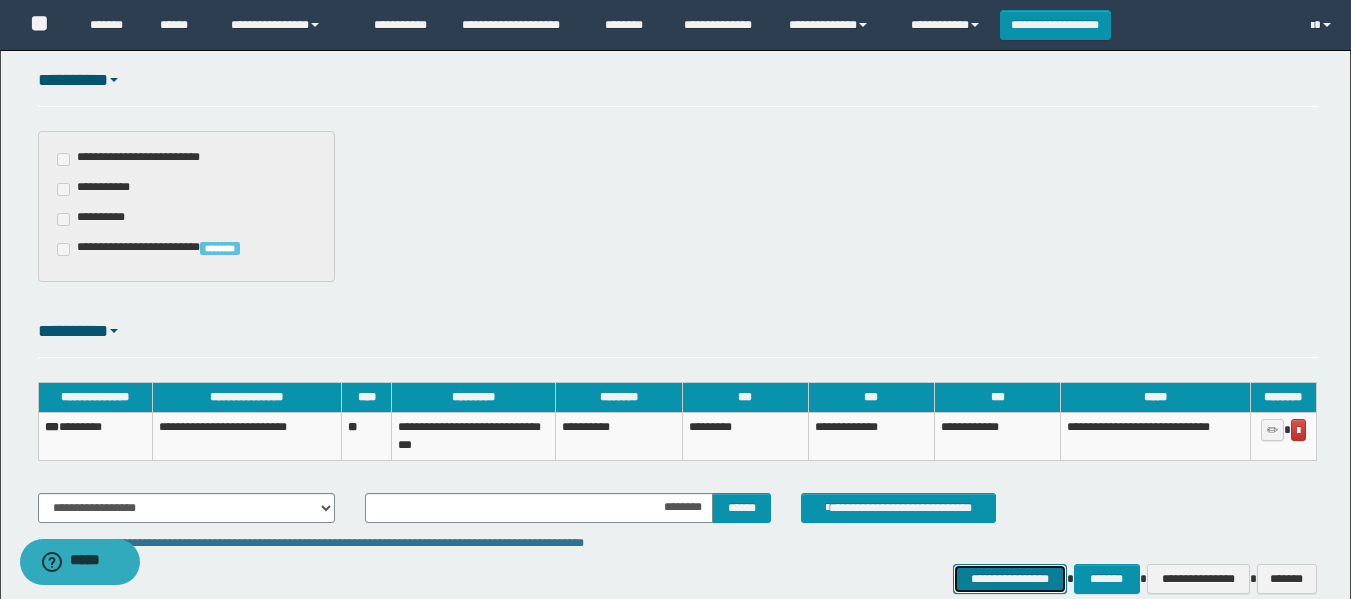 click on "**********" at bounding box center (1009, 579) 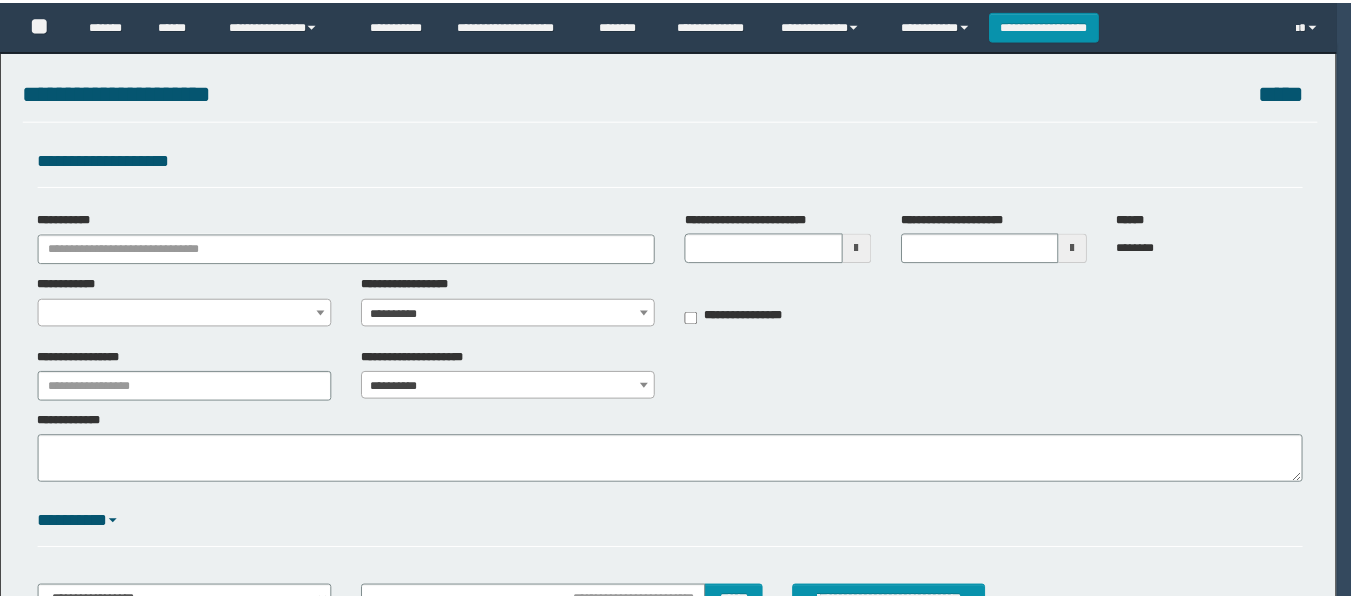 scroll, scrollTop: 0, scrollLeft: 0, axis: both 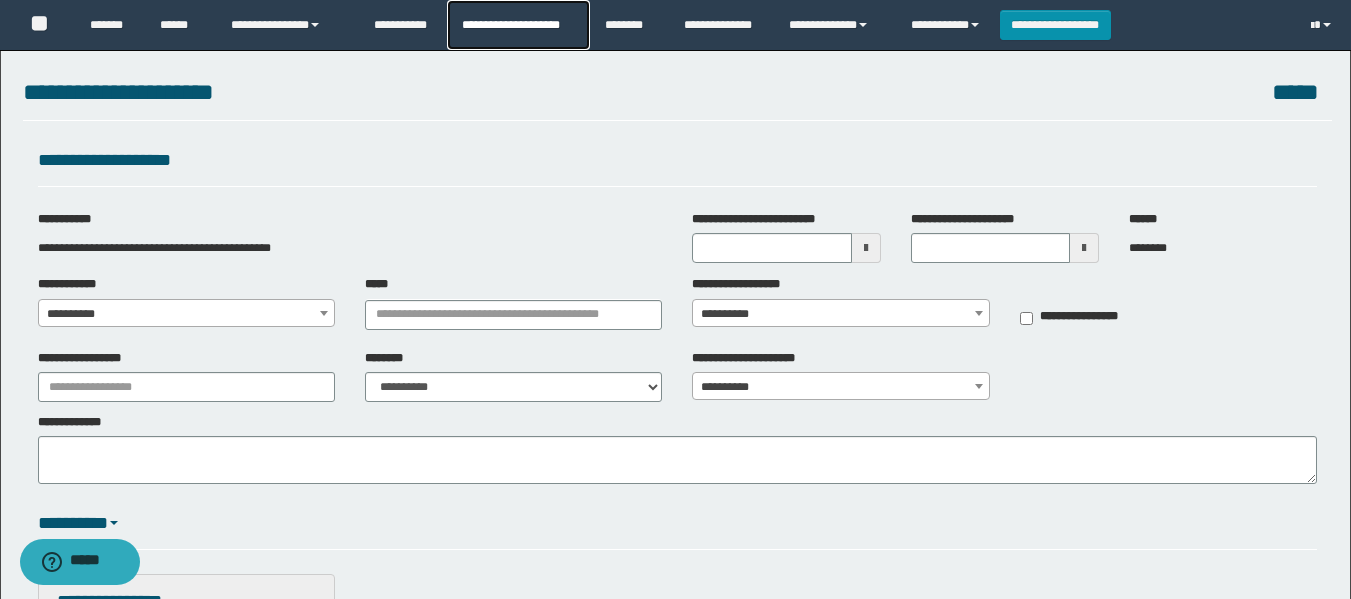 click on "**********" at bounding box center [518, 25] 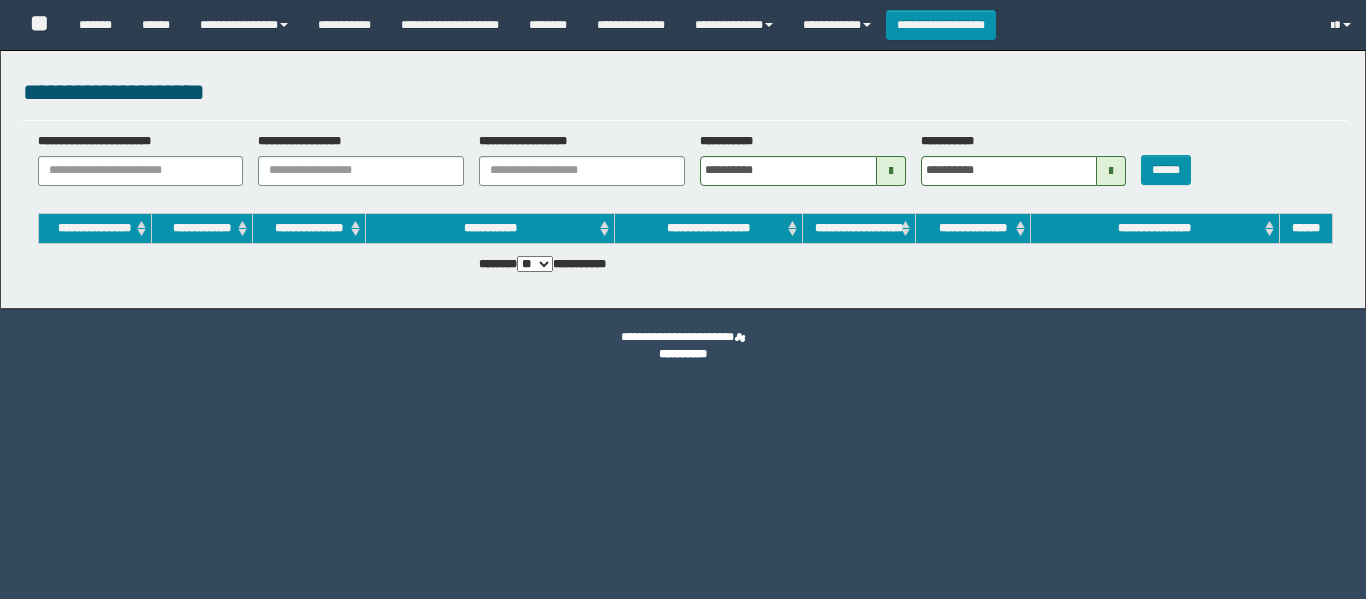 scroll, scrollTop: 0, scrollLeft: 0, axis: both 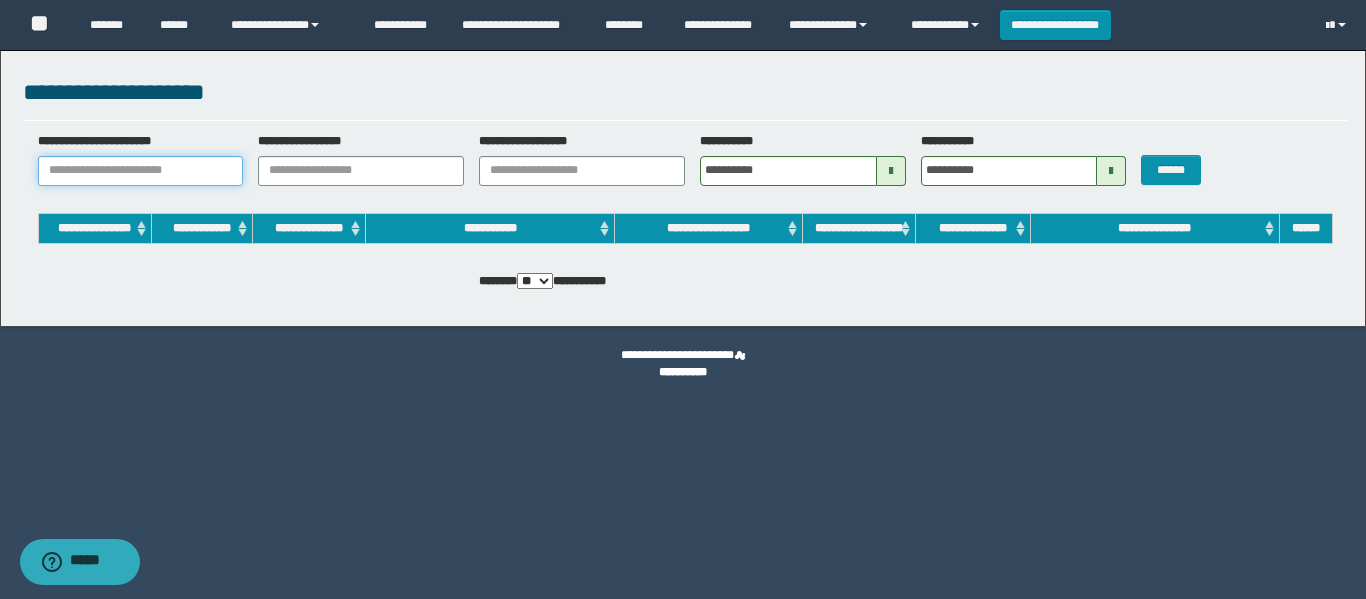 click on "**********" at bounding box center (141, 171) 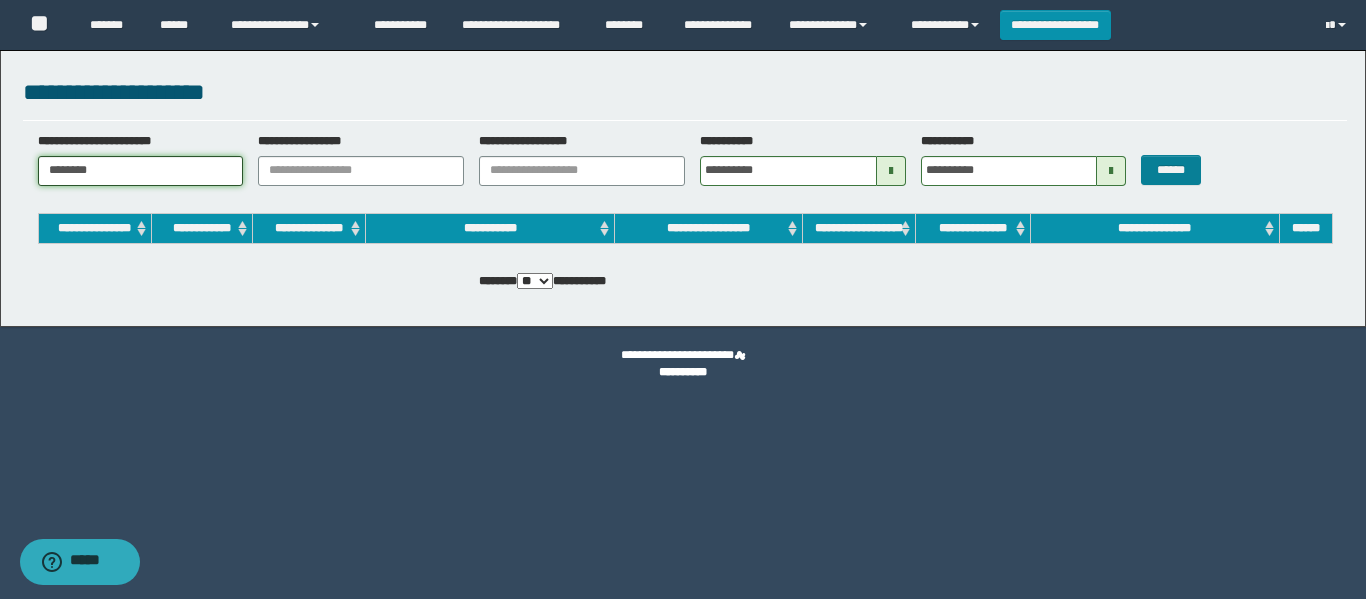 type on "********" 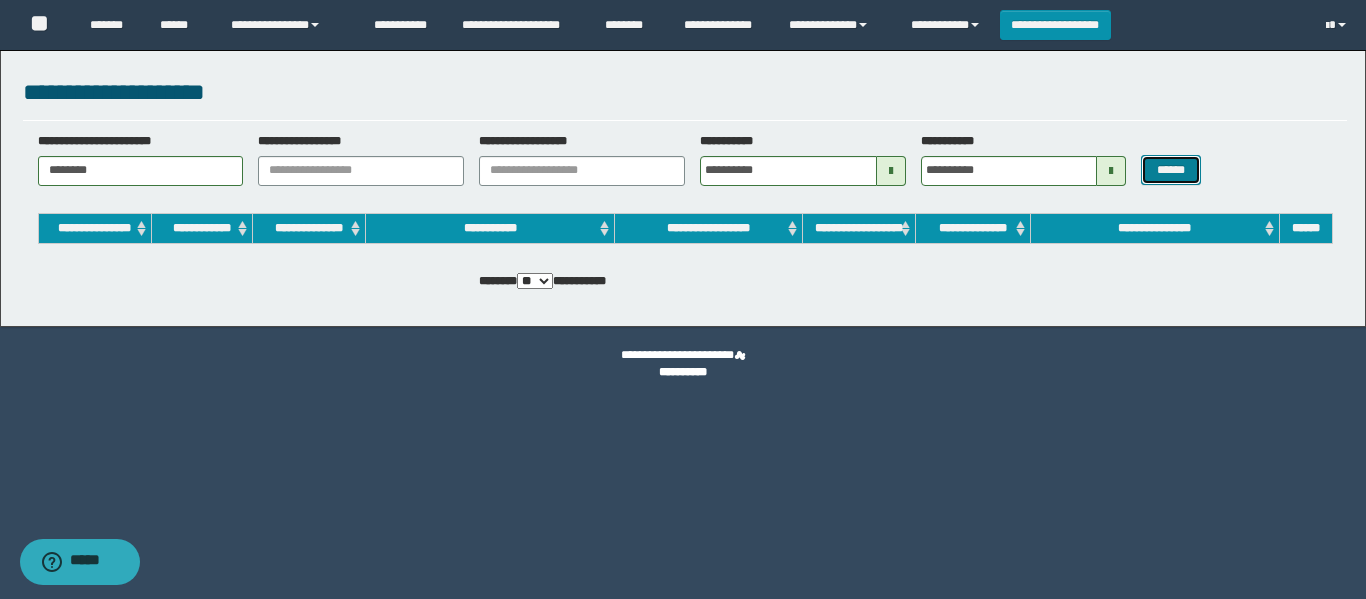 click on "******" at bounding box center (1170, 170) 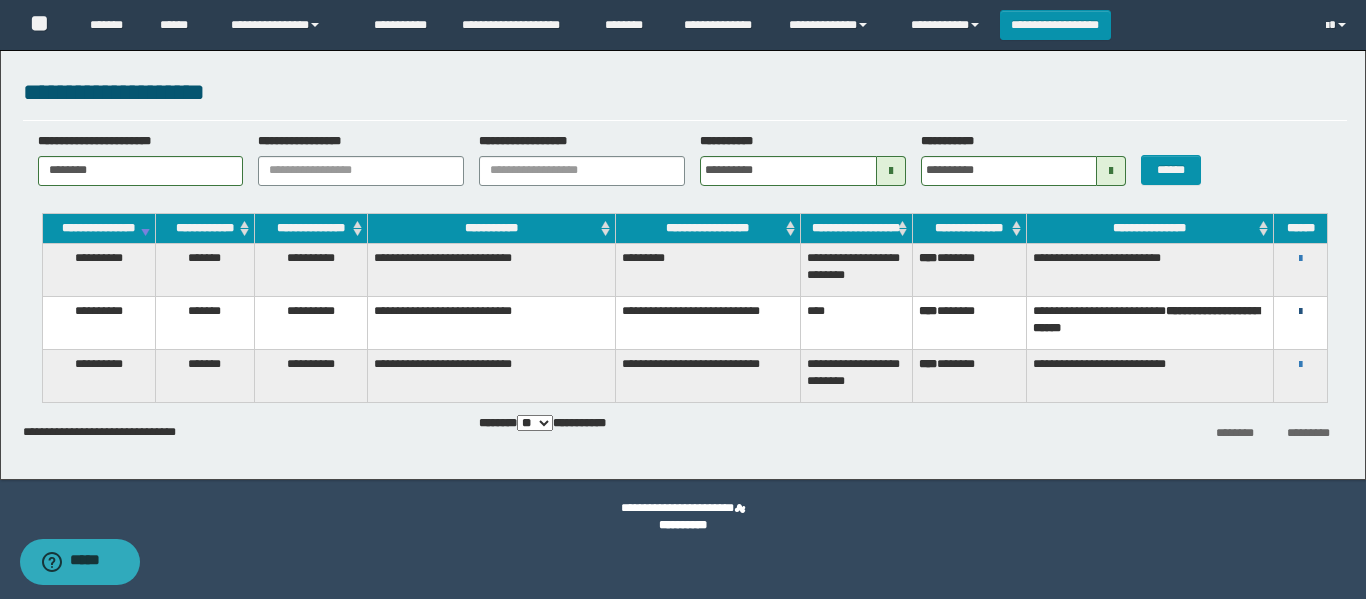 click at bounding box center [1300, 312] 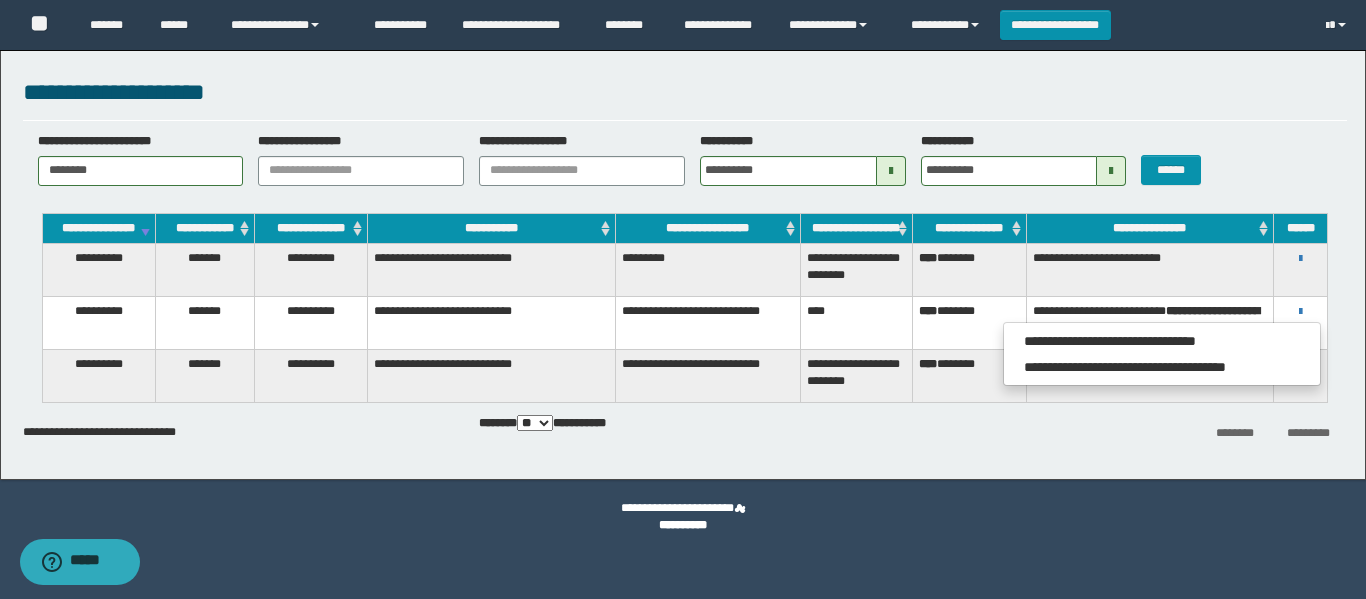 click on "**********" at bounding box center (707, 322) 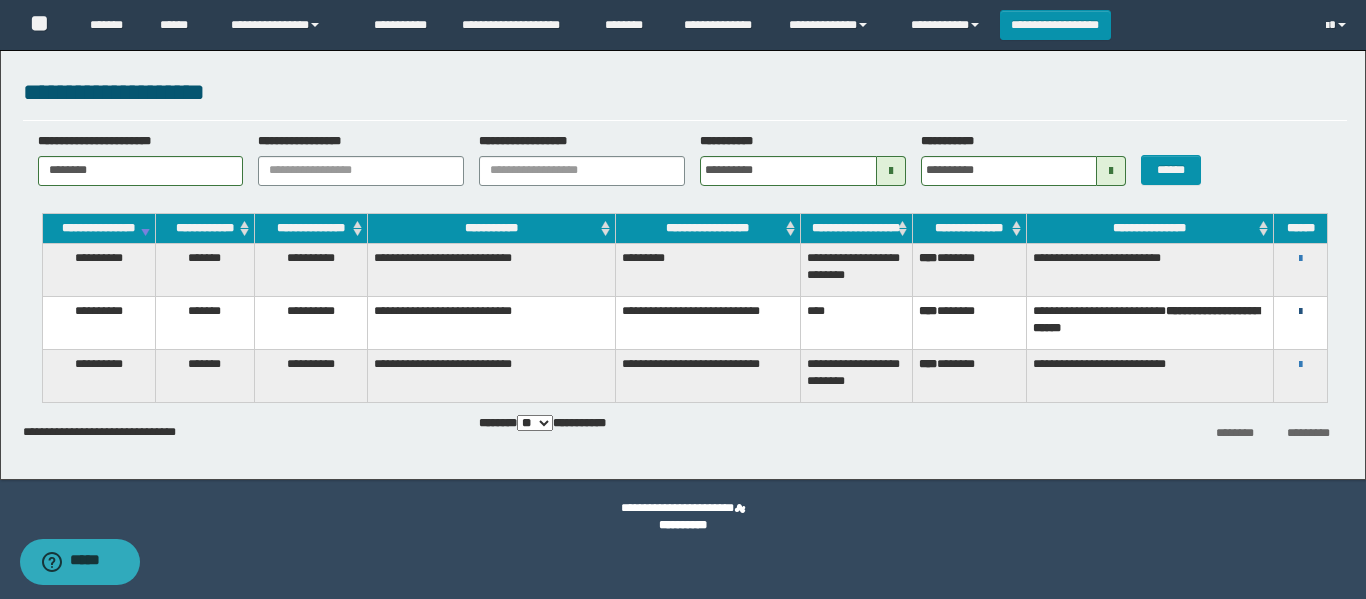 click at bounding box center [1300, 312] 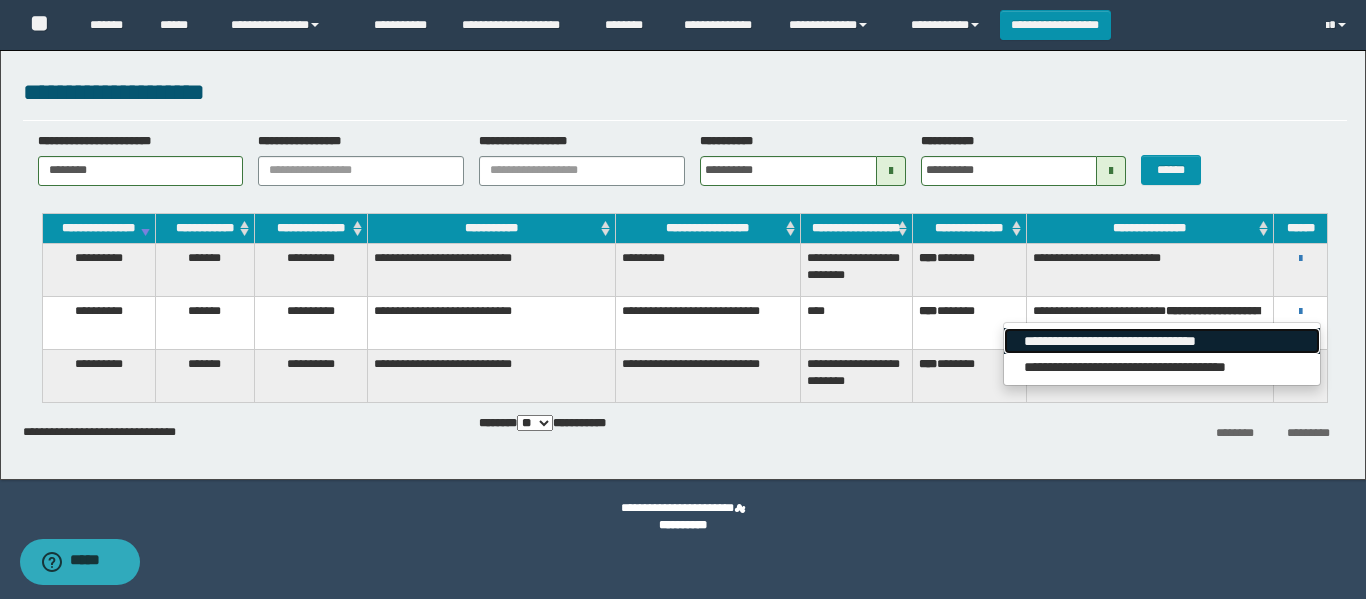 click on "**********" at bounding box center (1161, 341) 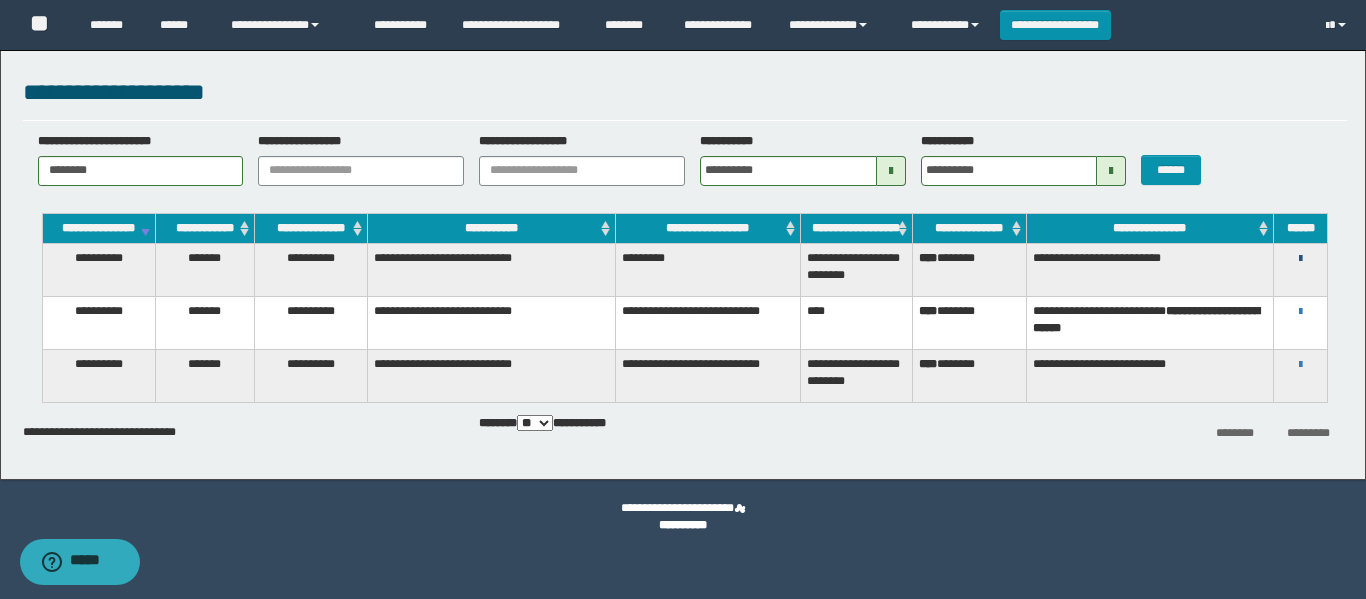 click at bounding box center [1300, 259] 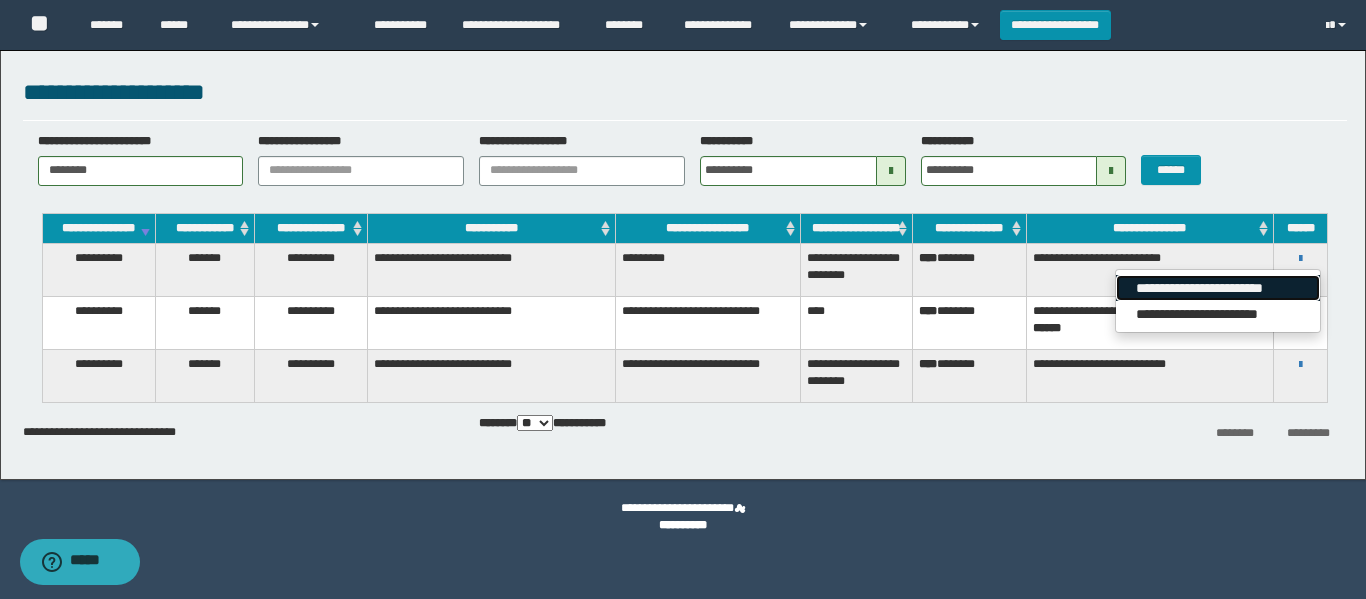click on "**********" at bounding box center (1217, 288) 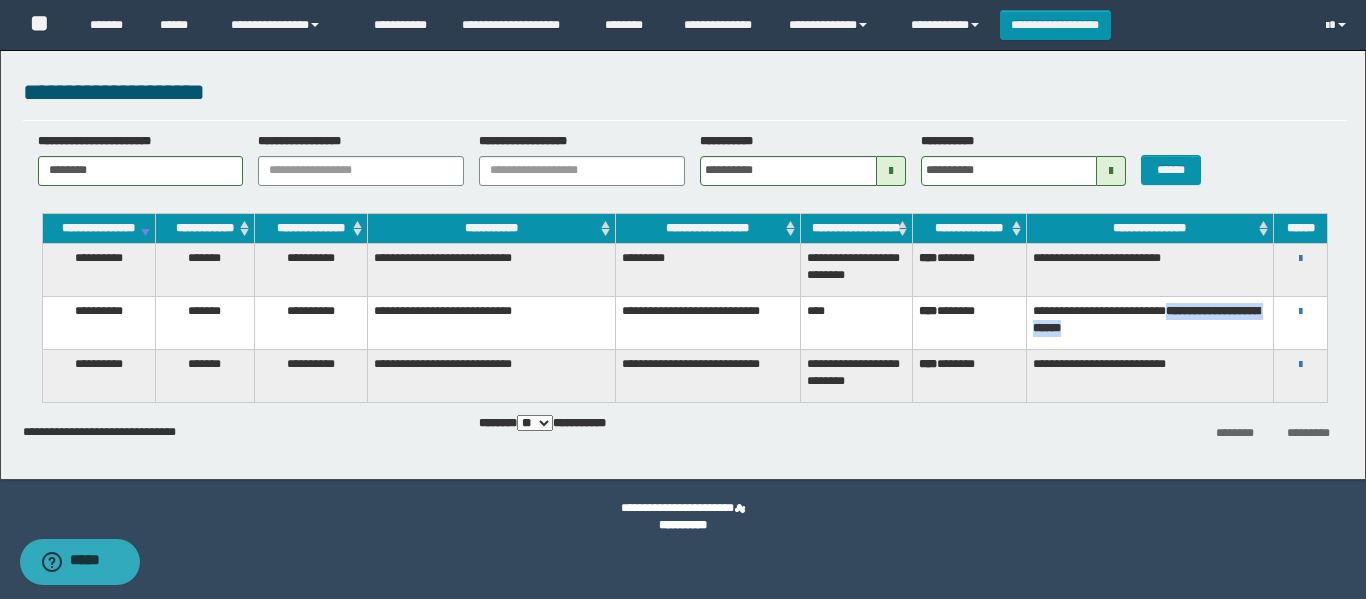drag, startPoint x: 1149, startPoint y: 339, endPoint x: 1184, endPoint y: 319, distance: 40.311287 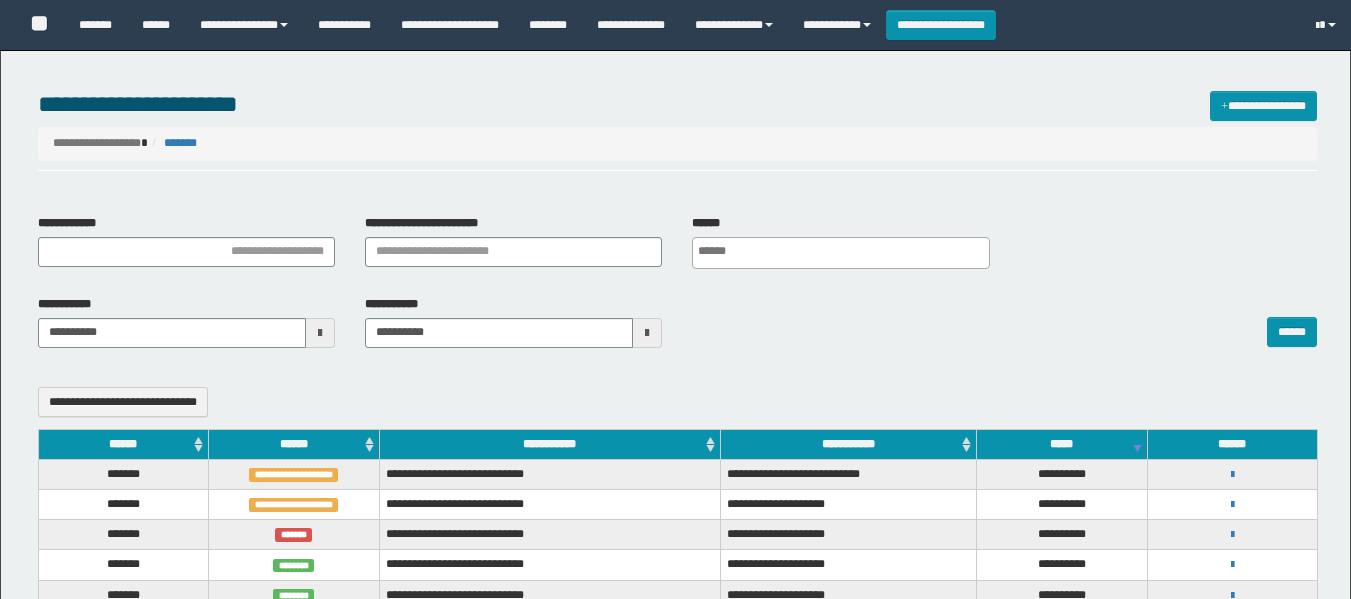 select 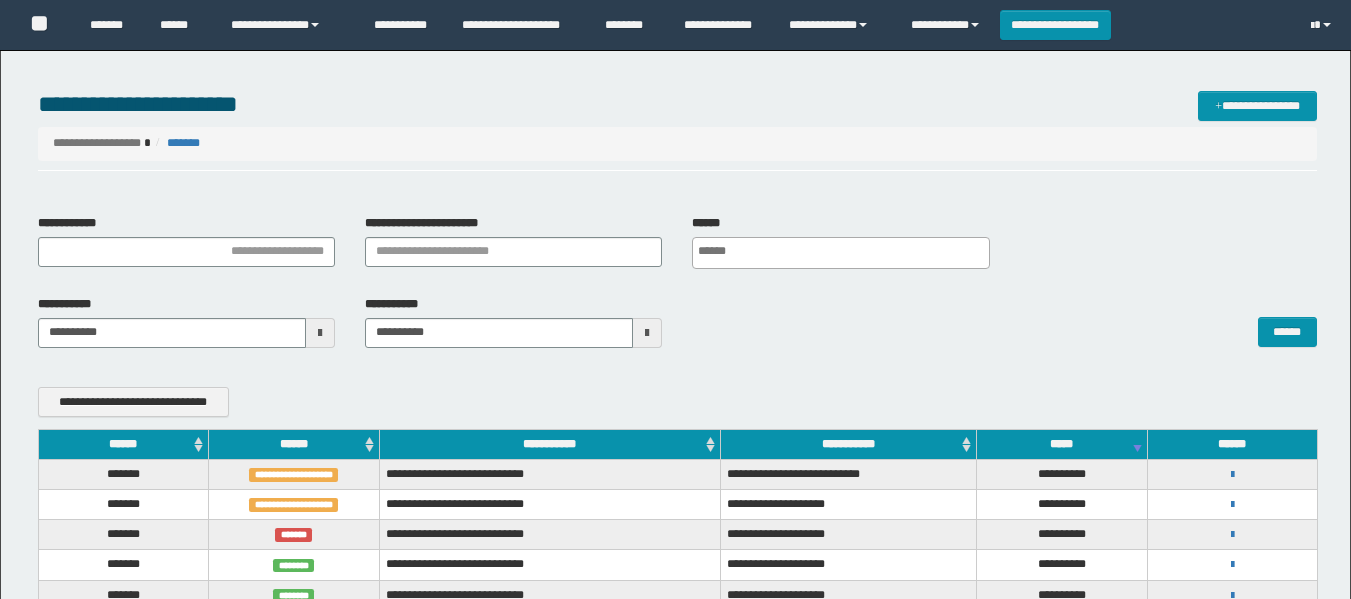 scroll, scrollTop: 0, scrollLeft: 0, axis: both 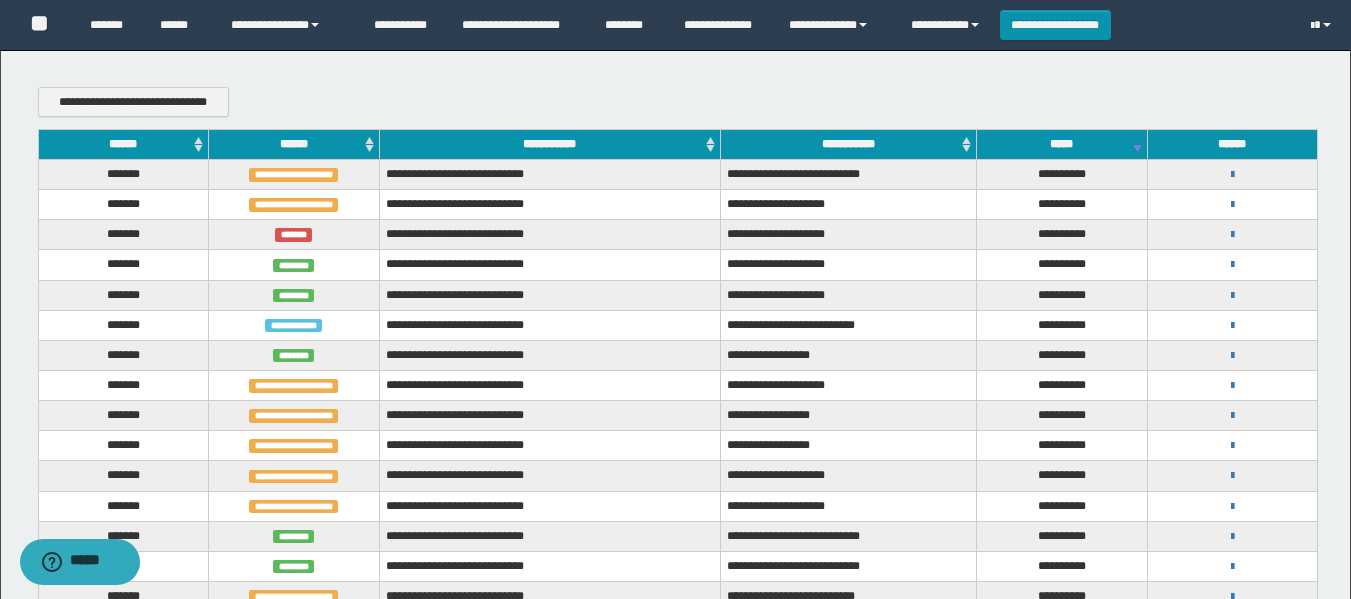 click on "**********" at bounding box center [849, 144] 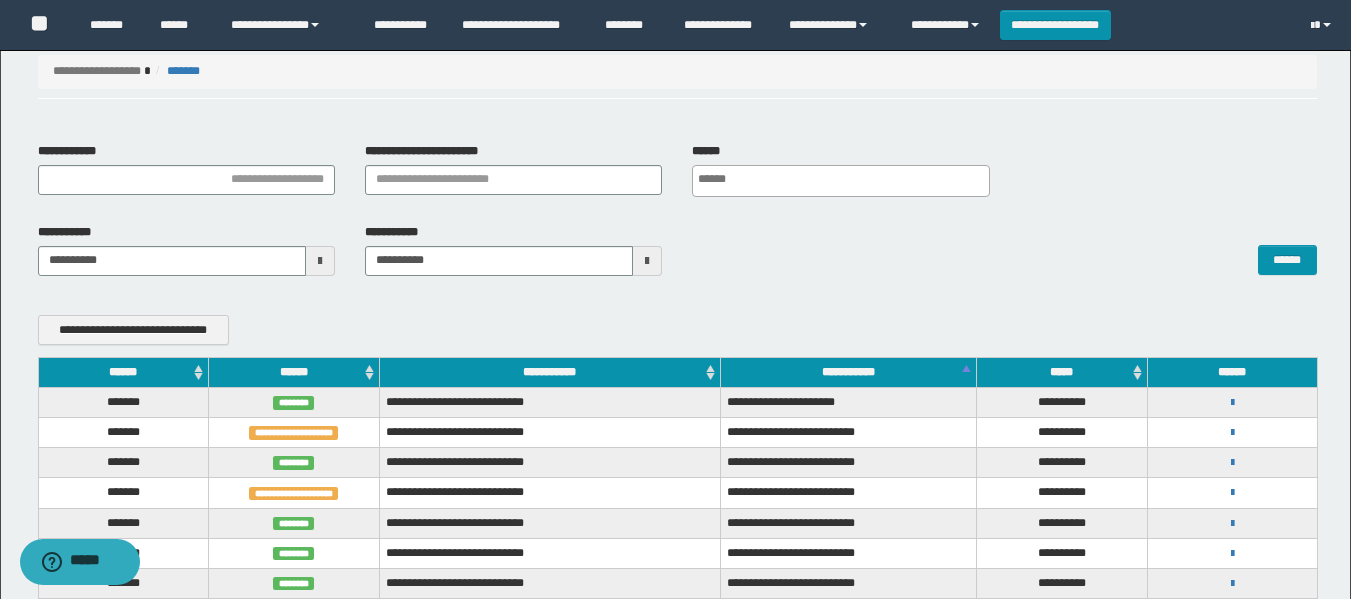 scroll, scrollTop: 0, scrollLeft: 0, axis: both 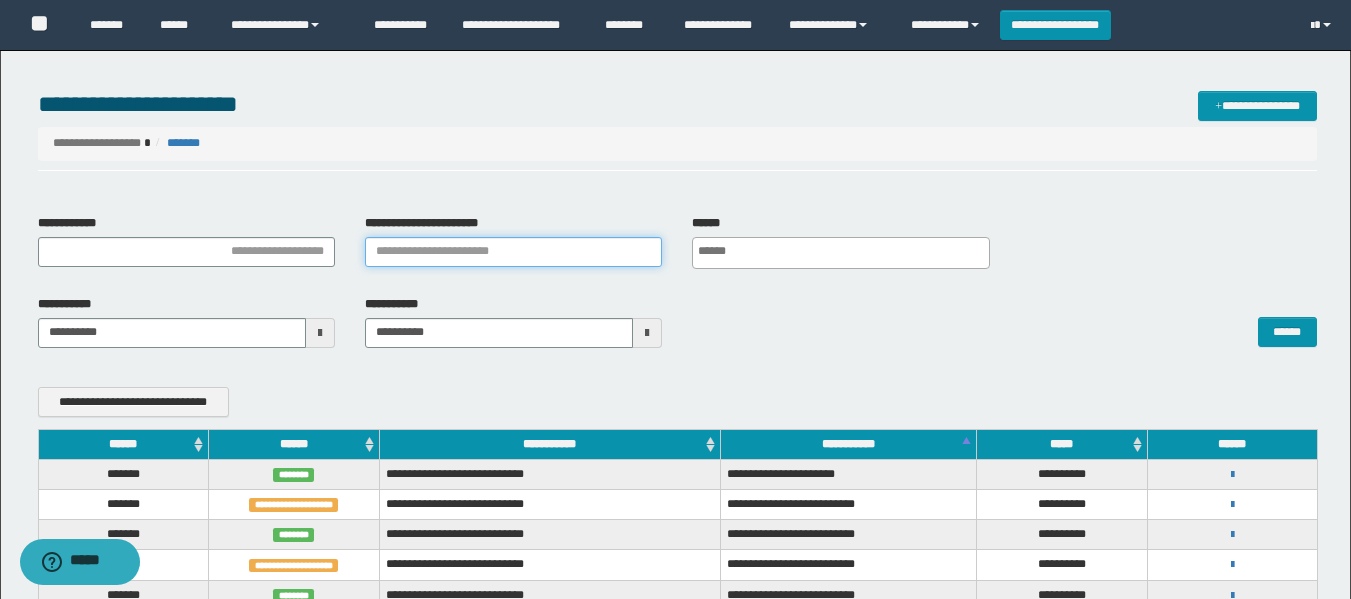 click on "**********" at bounding box center [513, 252] 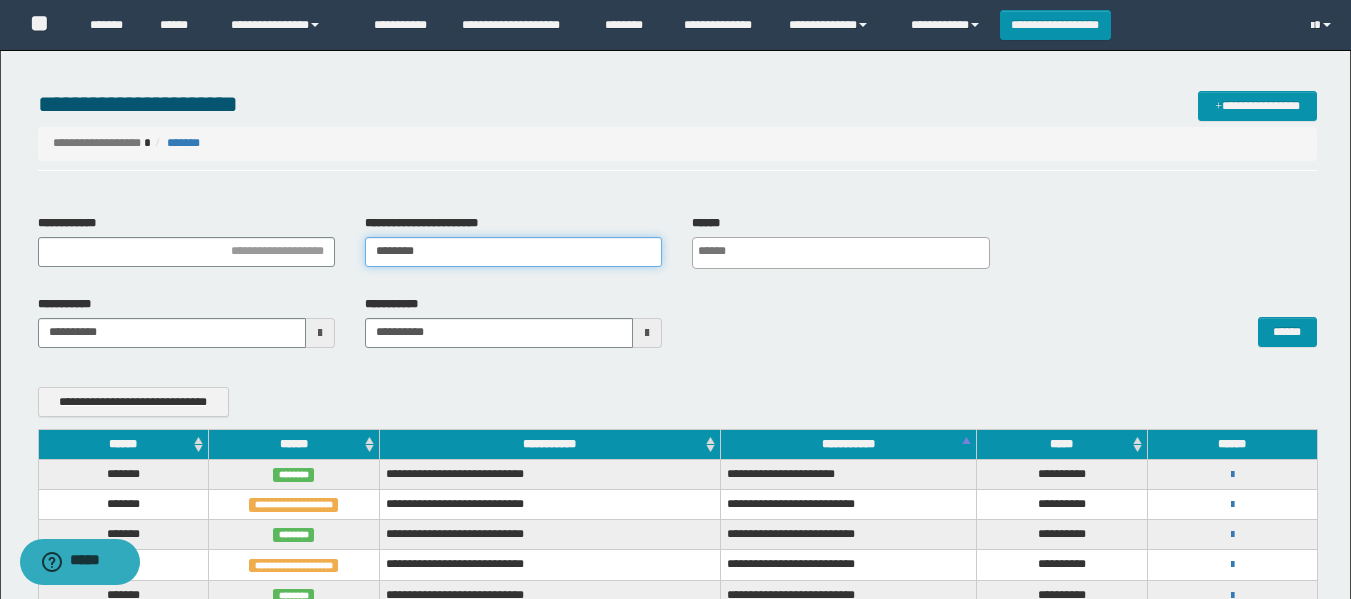 type on "********" 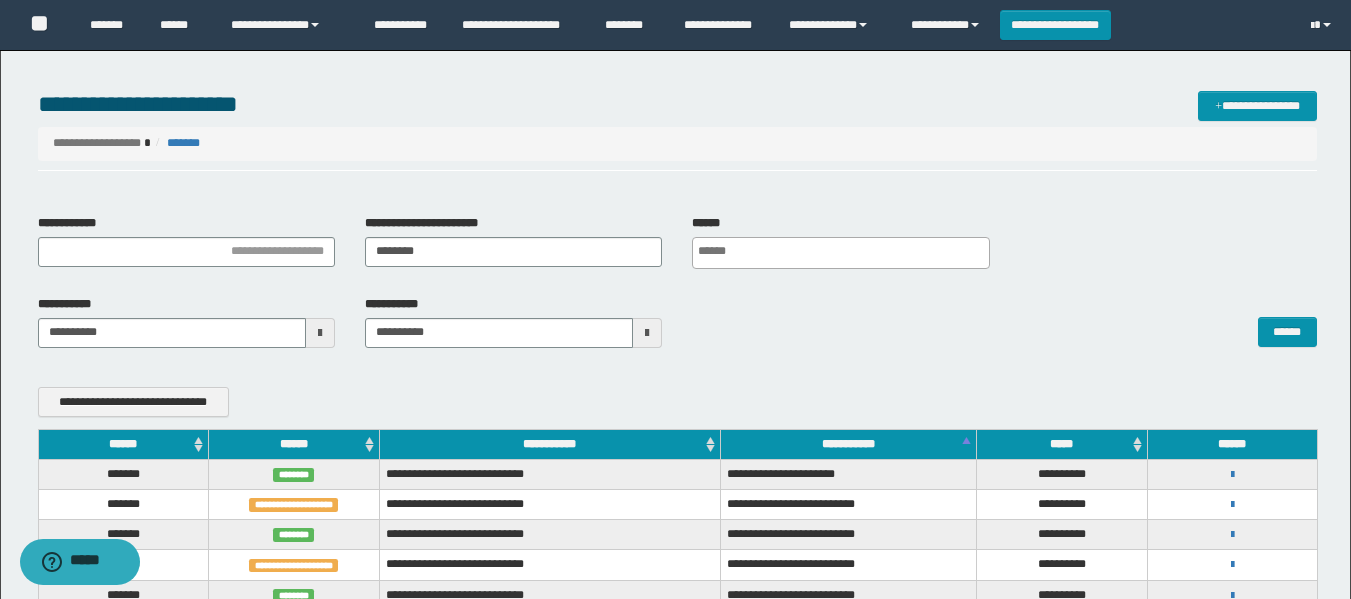 scroll, scrollTop: 0, scrollLeft: 5, axis: horizontal 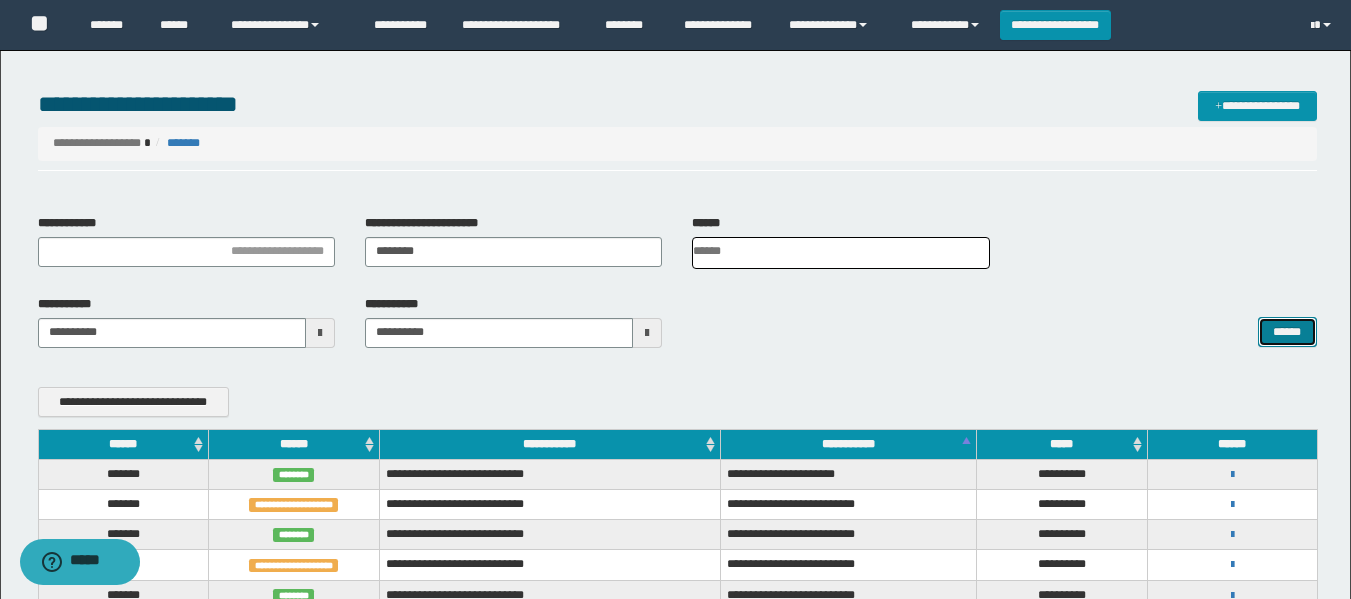 click on "******" at bounding box center [1287, 332] 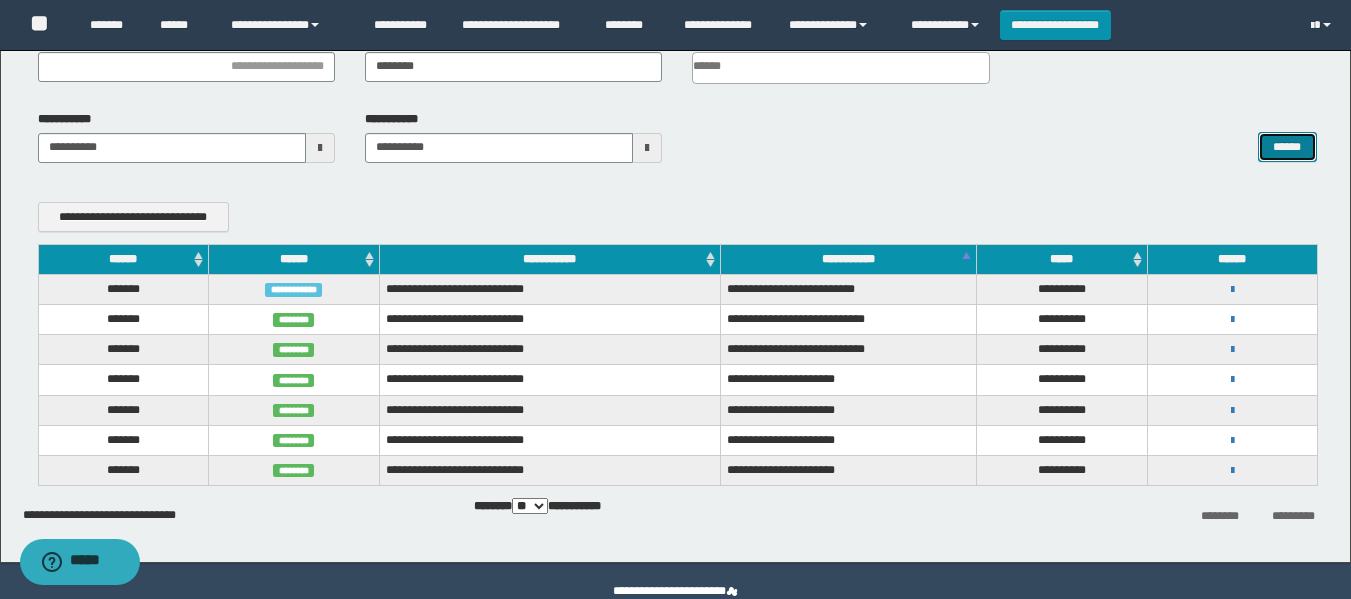 scroll, scrollTop: 200, scrollLeft: 0, axis: vertical 